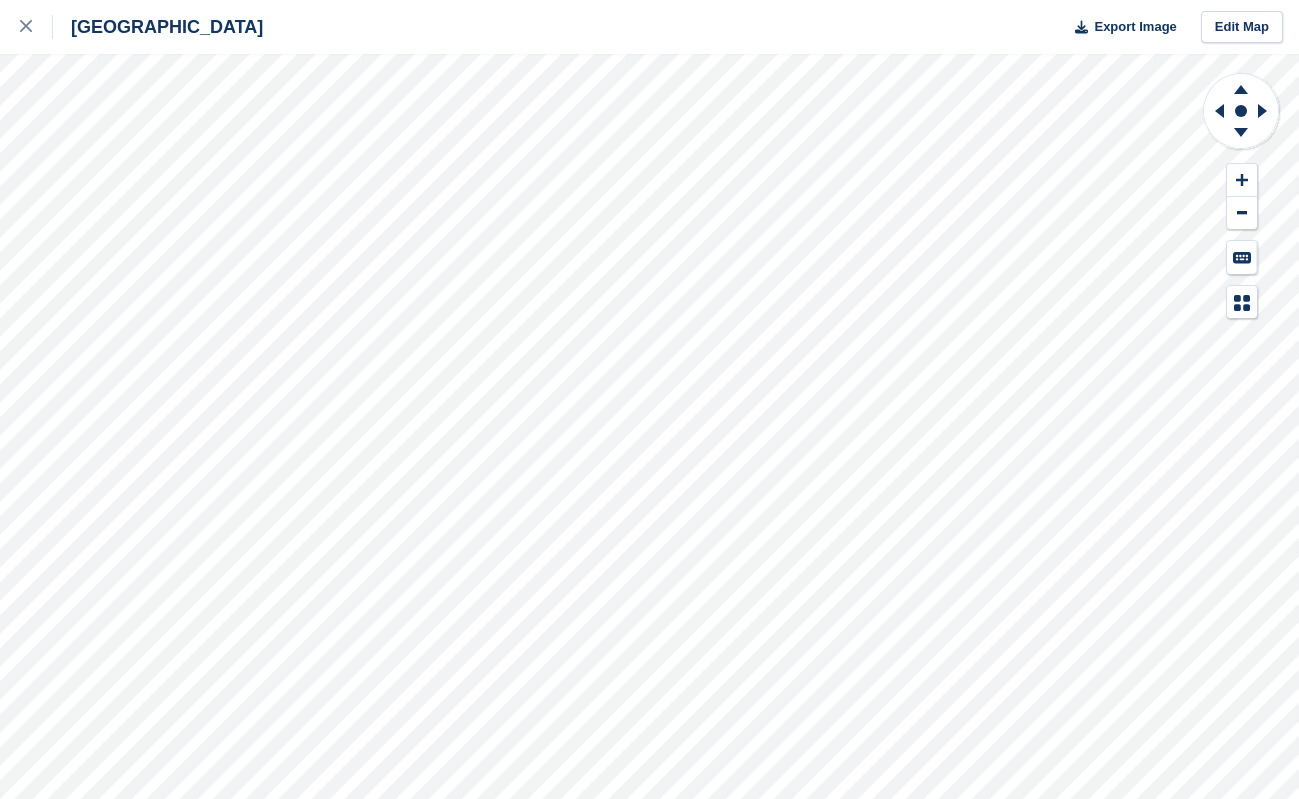 scroll, scrollTop: 0, scrollLeft: 0, axis: both 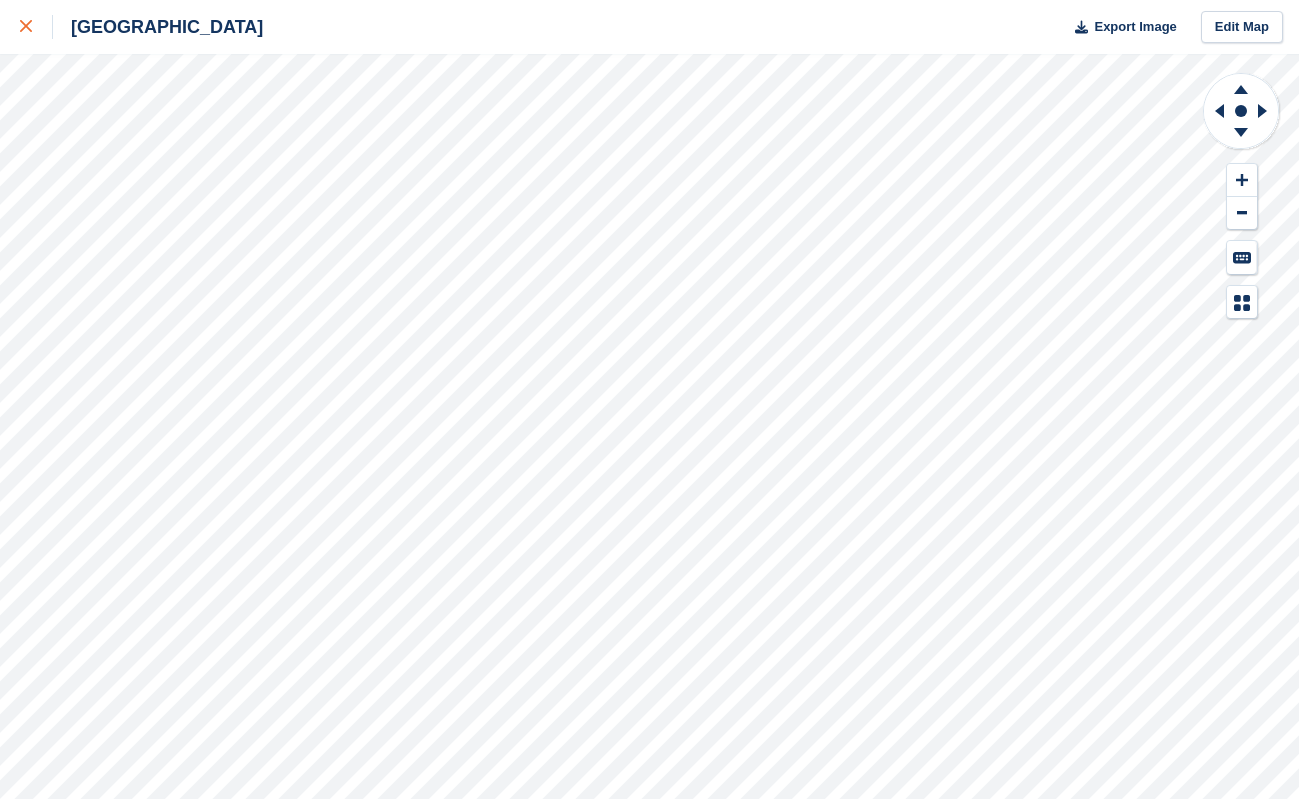 click at bounding box center [36, 27] 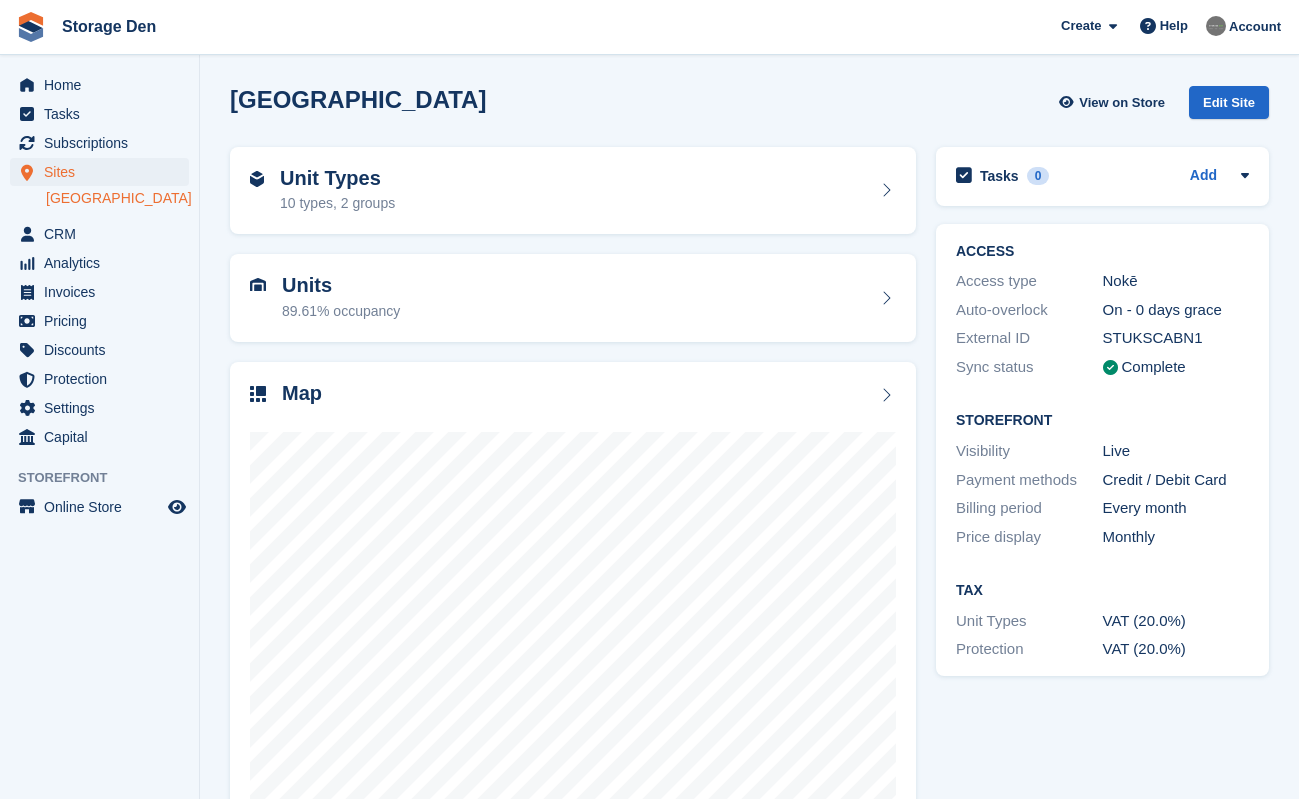 scroll, scrollTop: 0, scrollLeft: 0, axis: both 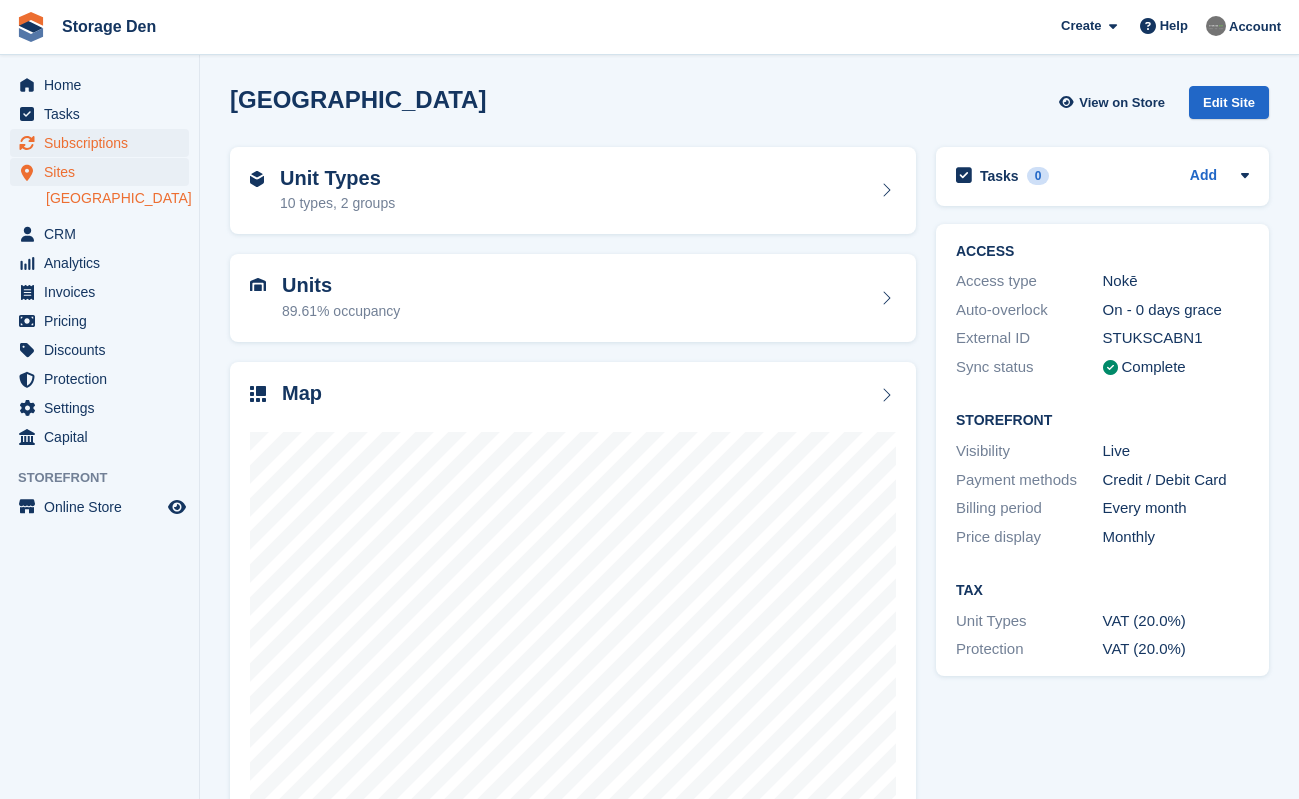 click on "Subscriptions" at bounding box center (104, 143) 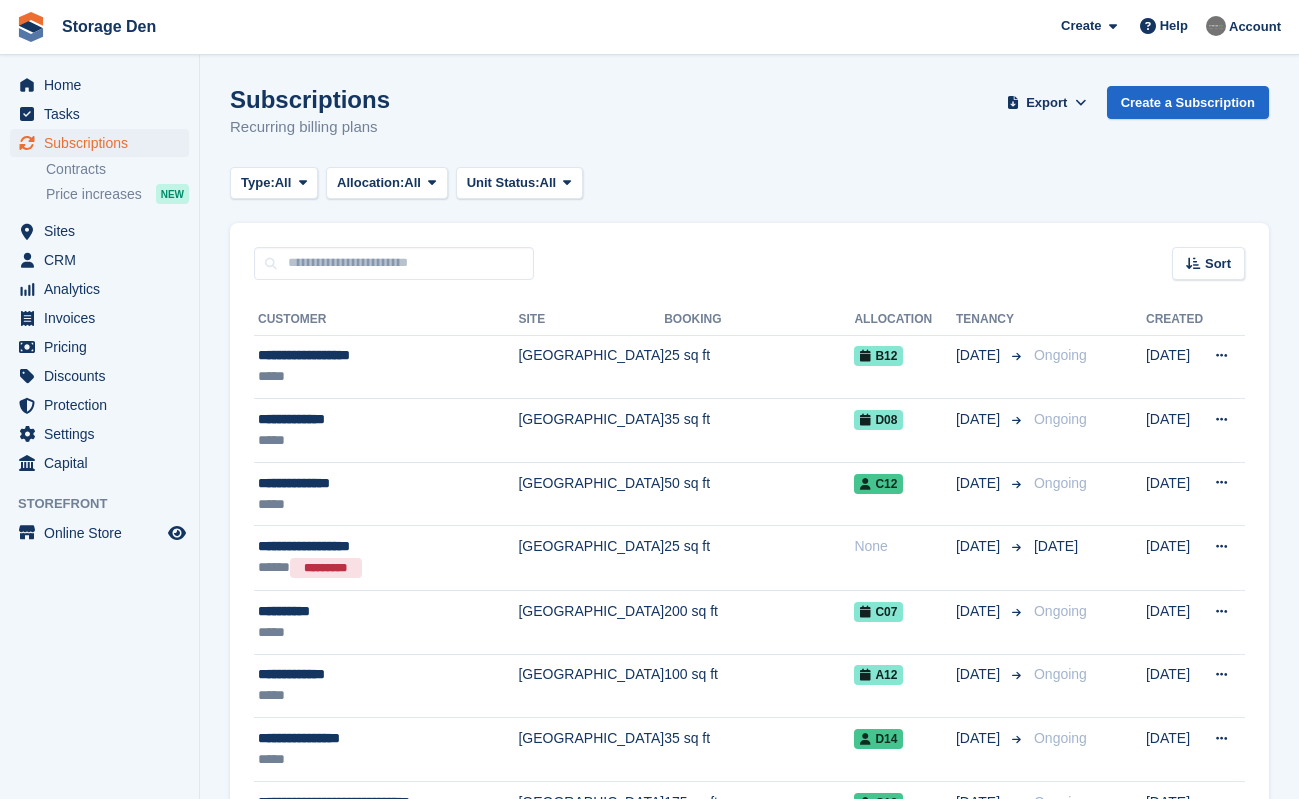 scroll, scrollTop: 0, scrollLeft: 0, axis: both 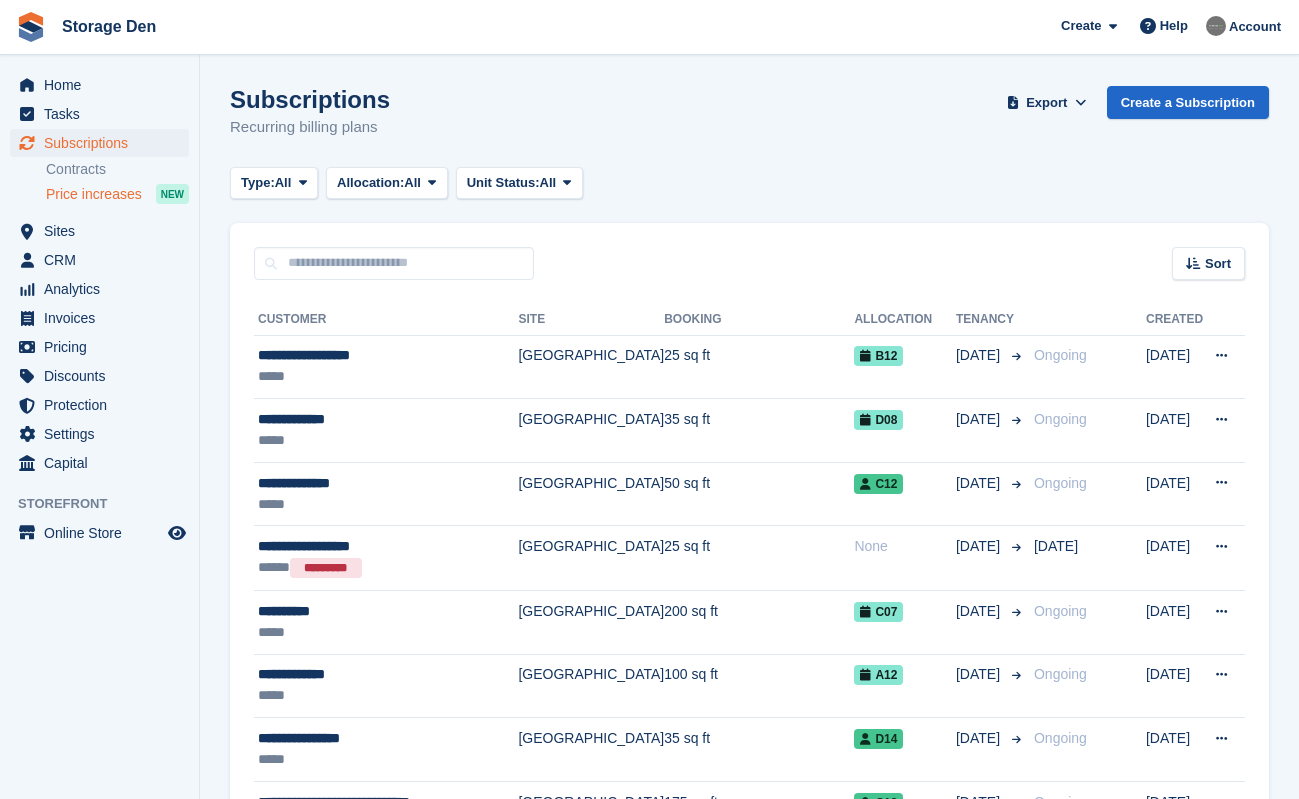 click on "Price increases
NEW" at bounding box center [117, 194] 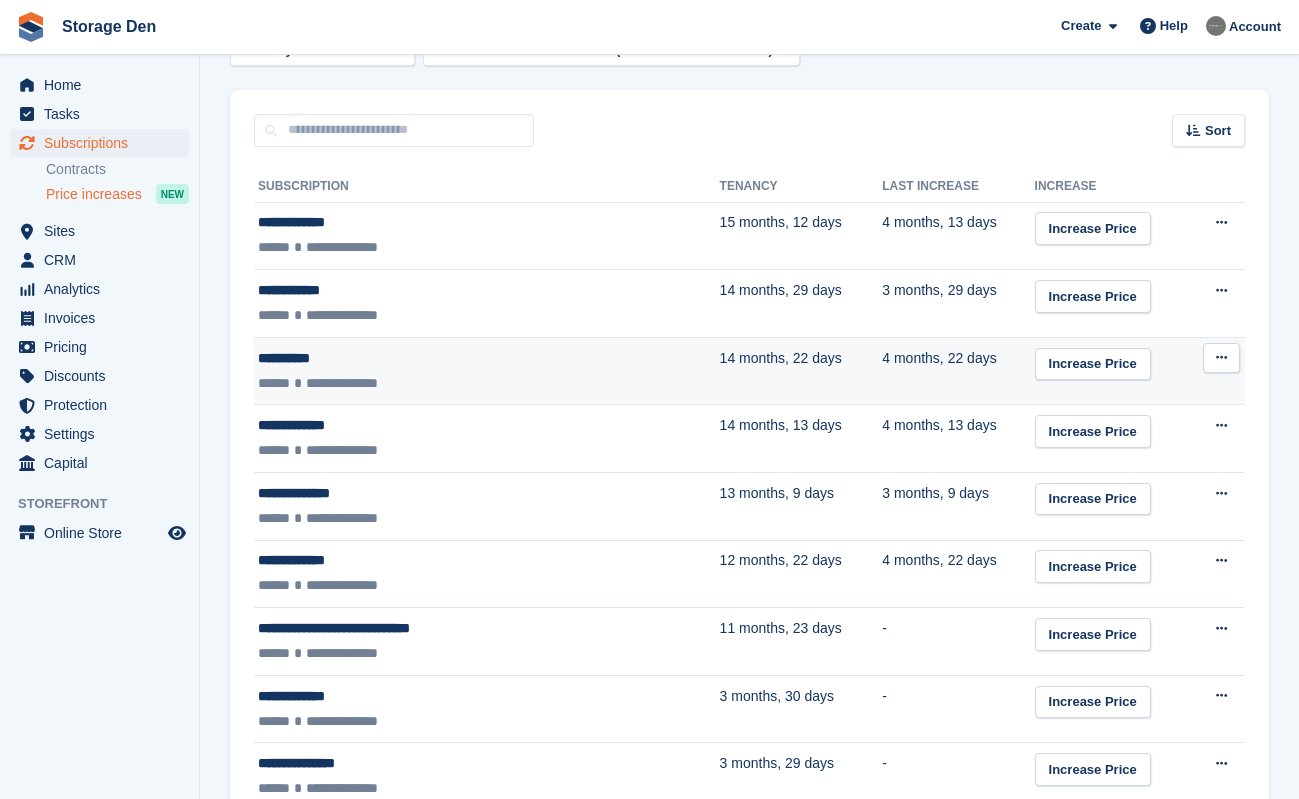 scroll, scrollTop: 300, scrollLeft: 0, axis: vertical 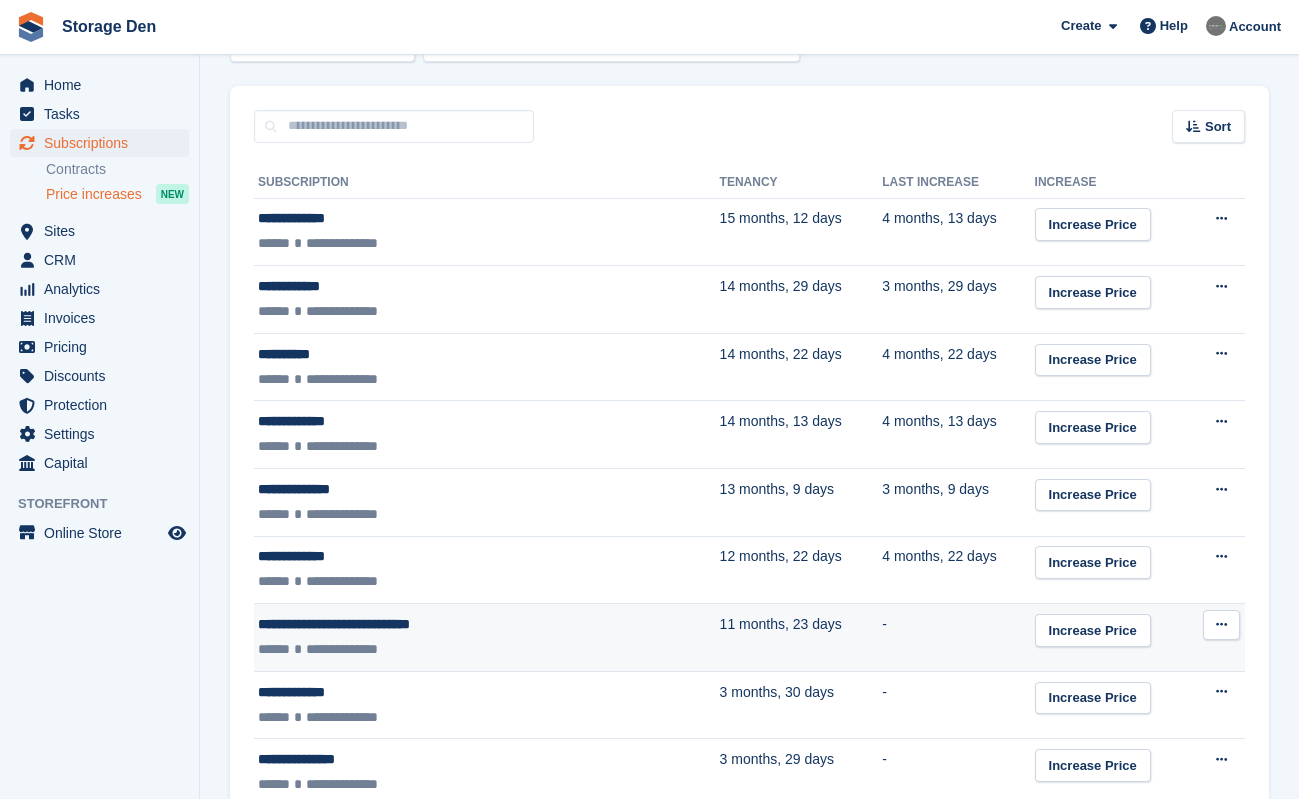 click on "**********" at bounding box center (431, 649) 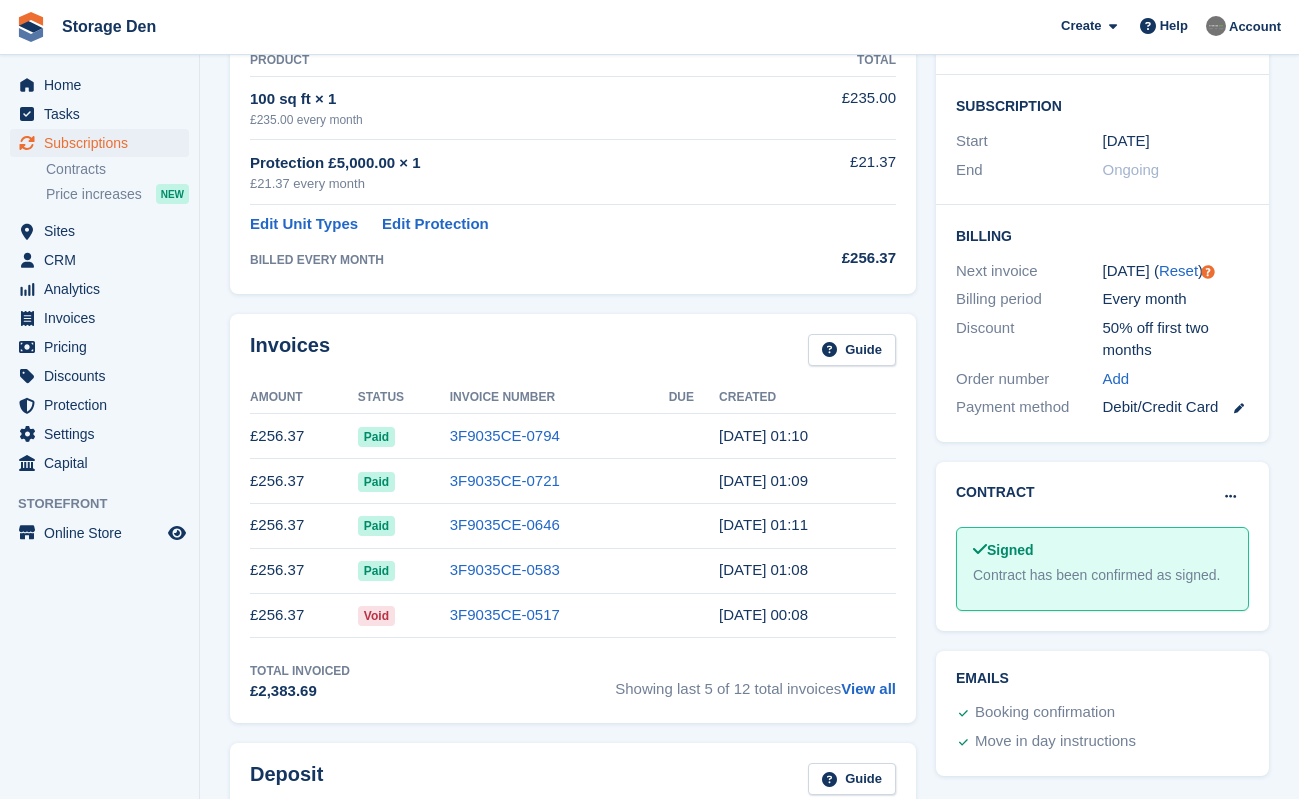 scroll, scrollTop: 393, scrollLeft: 0, axis: vertical 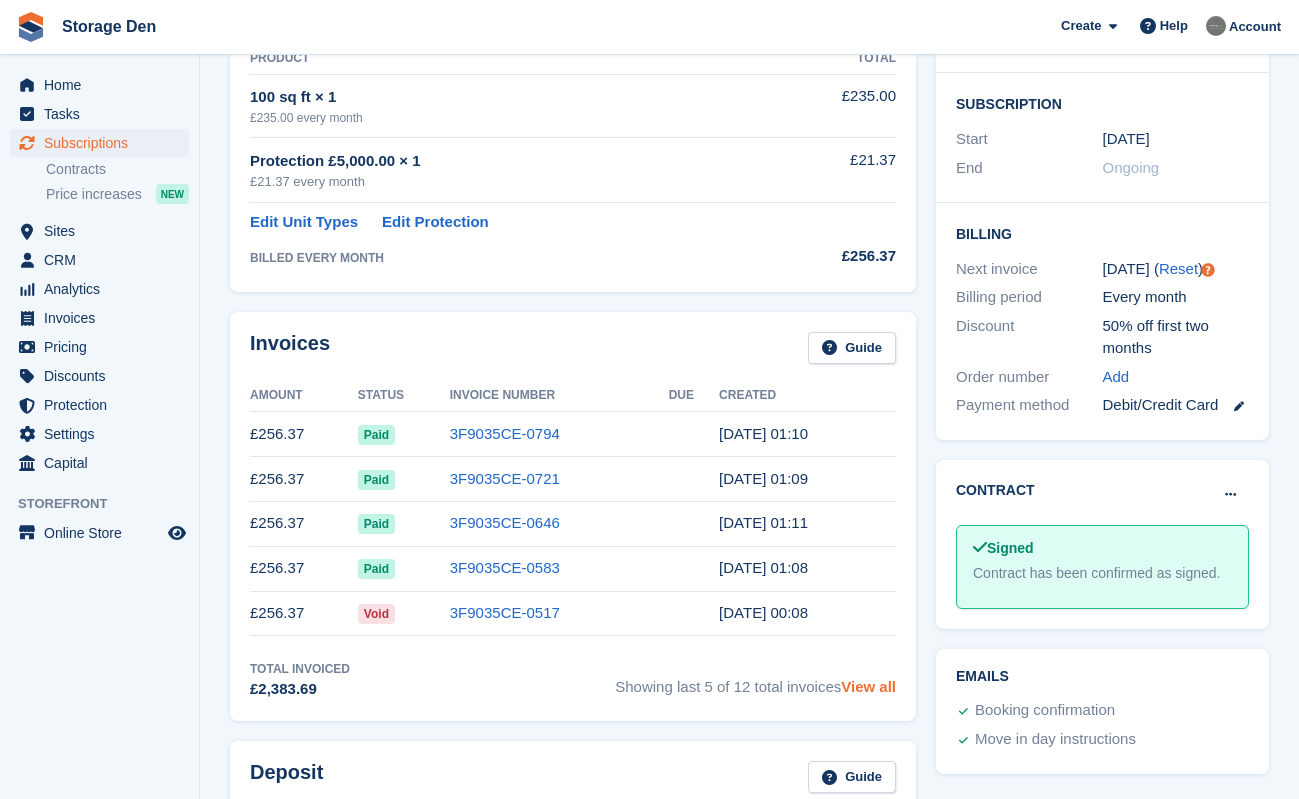 click on "View all" at bounding box center [868, 686] 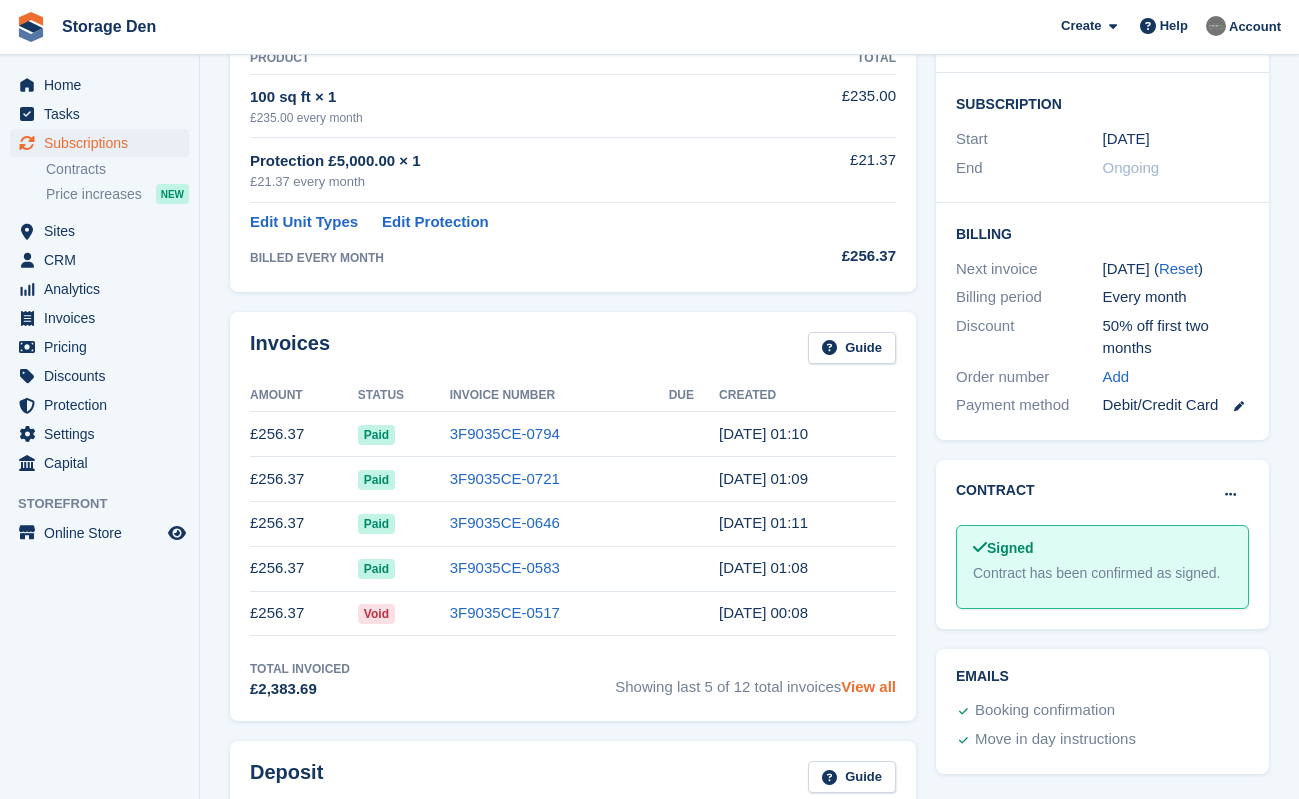 scroll, scrollTop: 0, scrollLeft: 0, axis: both 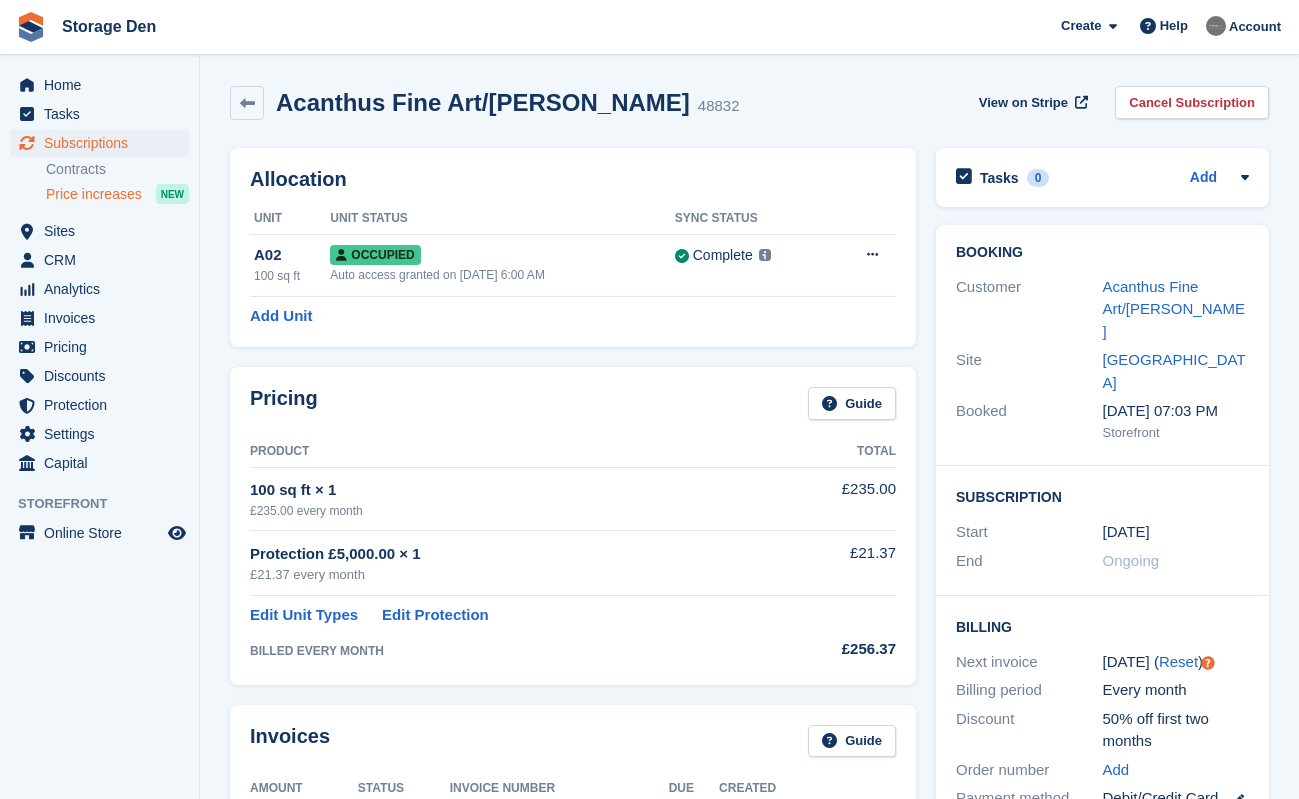click on "Price increases" at bounding box center [94, 194] 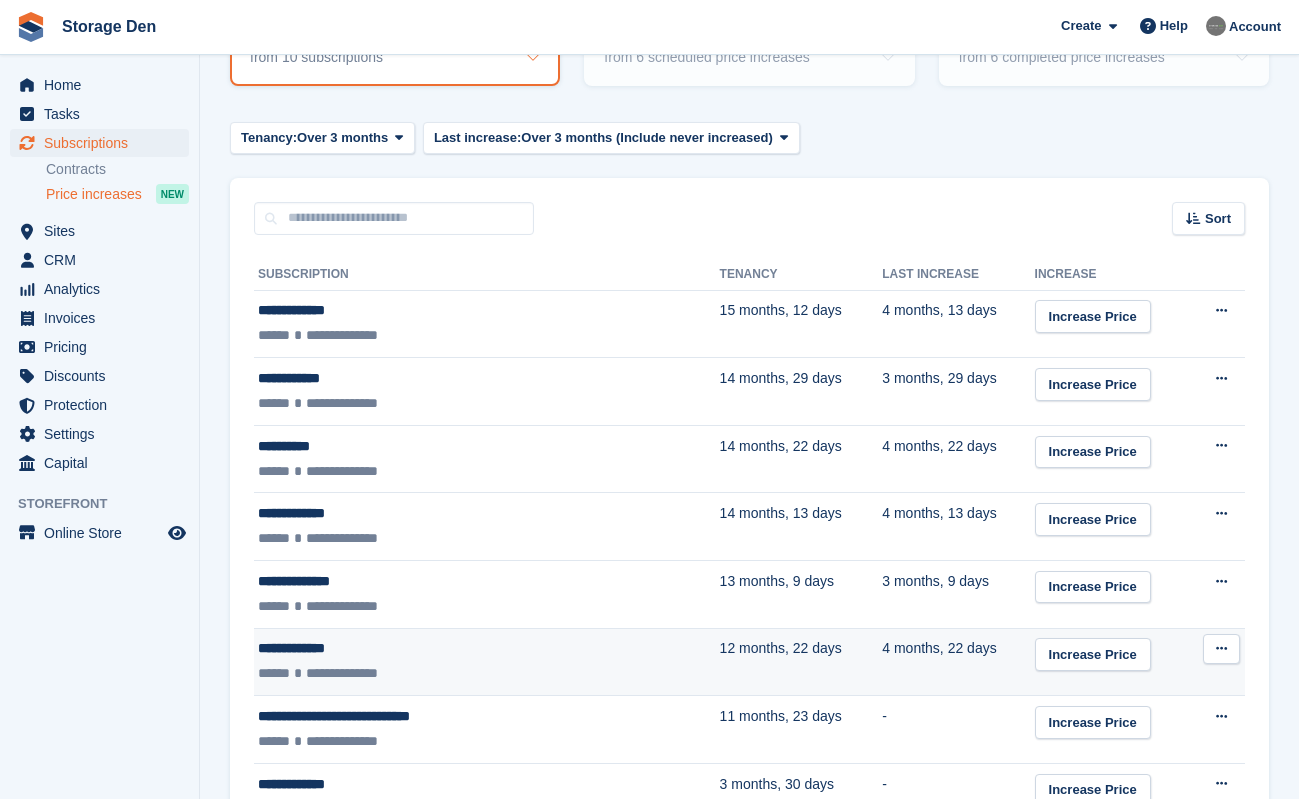 scroll, scrollTop: 208, scrollLeft: 0, axis: vertical 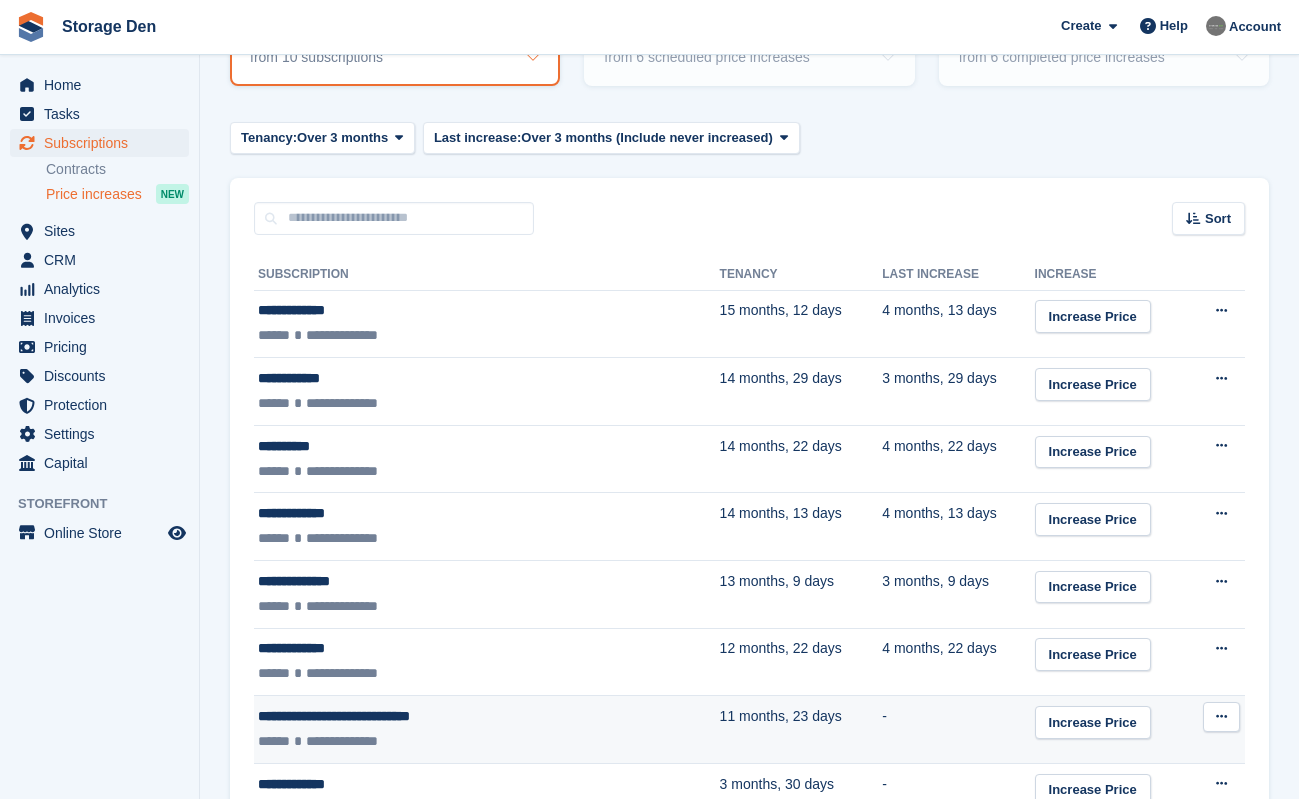 click on "**********" at bounding box center [431, 716] 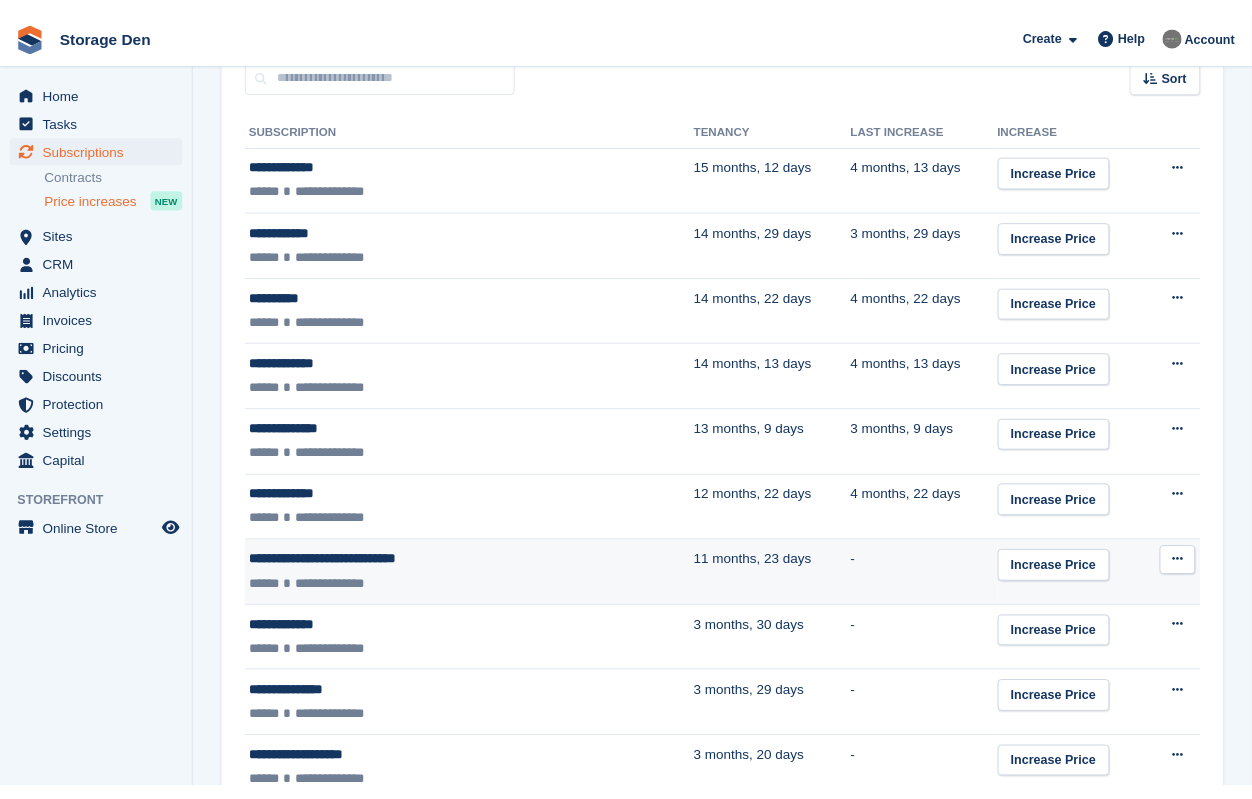 scroll, scrollTop: 404, scrollLeft: 0, axis: vertical 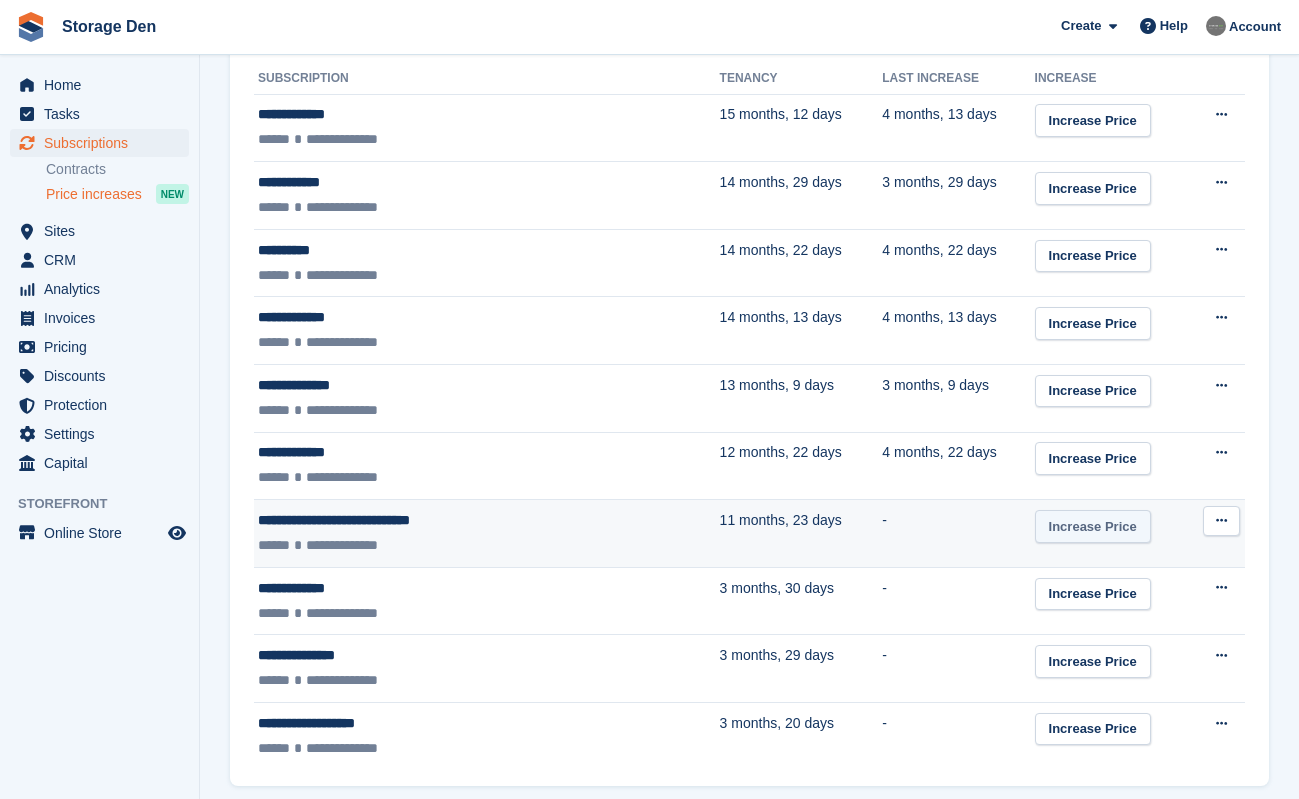 click on "Increase Price" at bounding box center (1093, 526) 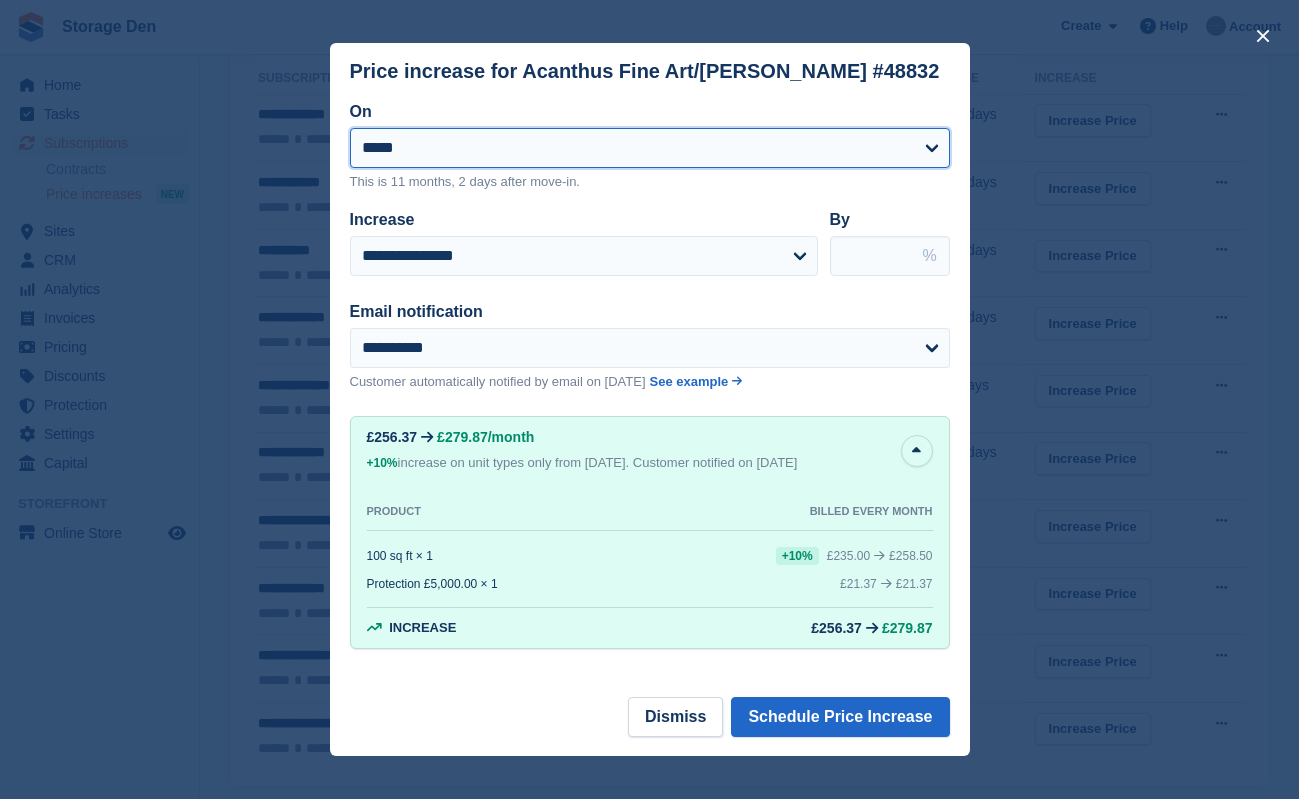 select on "**********" 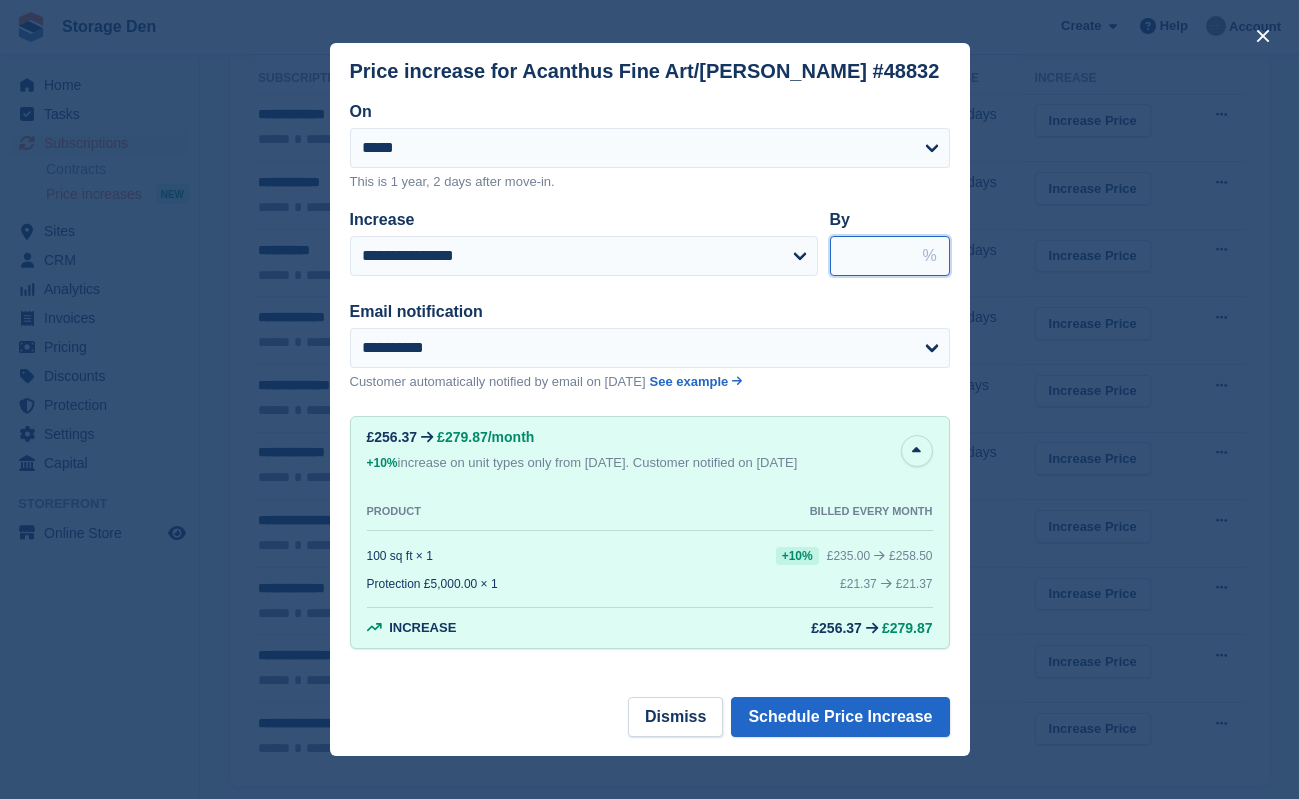 click on "****" at bounding box center [890, 256] 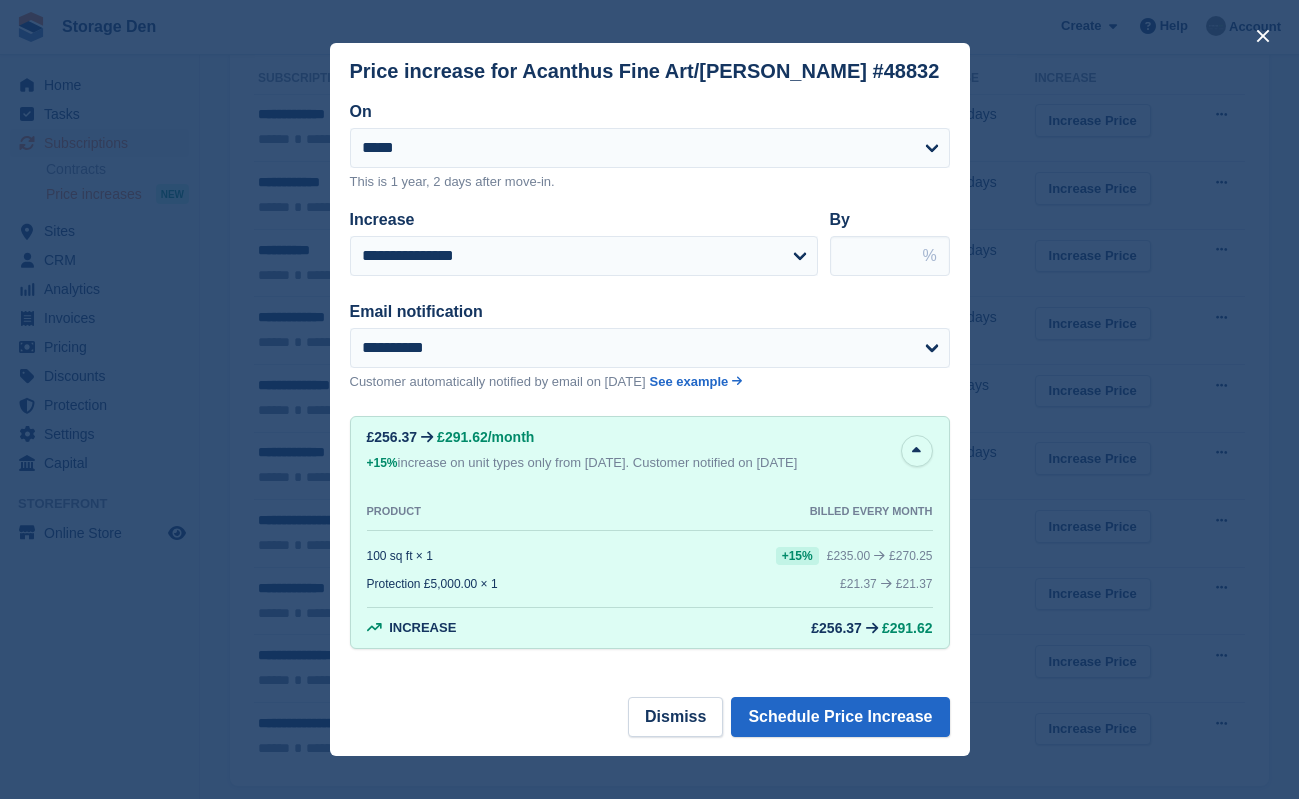 click on "Email notification" at bounding box center [638, 312] 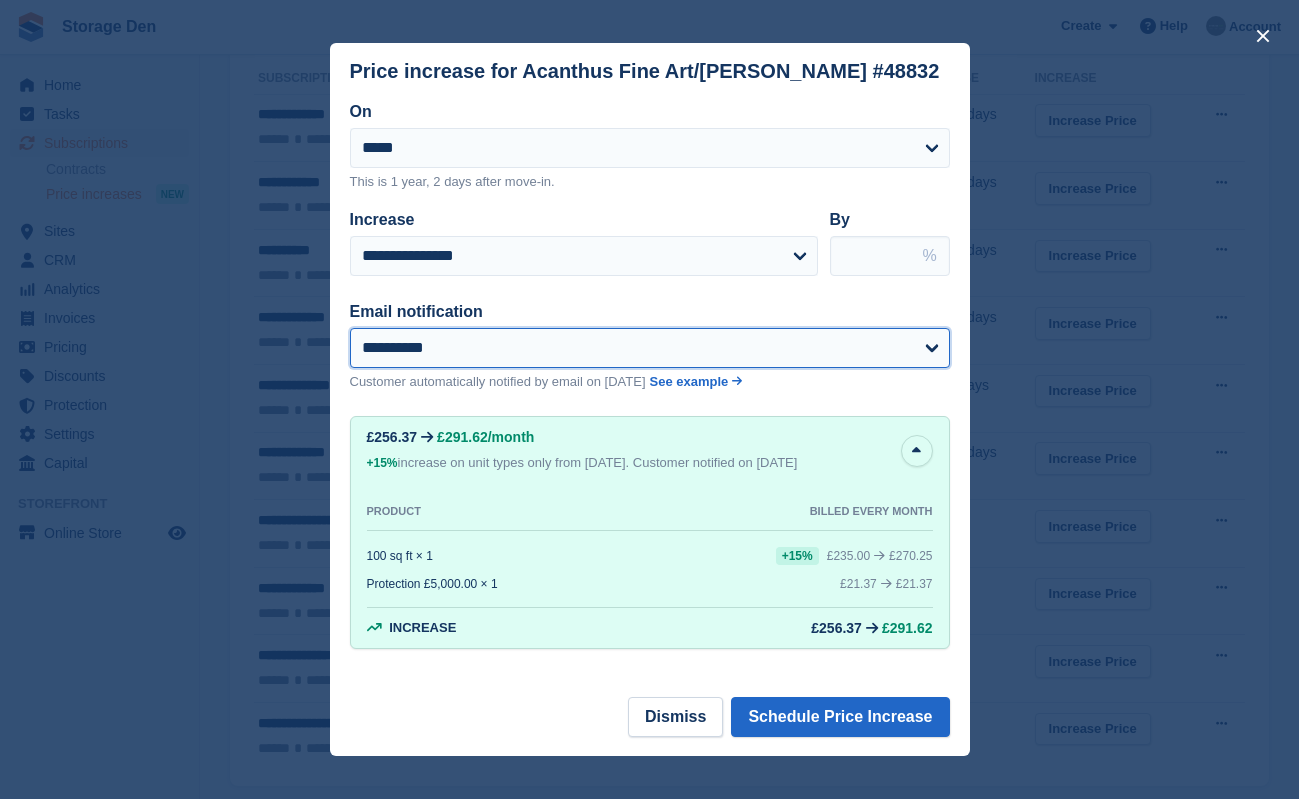 select on "**" 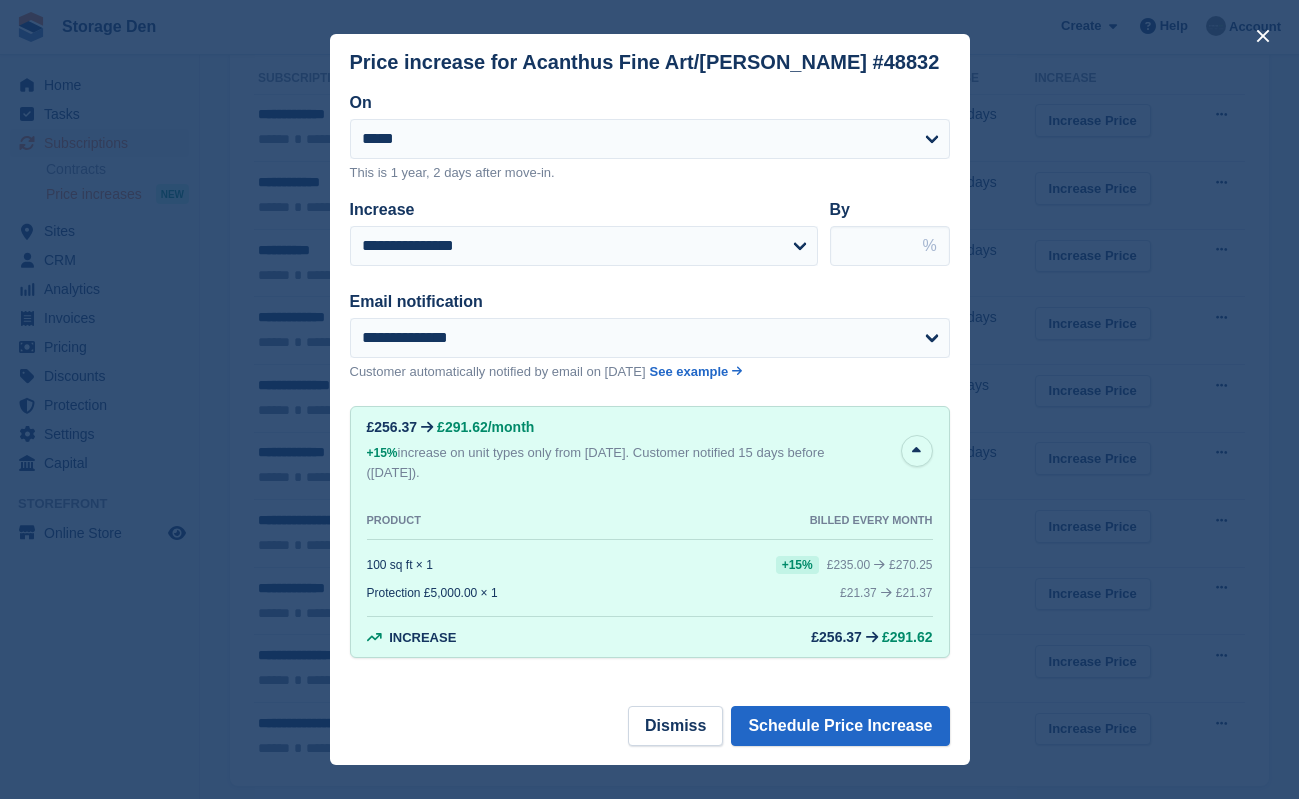 click on "**********" at bounding box center [650, 225] 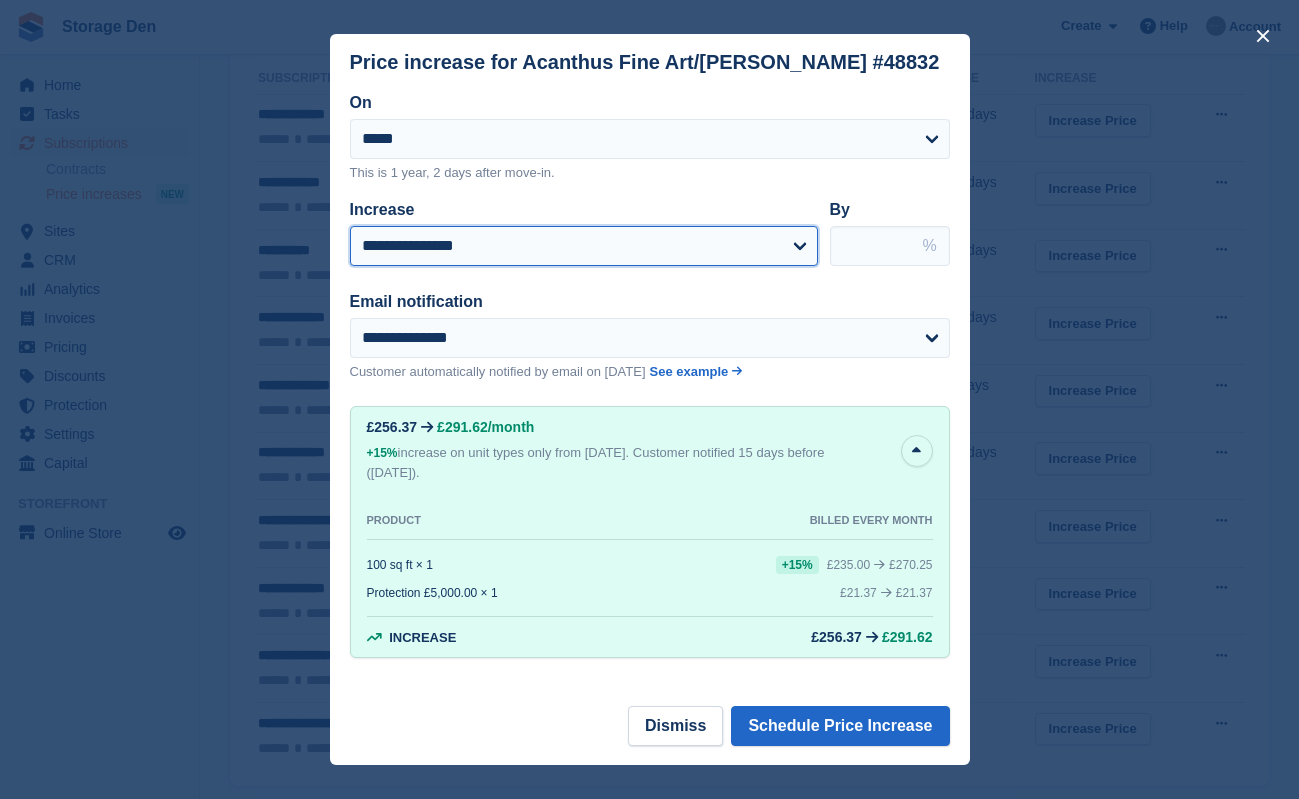 select on "**********" 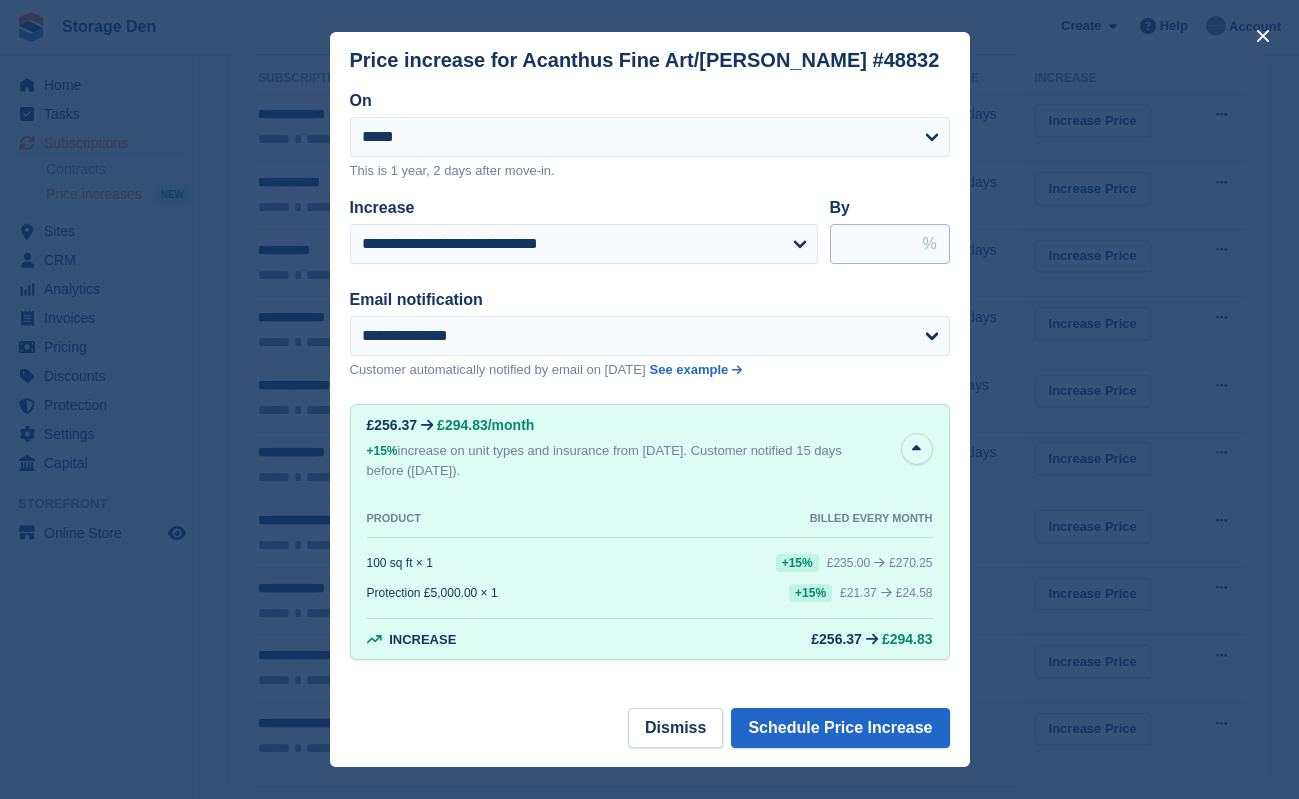 click on "****" at bounding box center [890, 244] 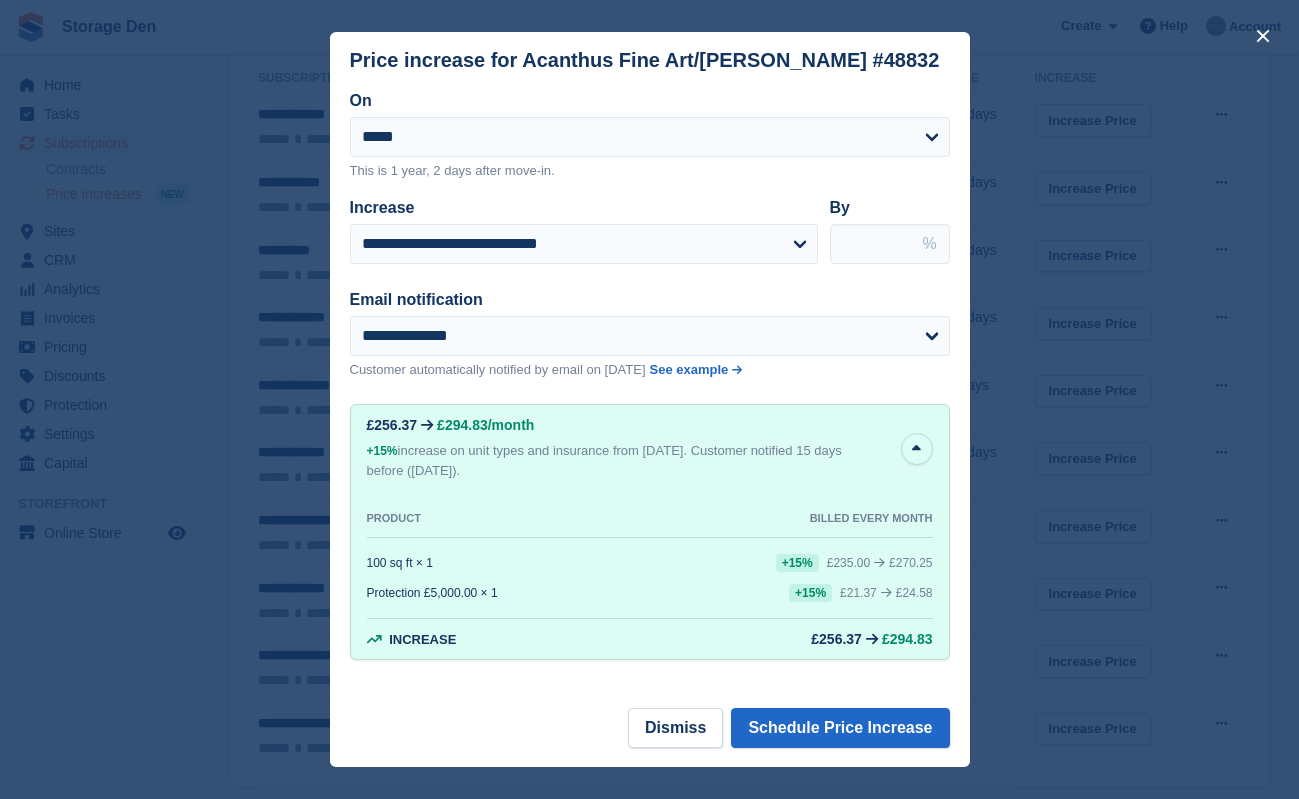 type on "****" 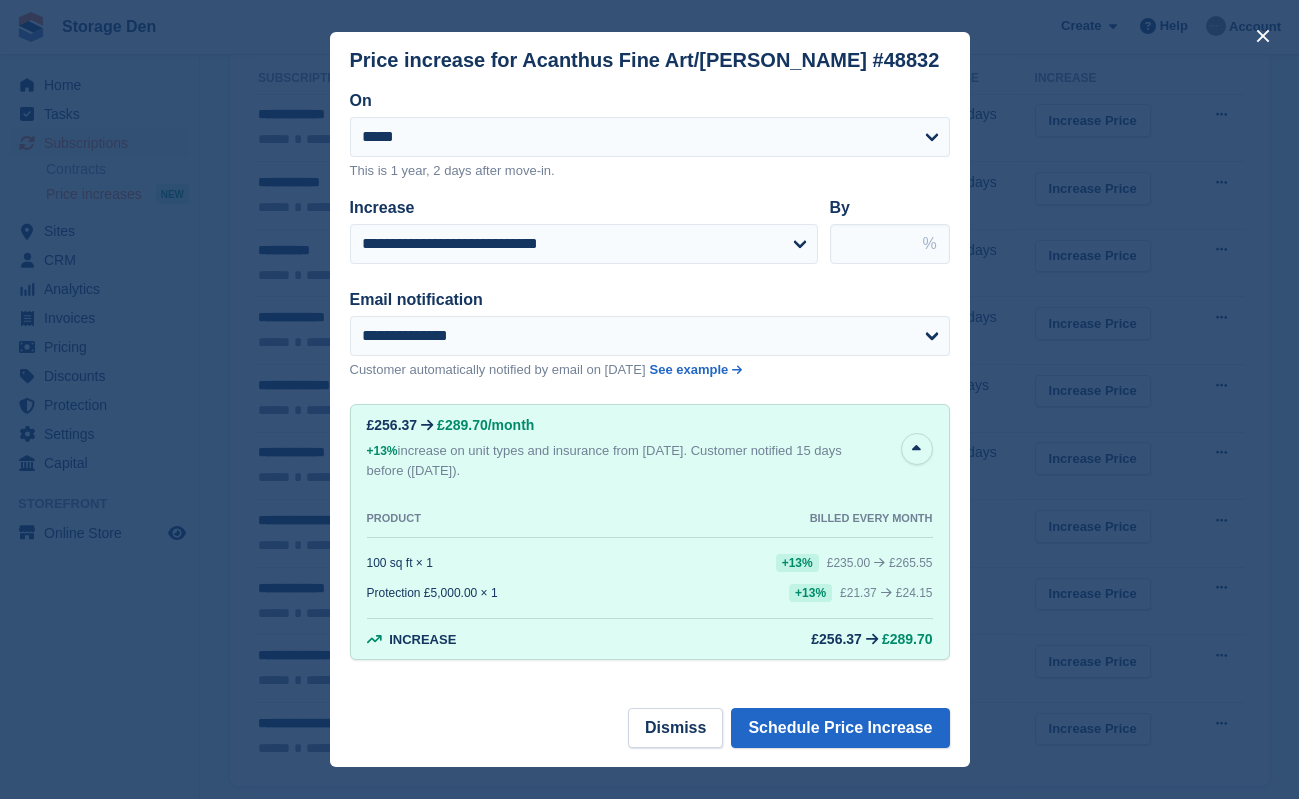click on "**********" at bounding box center (650, 223) 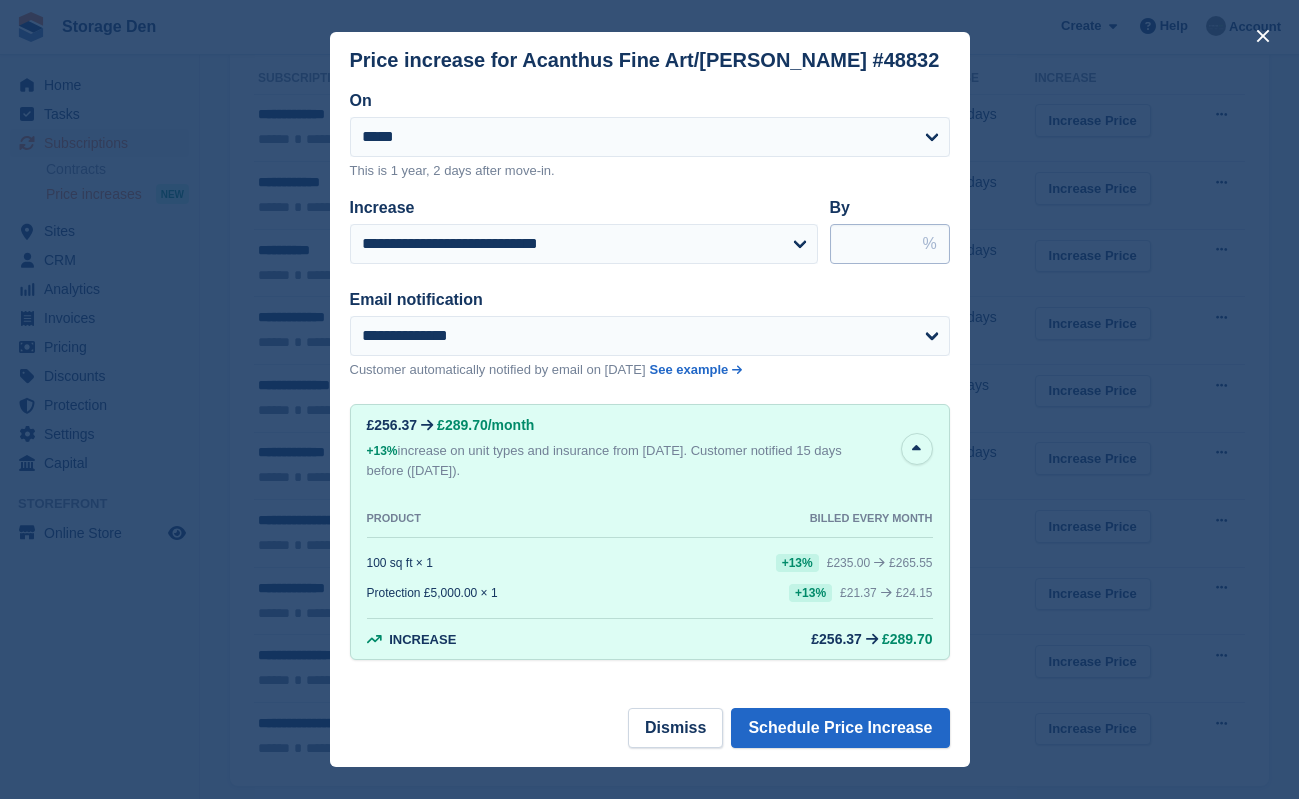 type on "*****" 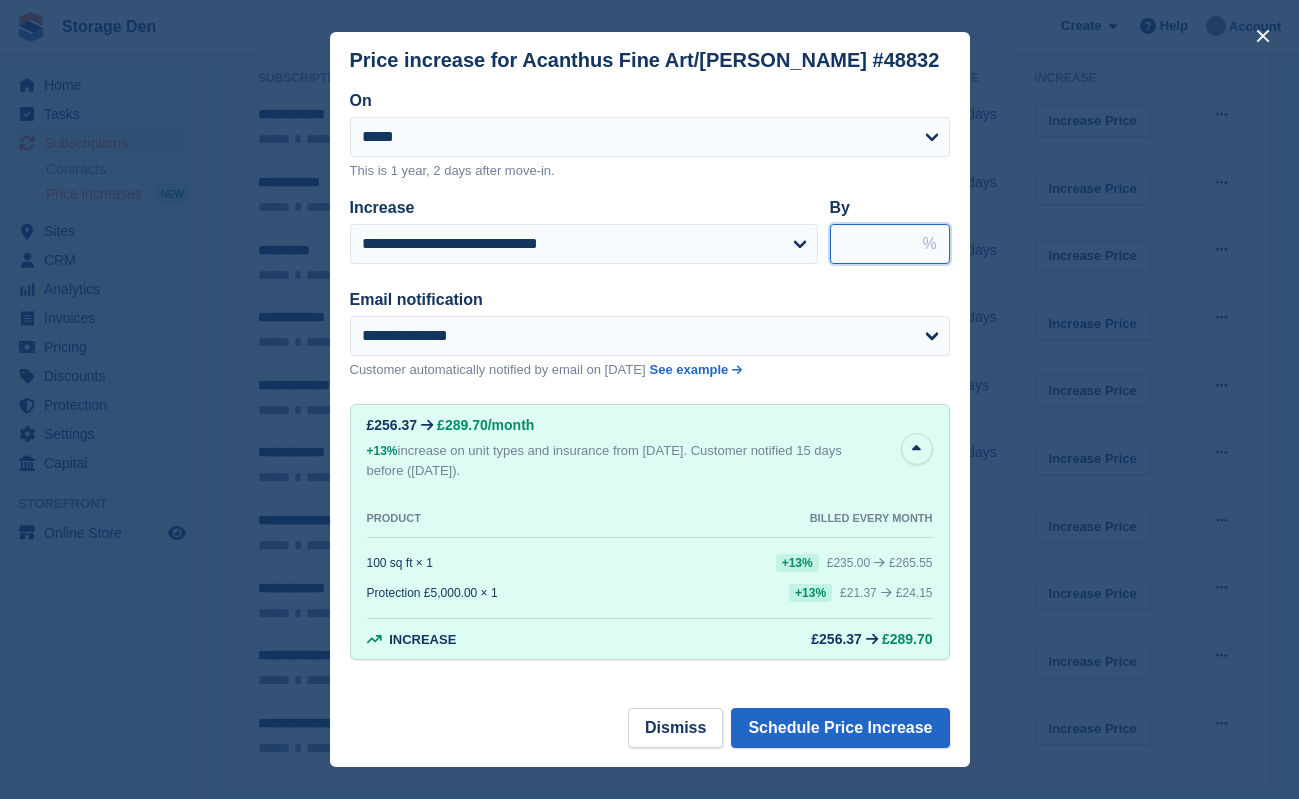 click on "*****" at bounding box center [890, 244] 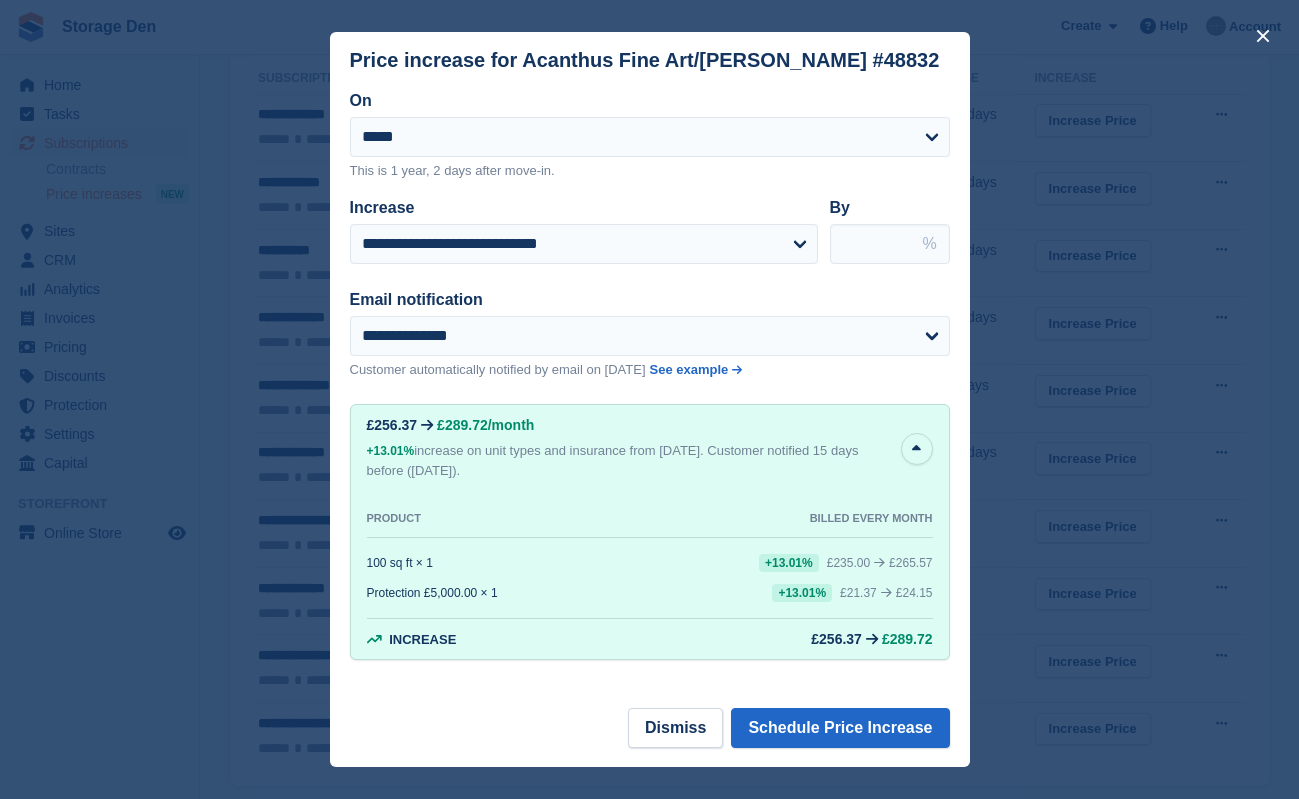 click on "*****" at bounding box center [890, 244] 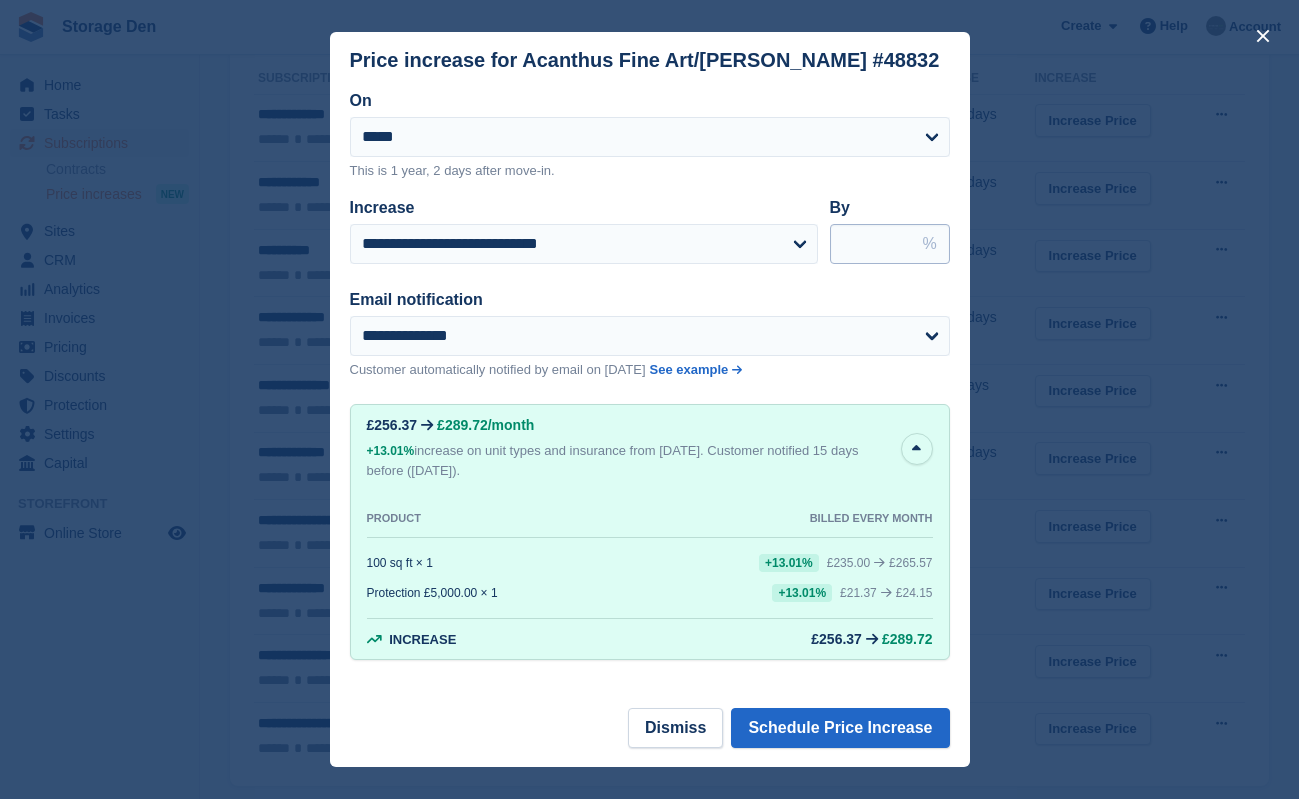 click on "*****" at bounding box center [890, 244] 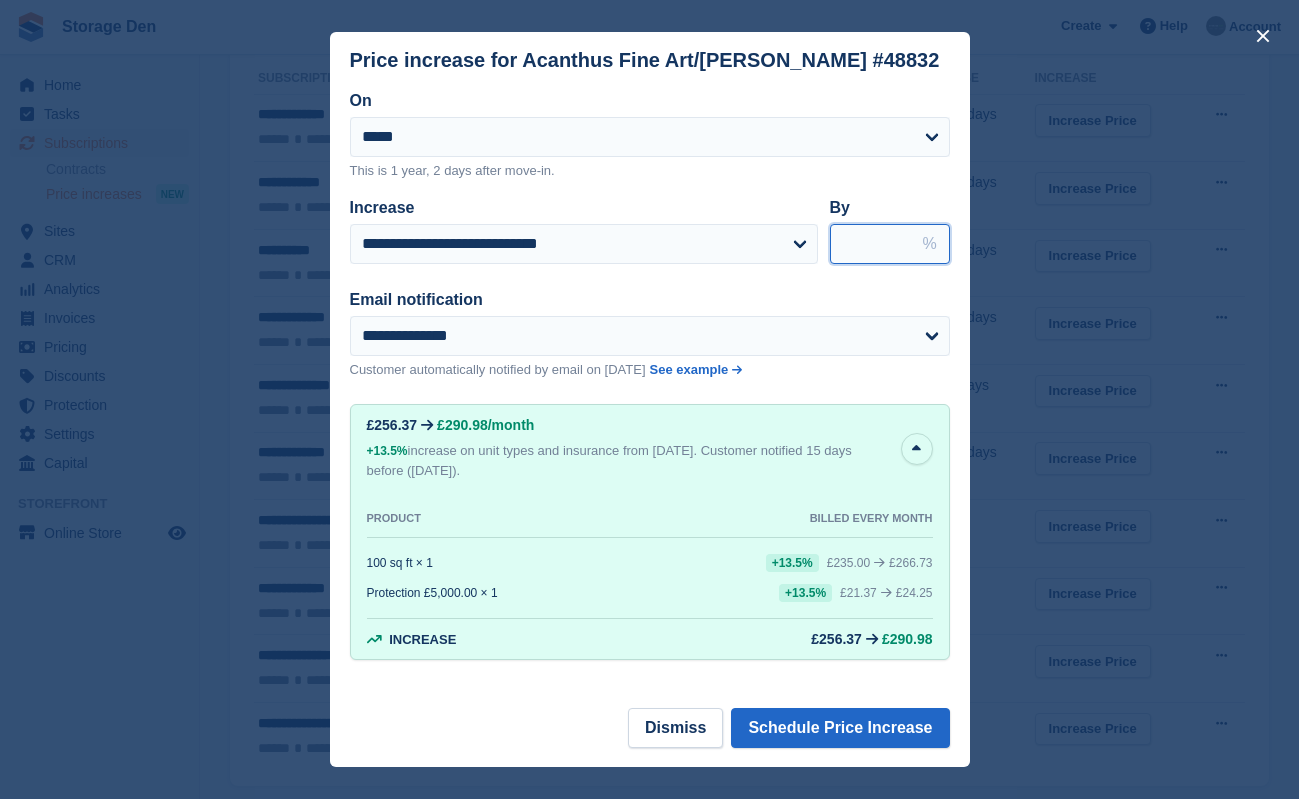 type on "*****" 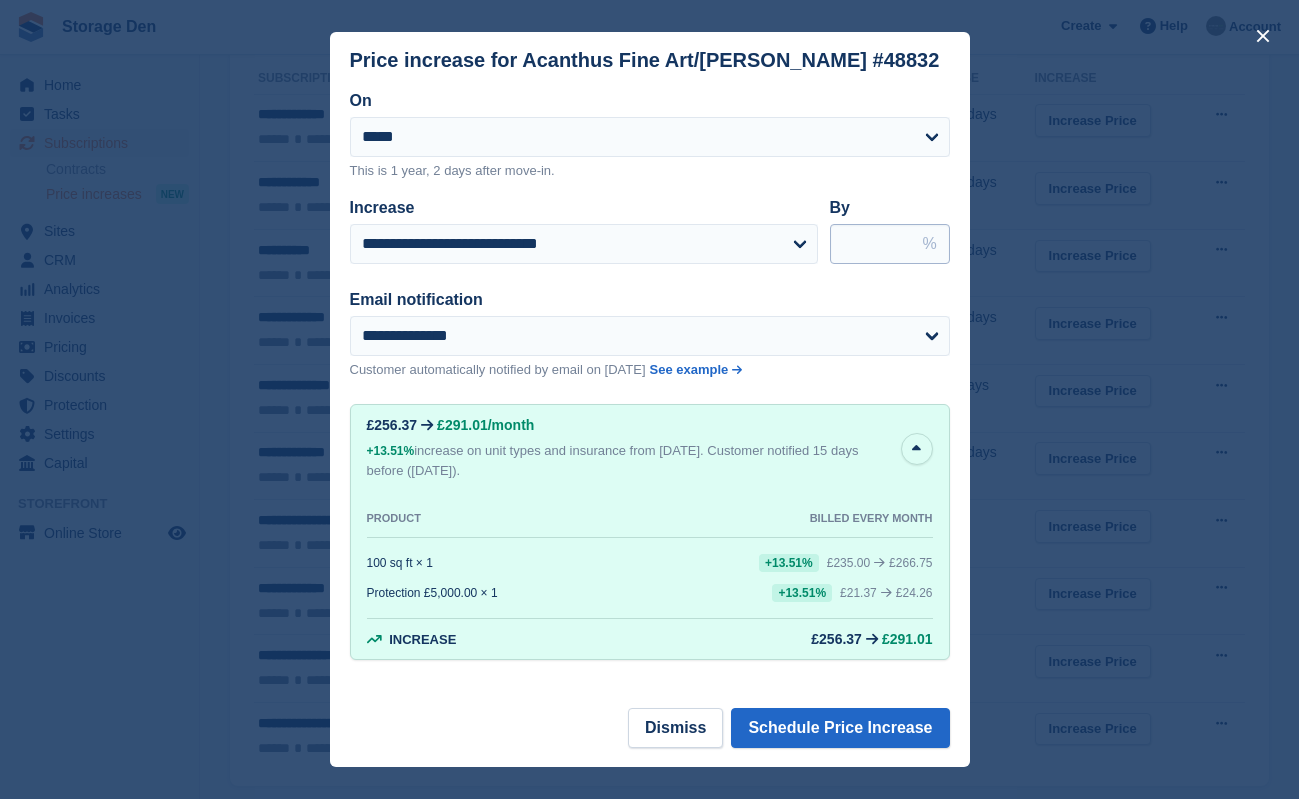 click on "*****" at bounding box center [890, 244] 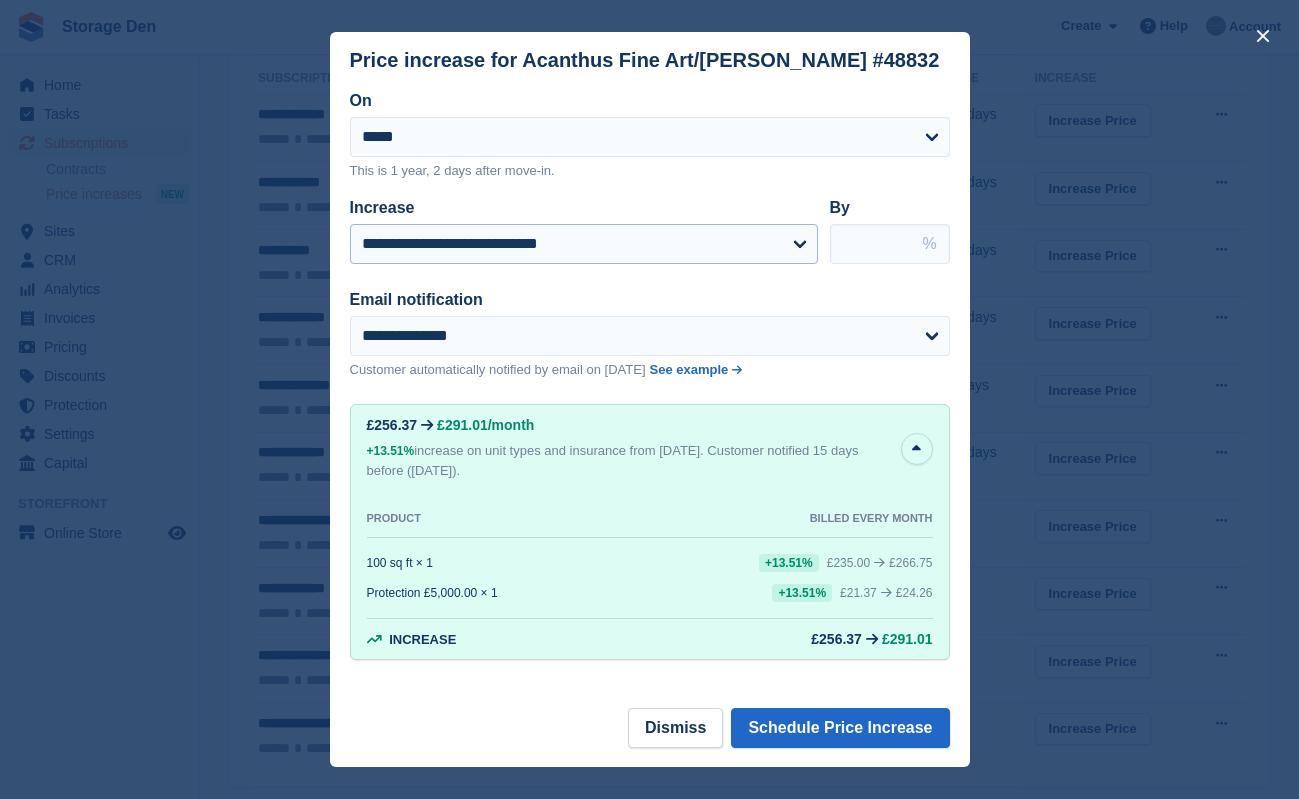 drag, startPoint x: 838, startPoint y: 242, endPoint x: 769, endPoint y: 242, distance: 69 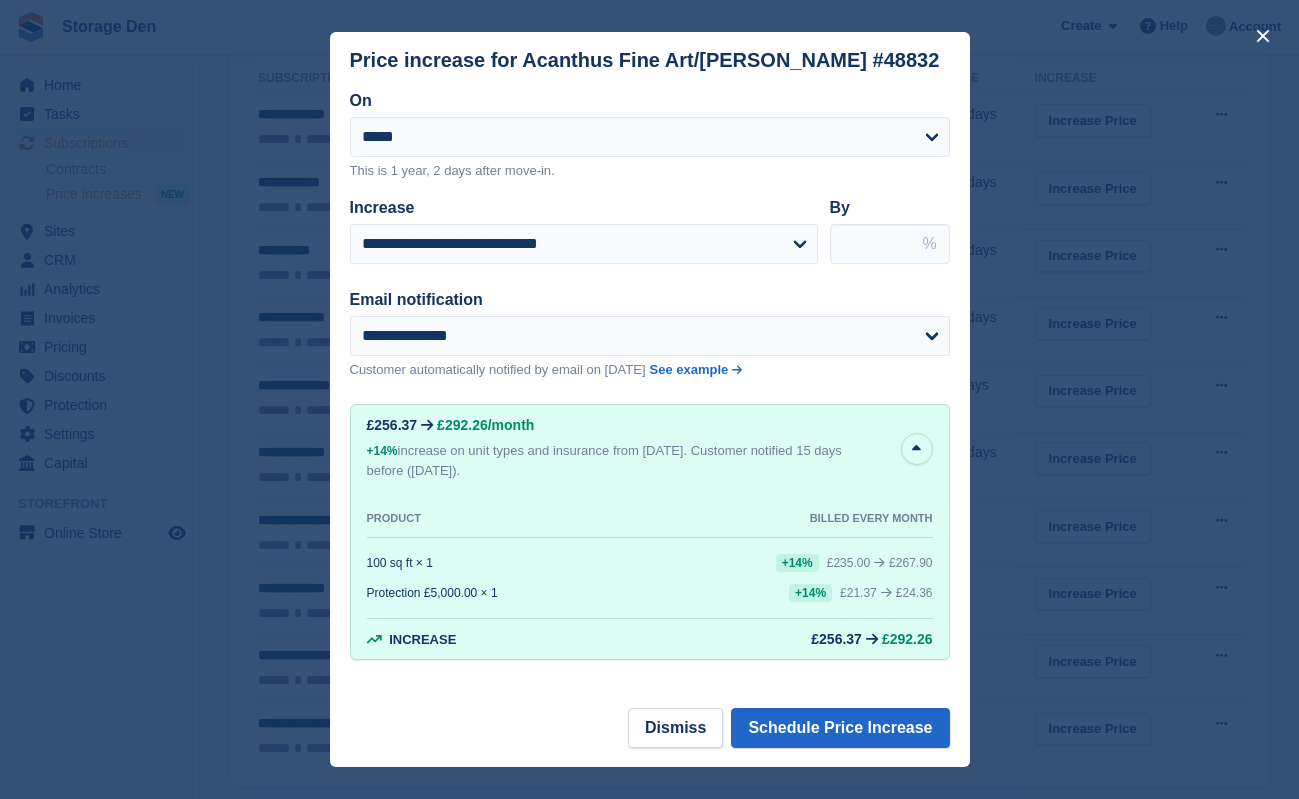 click on "**********" at bounding box center [650, 223] 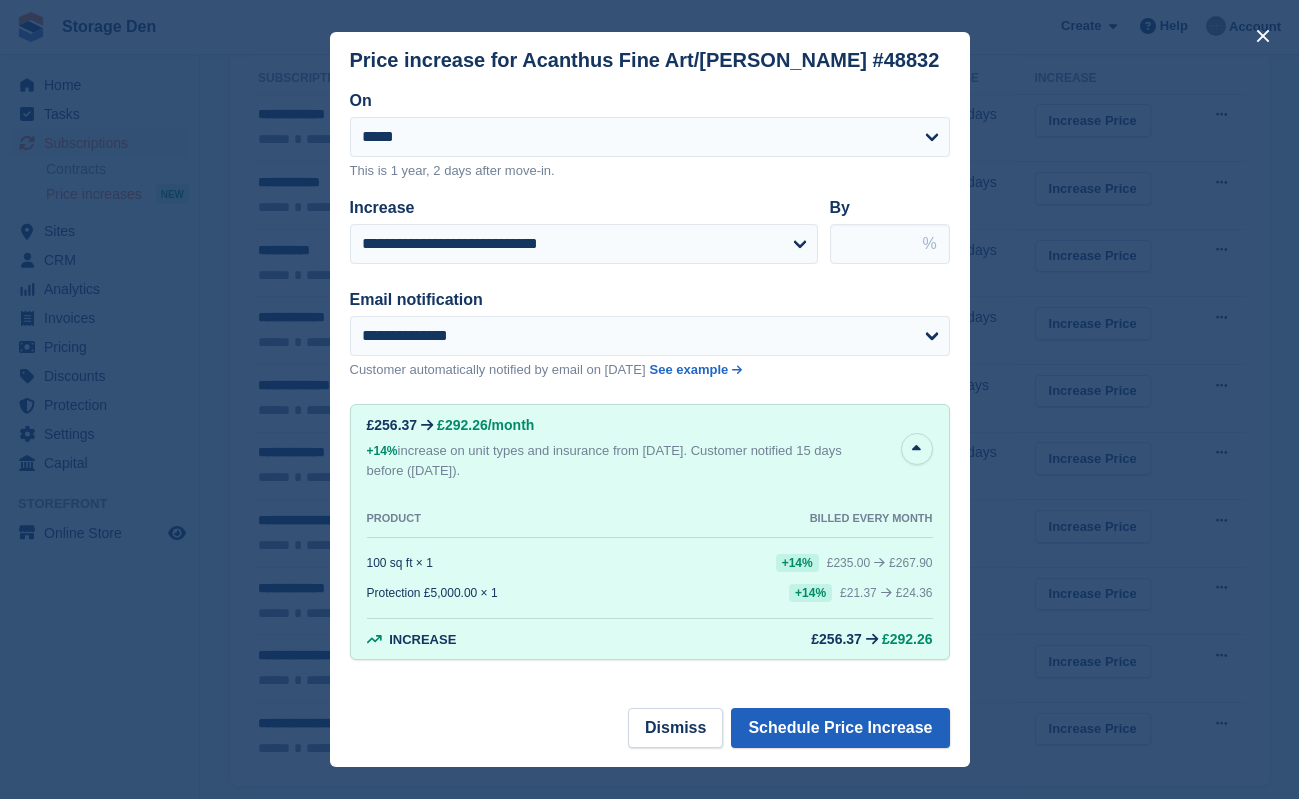 click on "Schedule Price Increase" at bounding box center (840, 728) 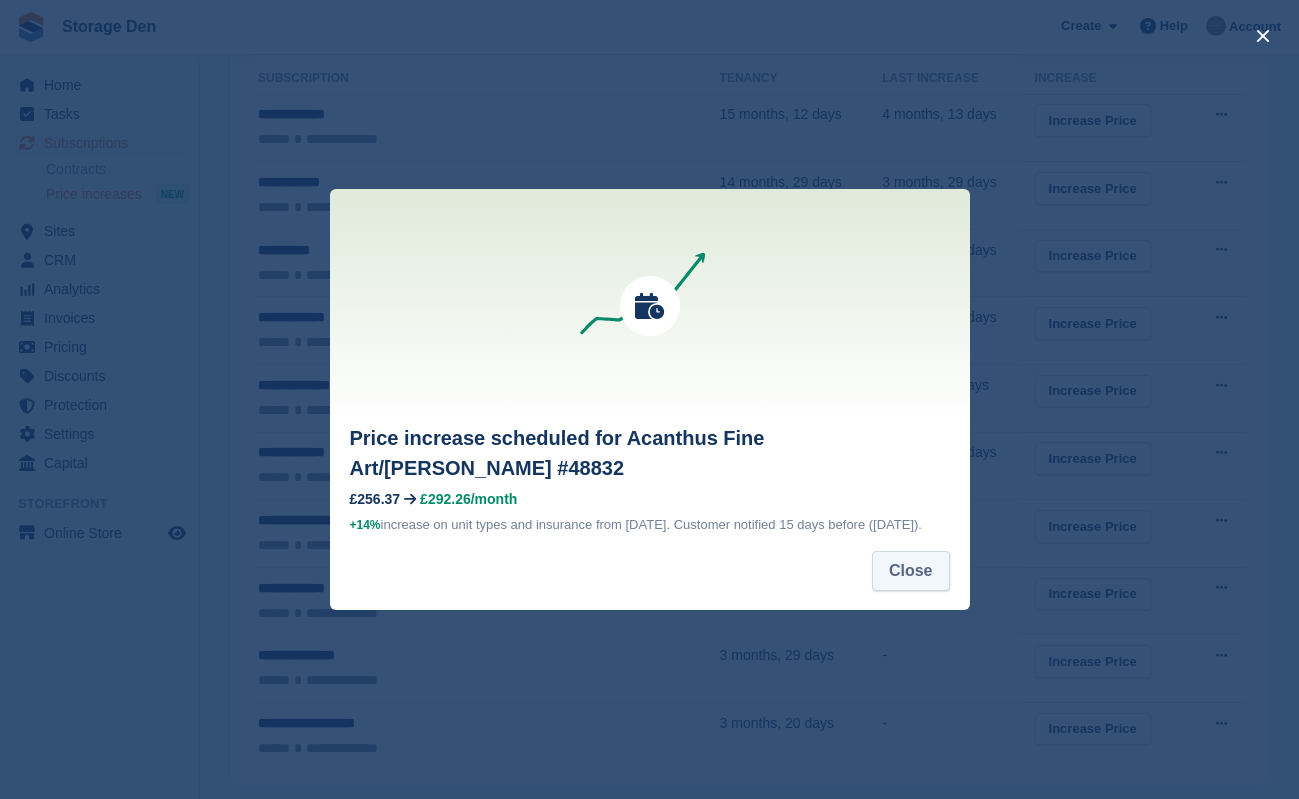 click on "Close" at bounding box center (911, 571) 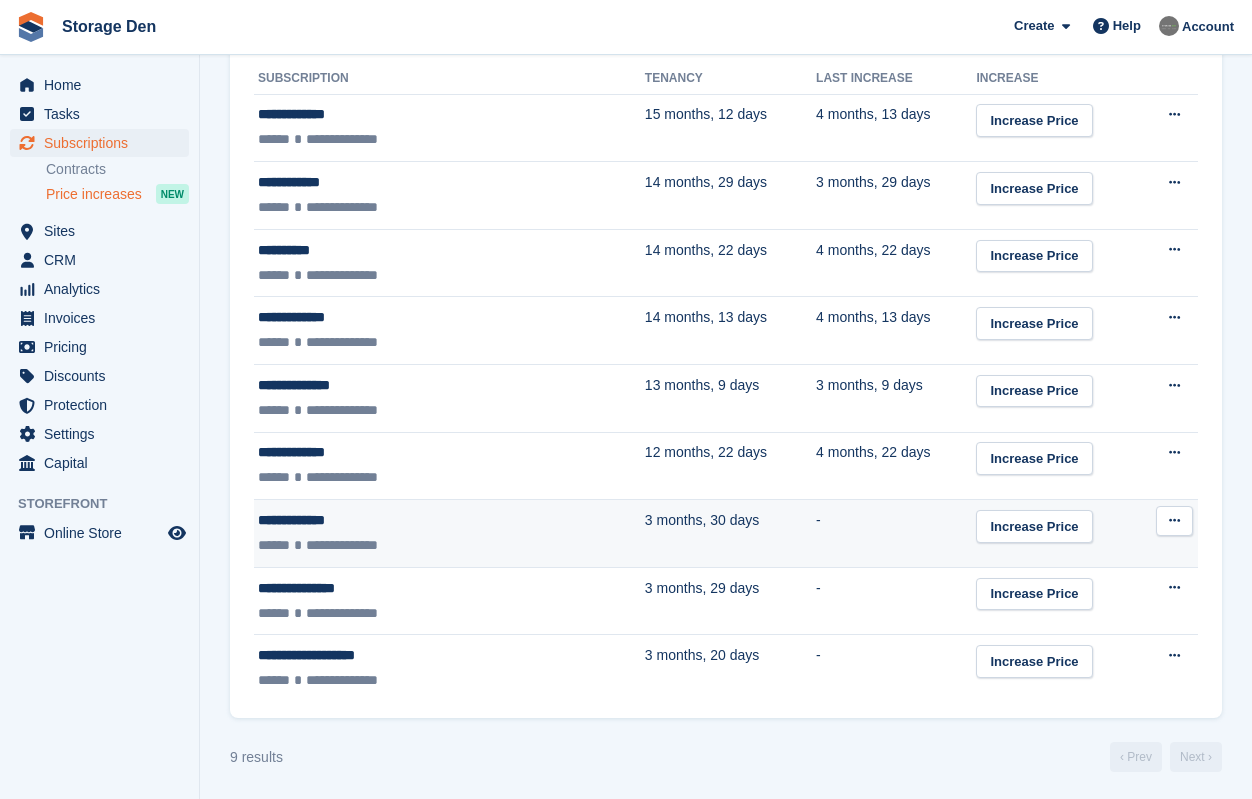 scroll, scrollTop: 275, scrollLeft: 0, axis: vertical 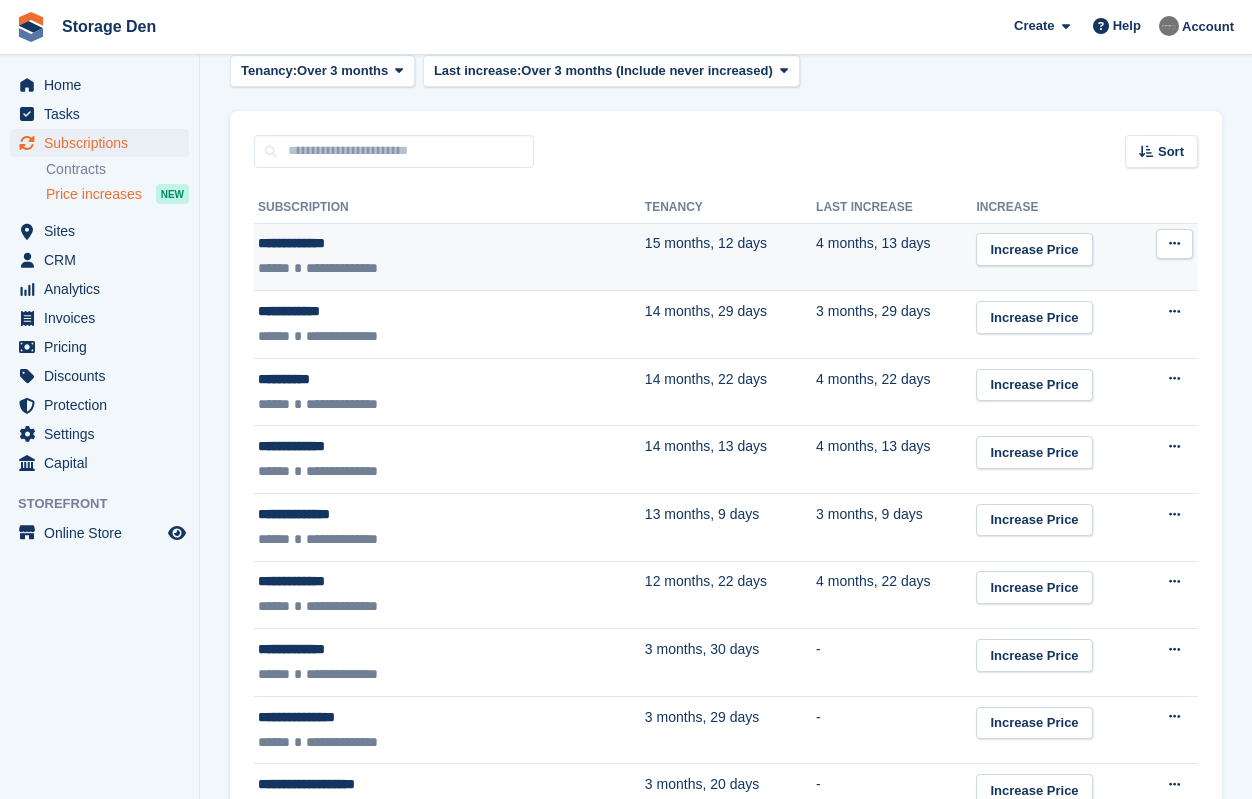 click on "**********" at bounding box center [395, 268] 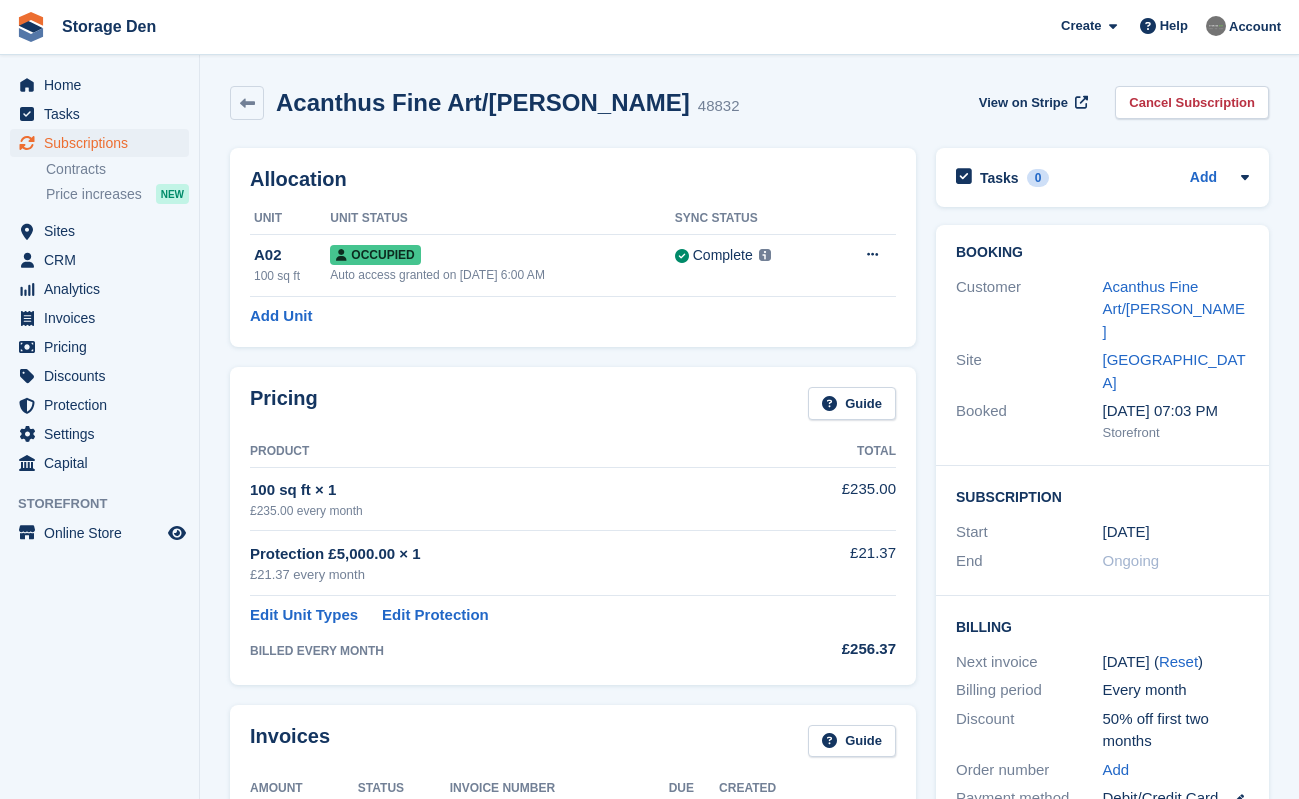 scroll, scrollTop: 0, scrollLeft: 0, axis: both 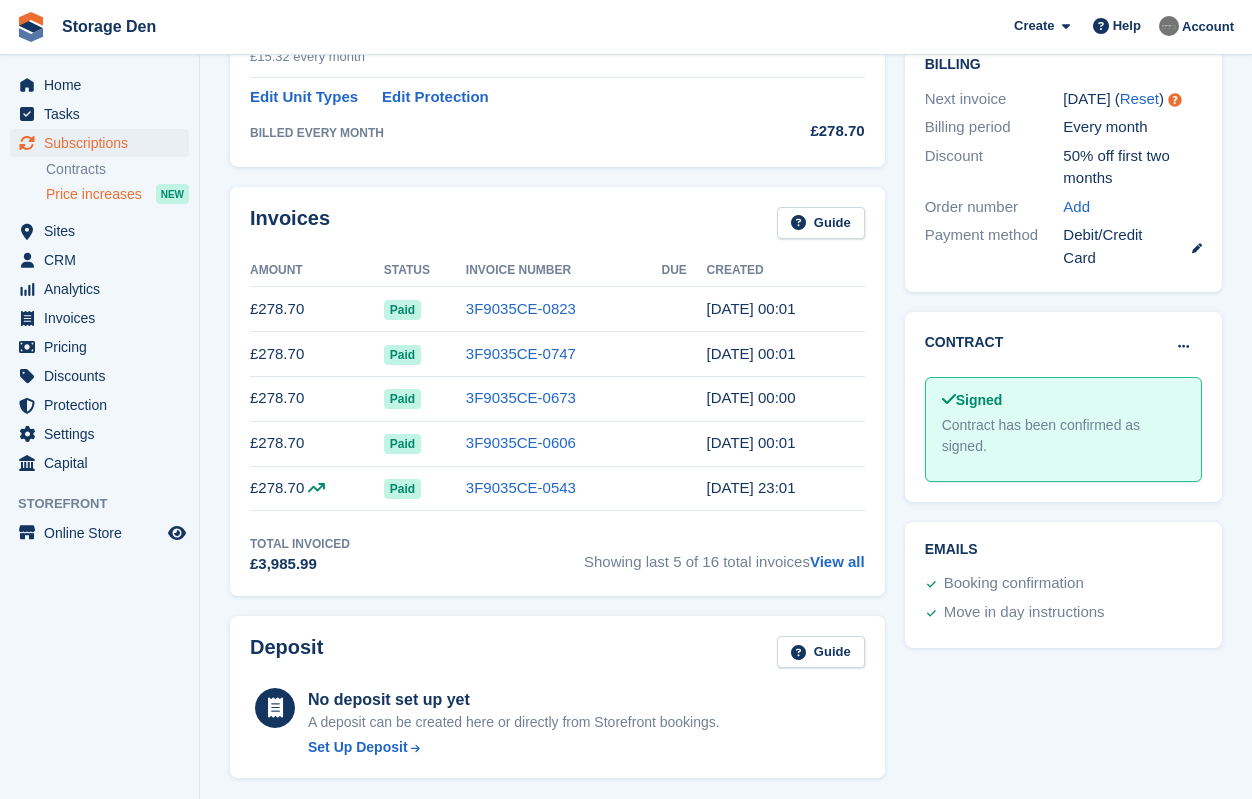 click on "Price increases" at bounding box center (94, 194) 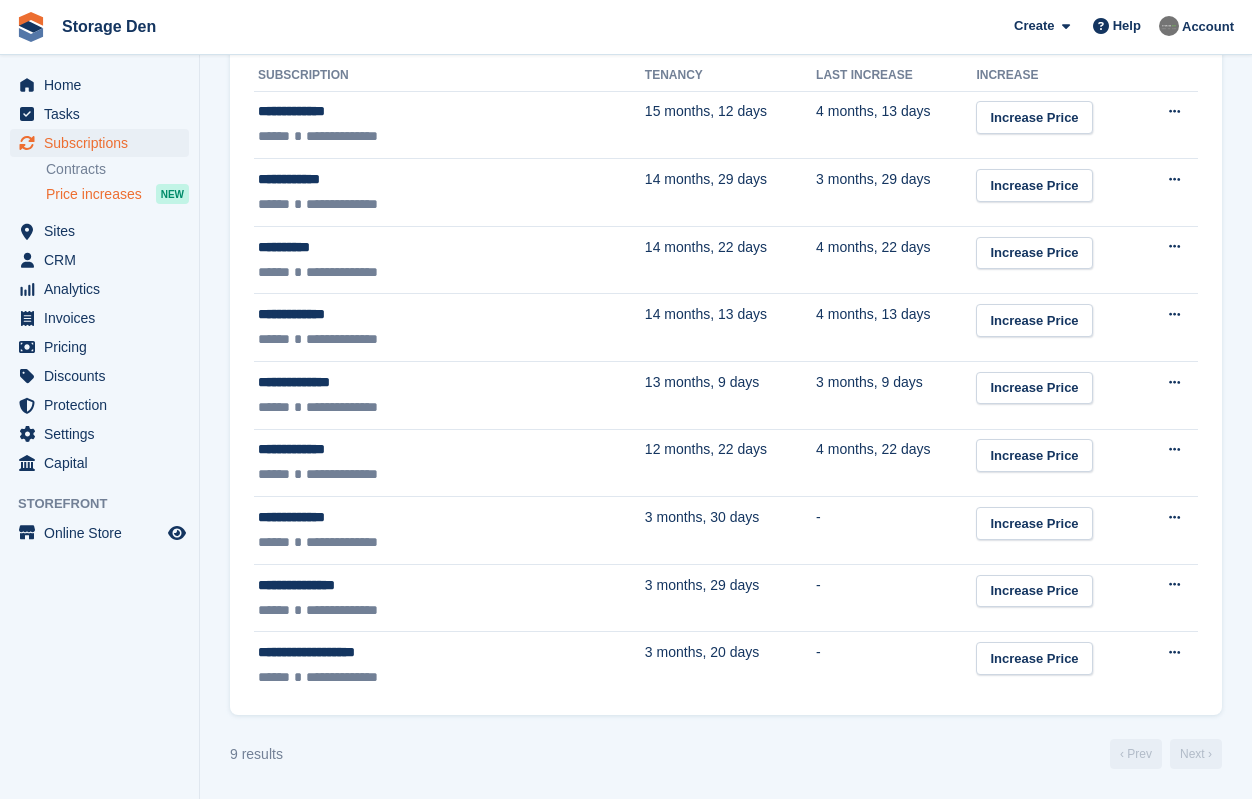 scroll, scrollTop: 0, scrollLeft: 0, axis: both 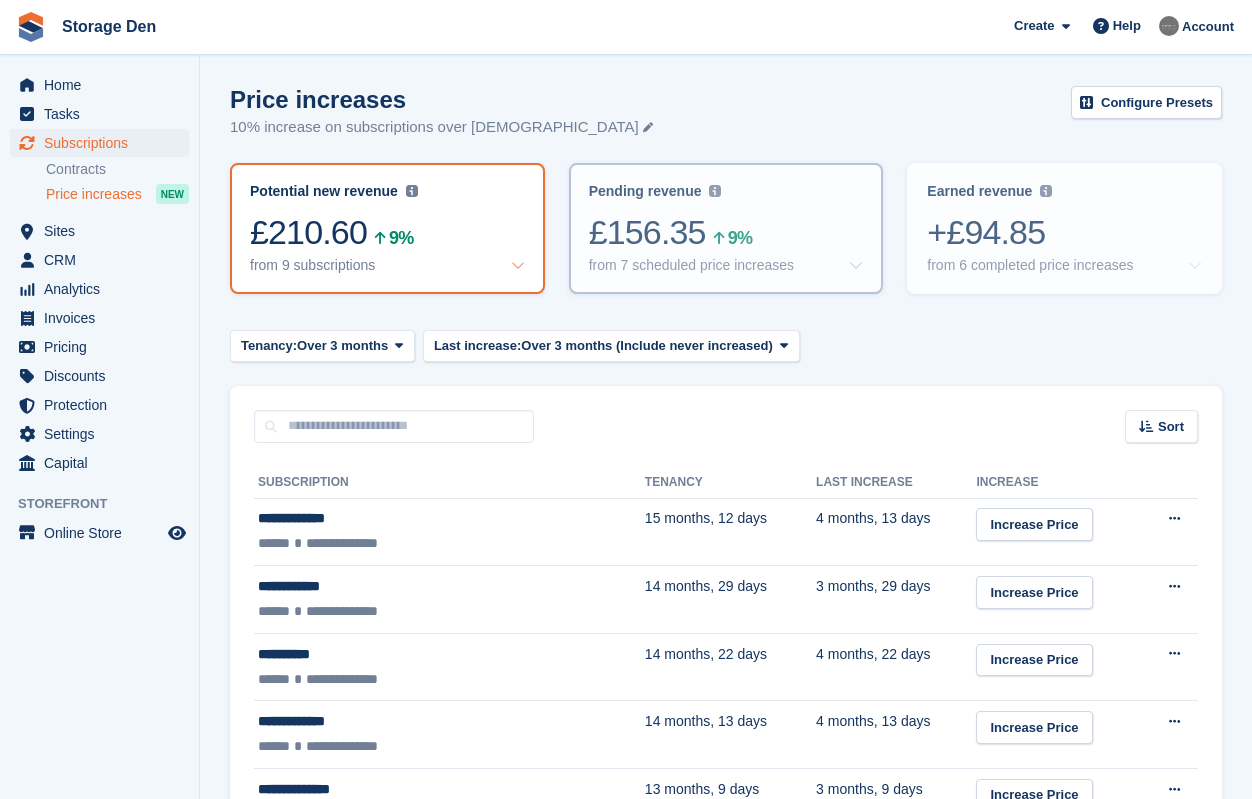 click on "£156.35
9%" at bounding box center (726, 232) 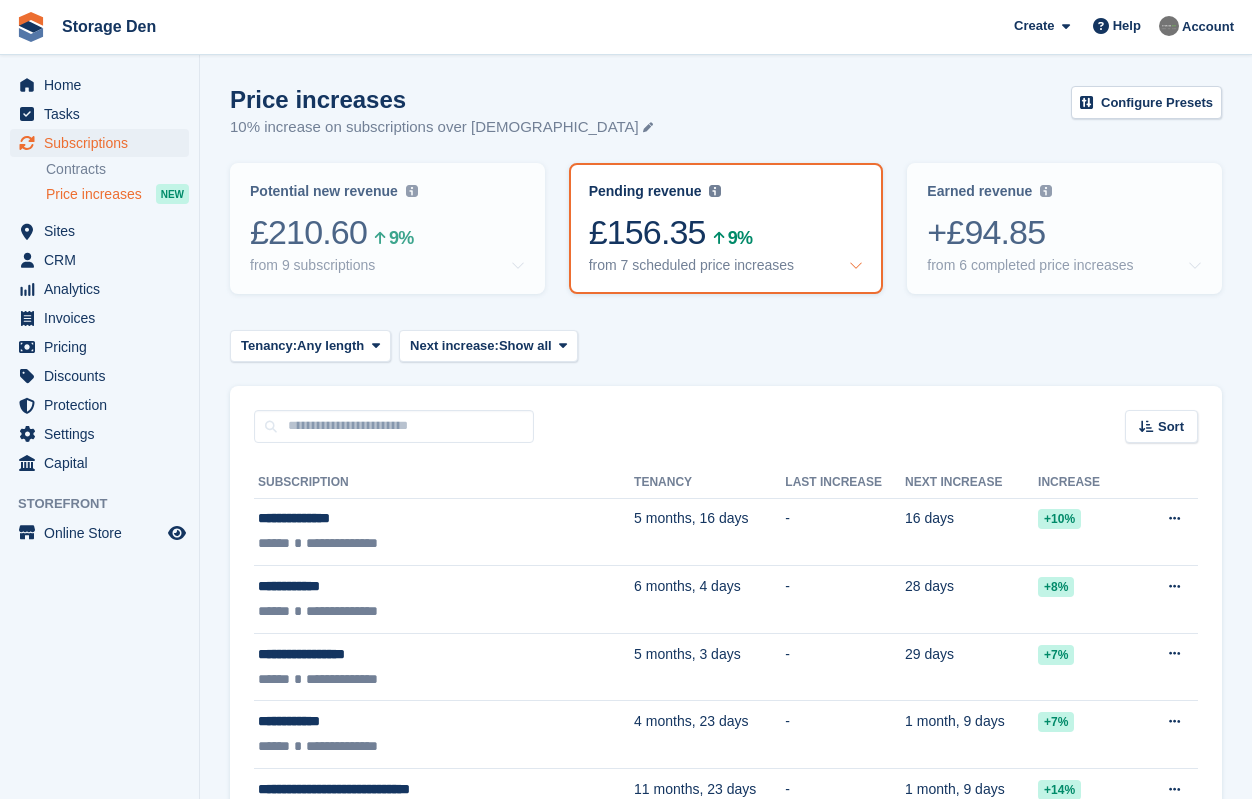 scroll, scrollTop: 129, scrollLeft: 0, axis: vertical 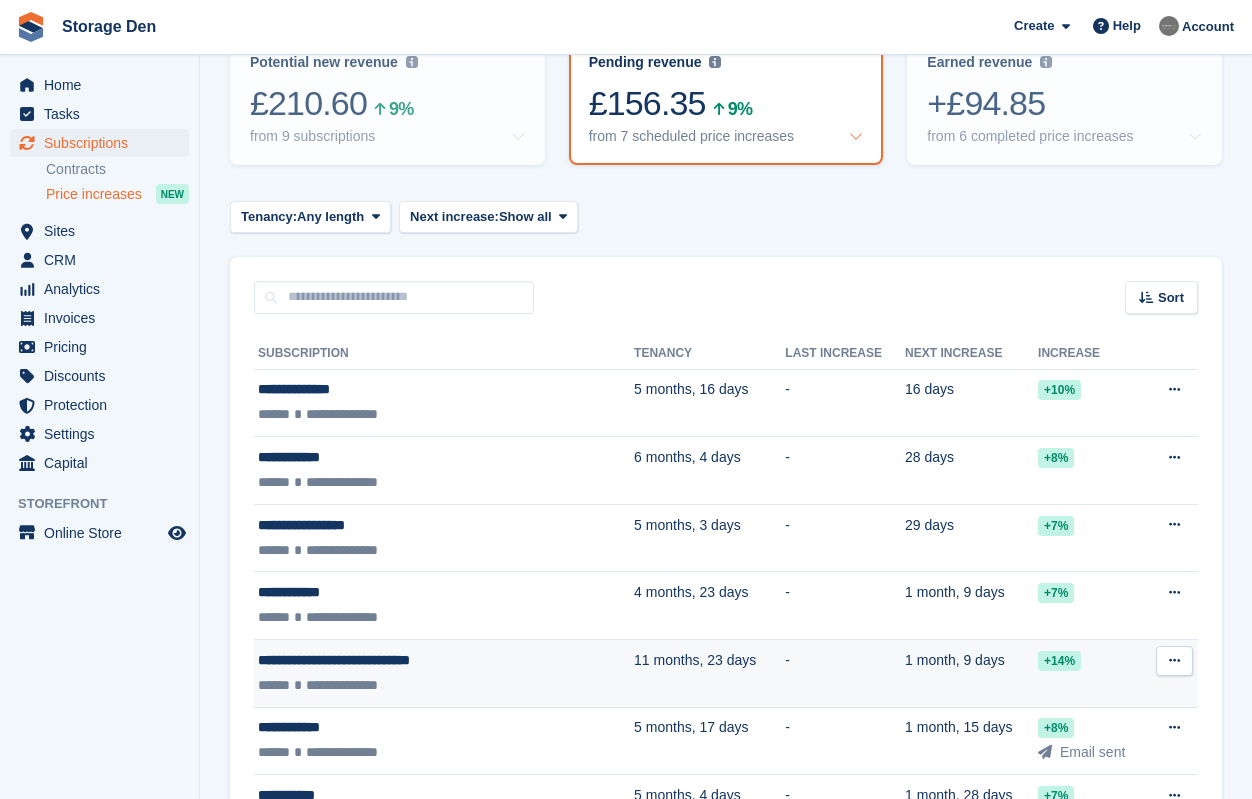 click at bounding box center (1174, 661) 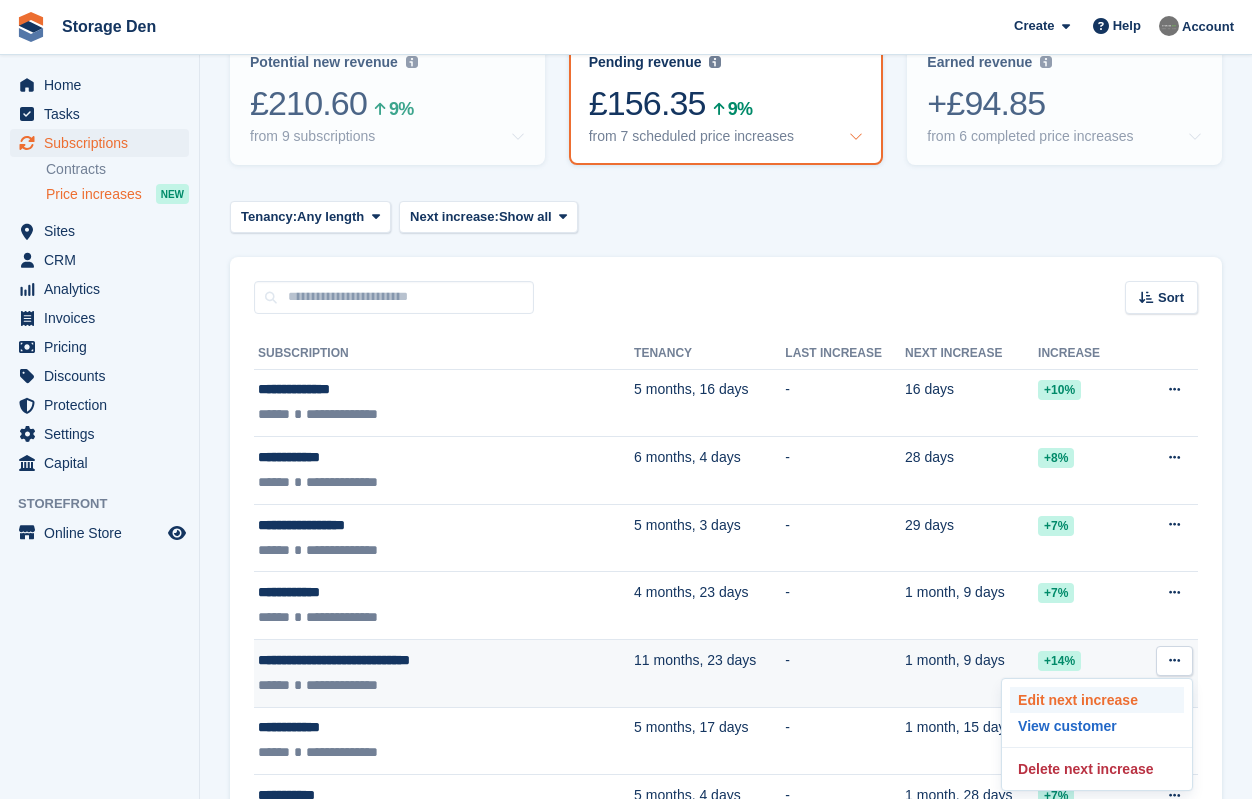 click on "Edit next increase" at bounding box center (1097, 700) 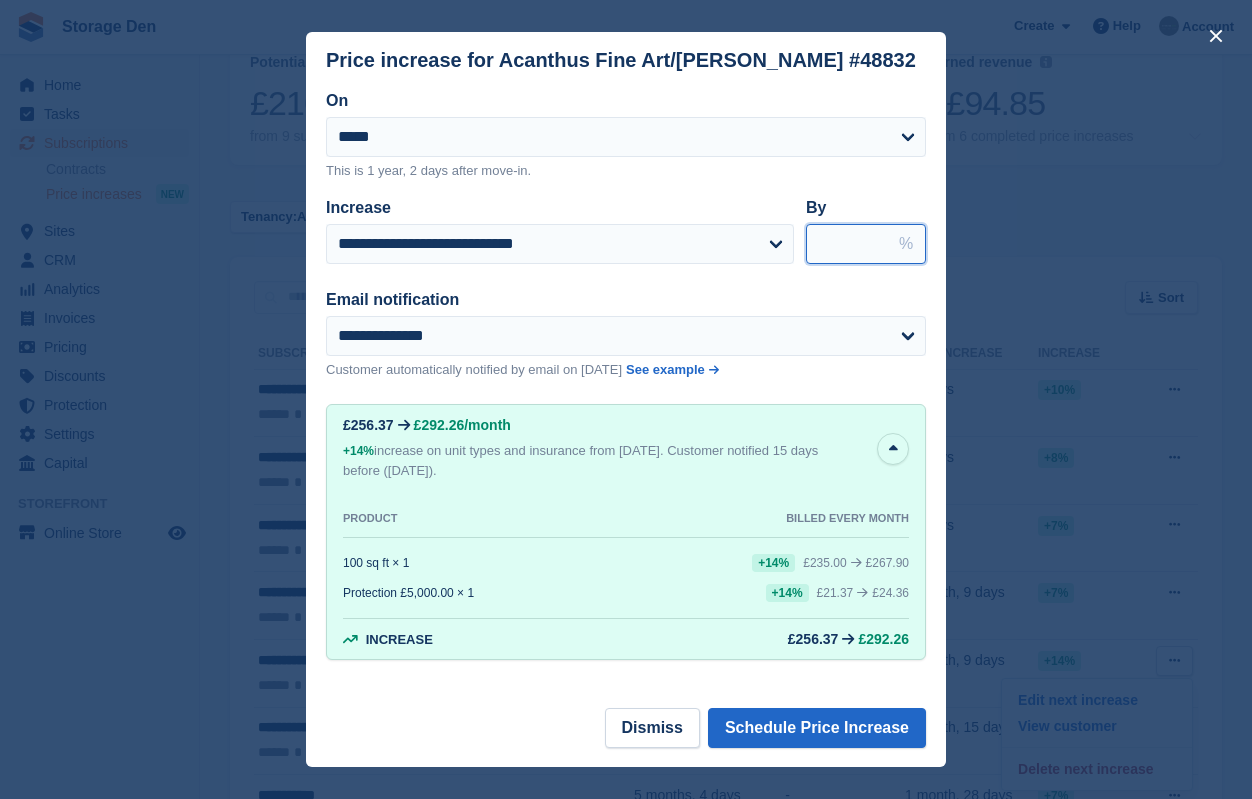 click on "****" at bounding box center (866, 244) 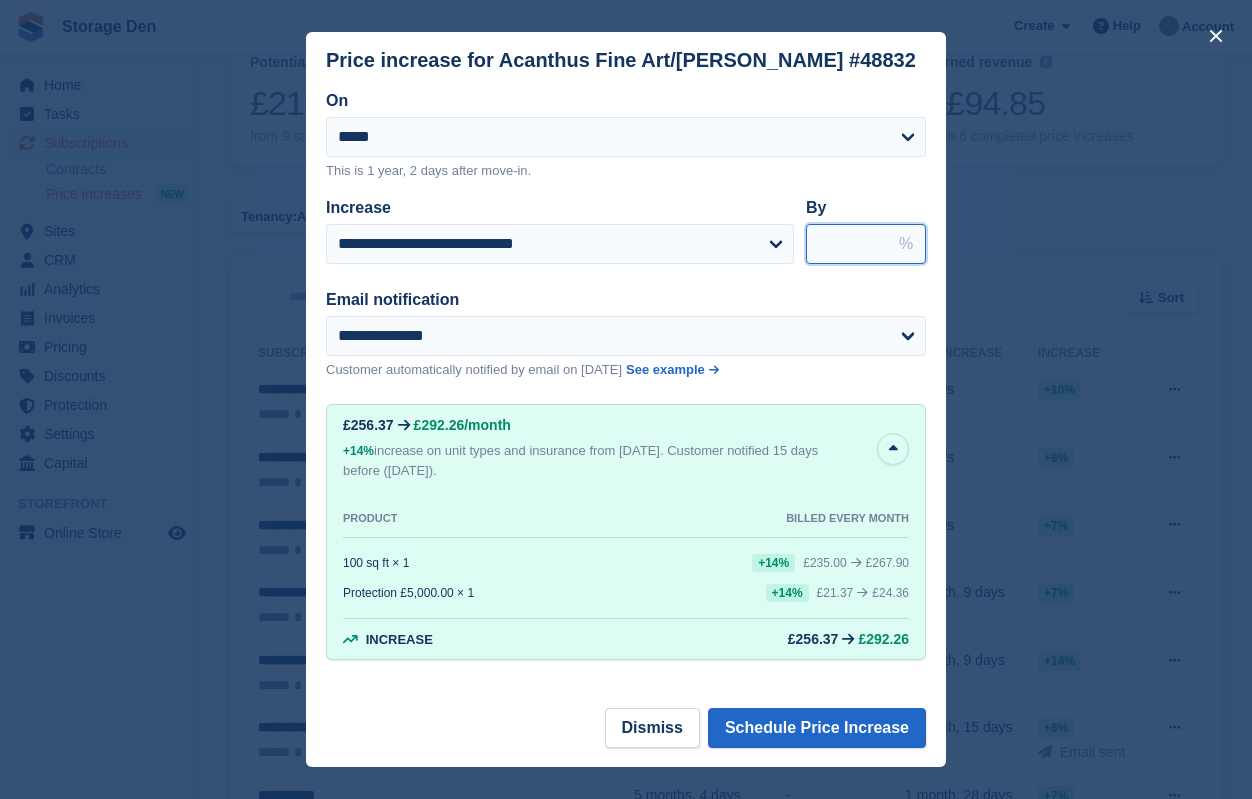 type on "****" 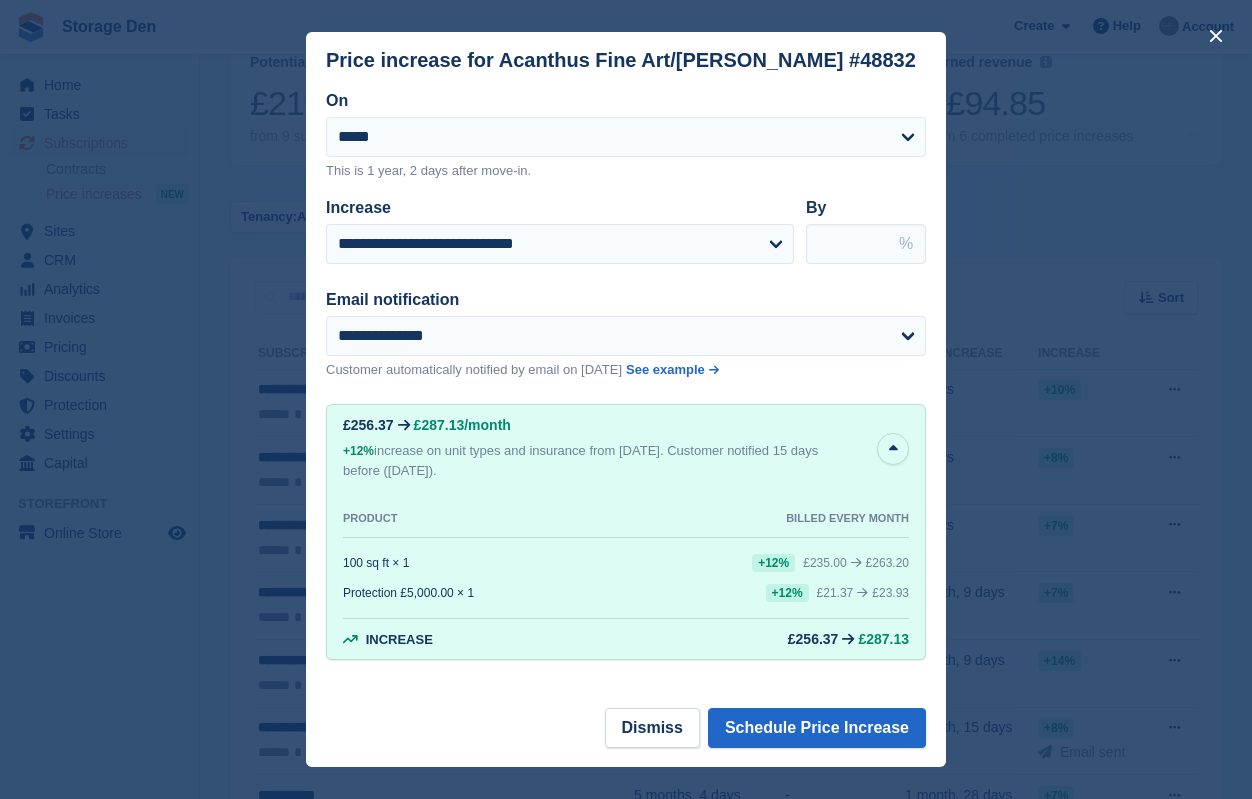 click on "Email notification" at bounding box center [614, 300] 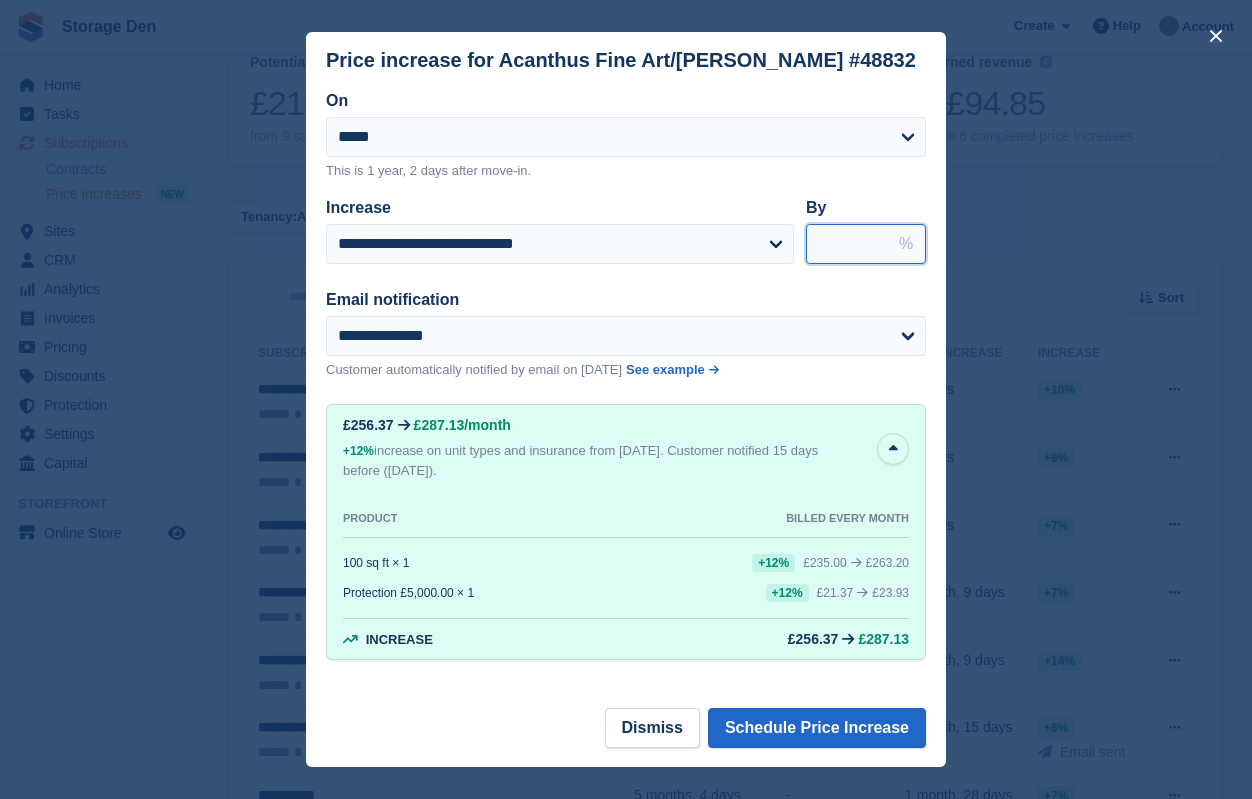 click on "****" at bounding box center (866, 244) 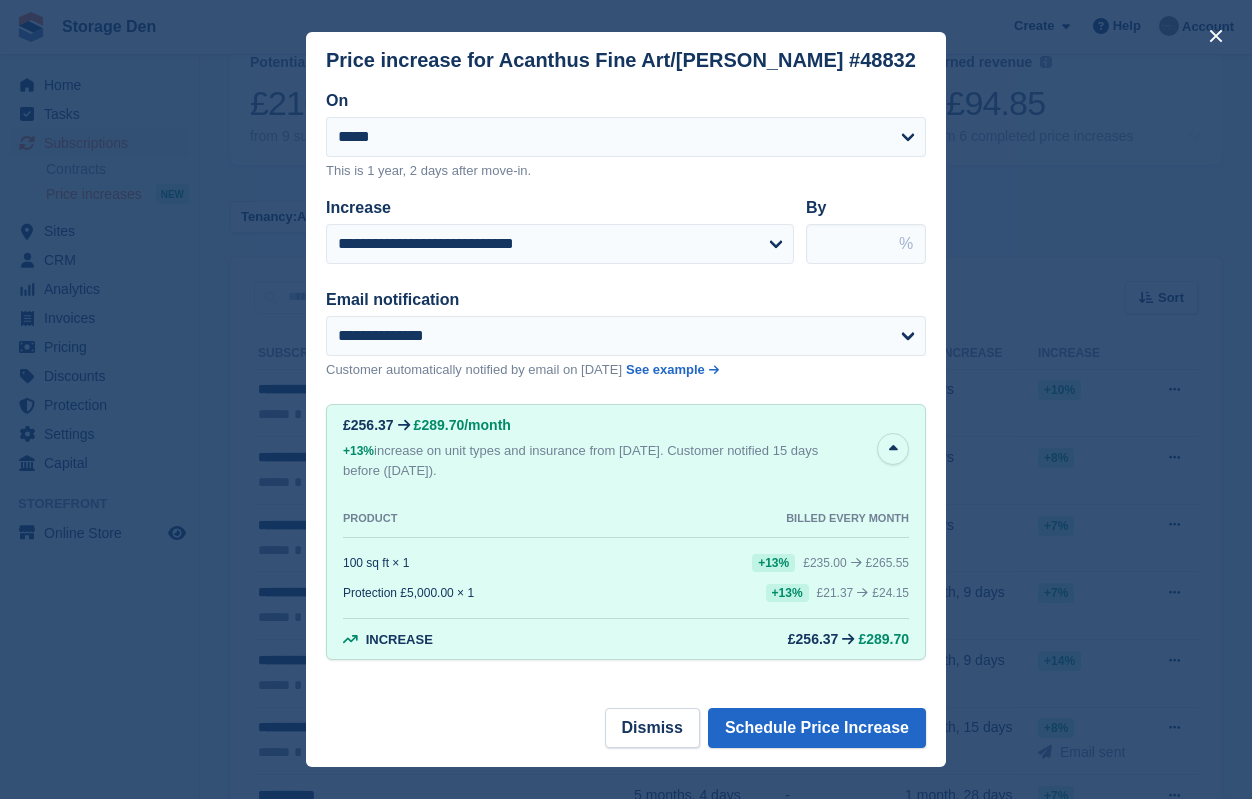 click on "**********" at bounding box center (626, 223) 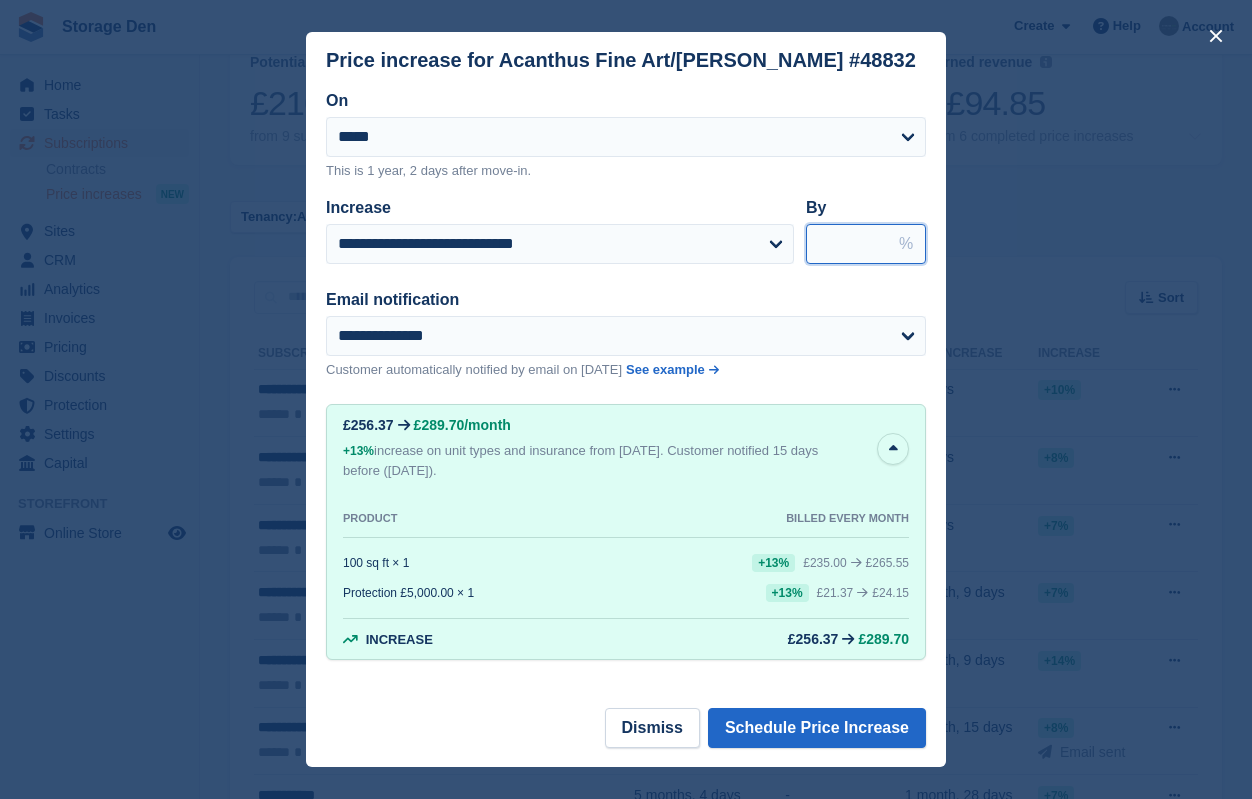 click on "****" at bounding box center [866, 244] 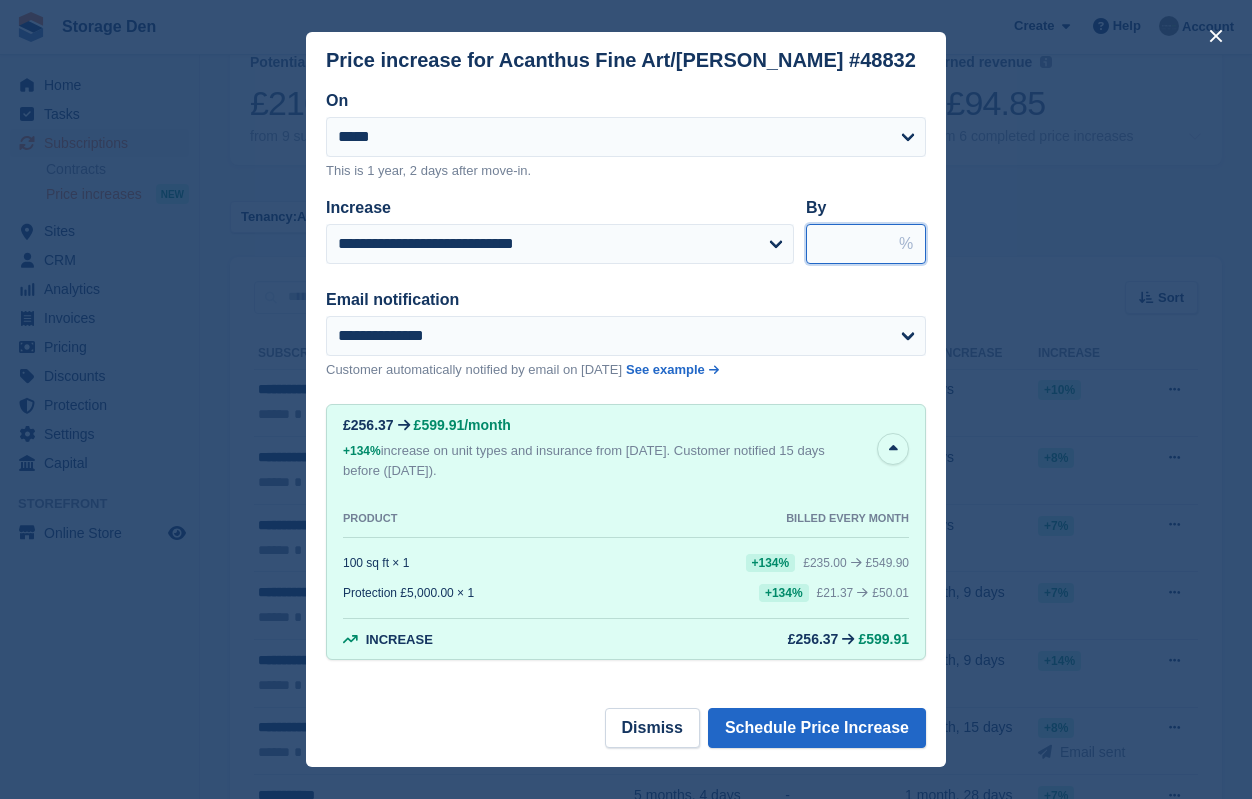 type on "*" 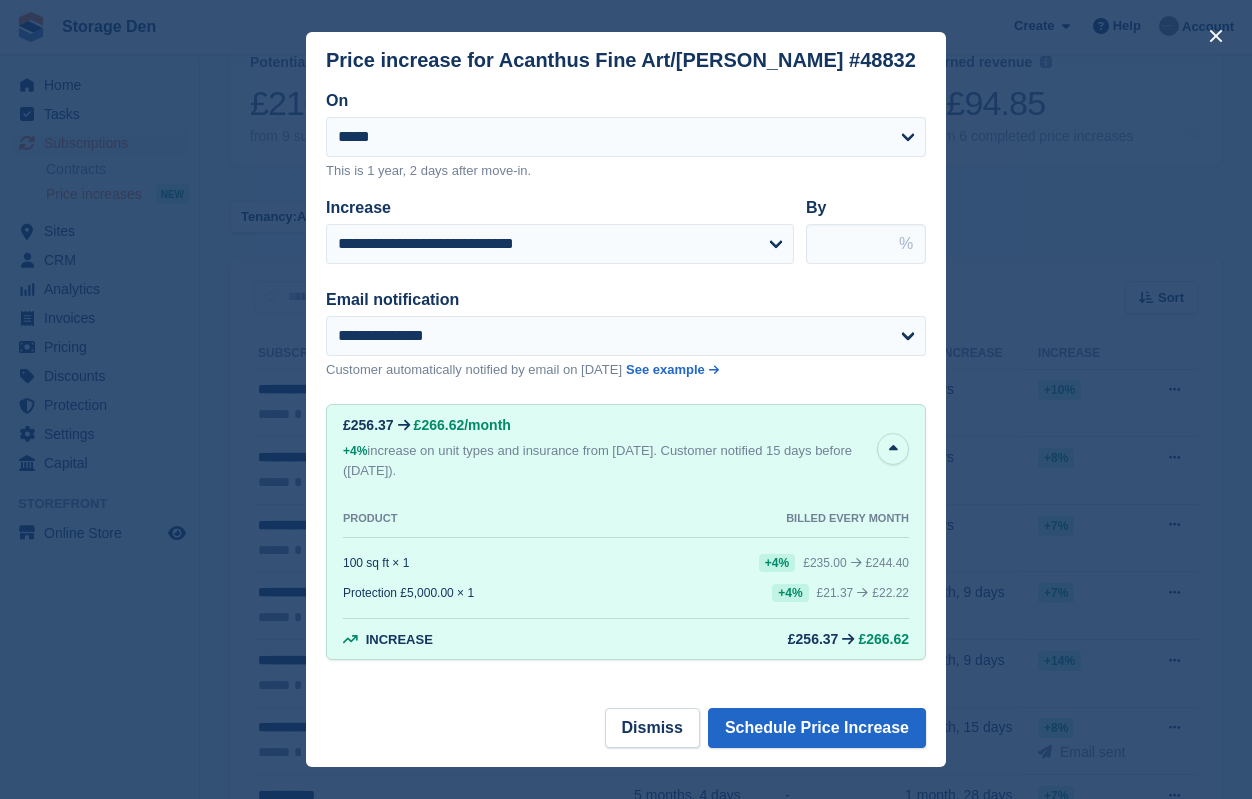 type on "**" 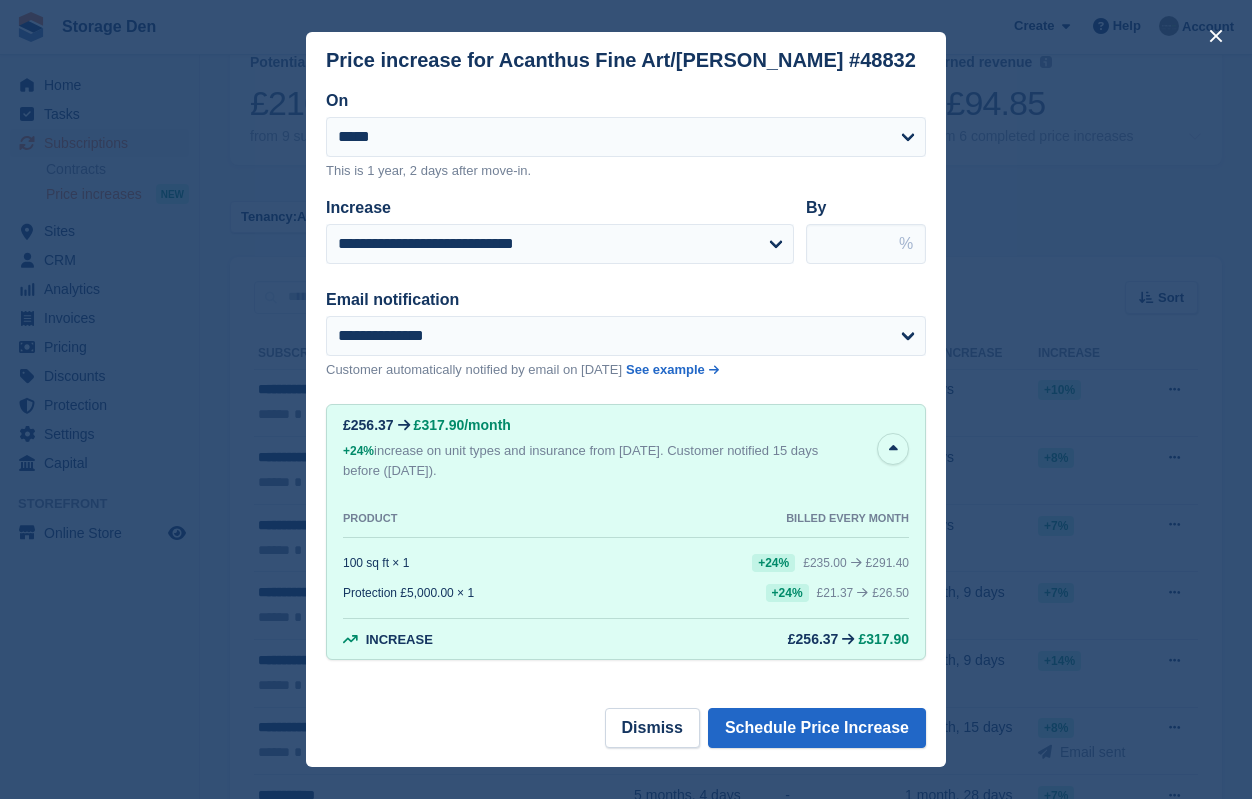 click on "**********" at bounding box center [626, 223] 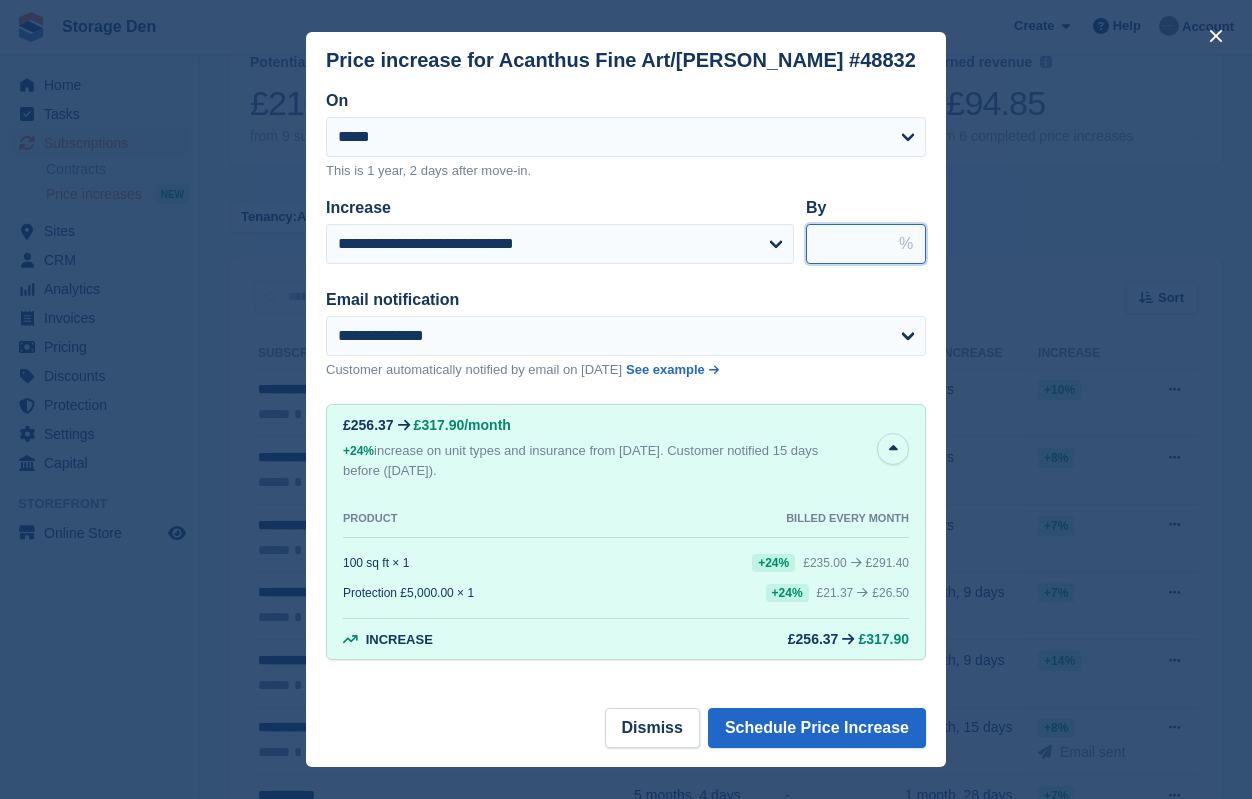 click on "****" at bounding box center (866, 244) 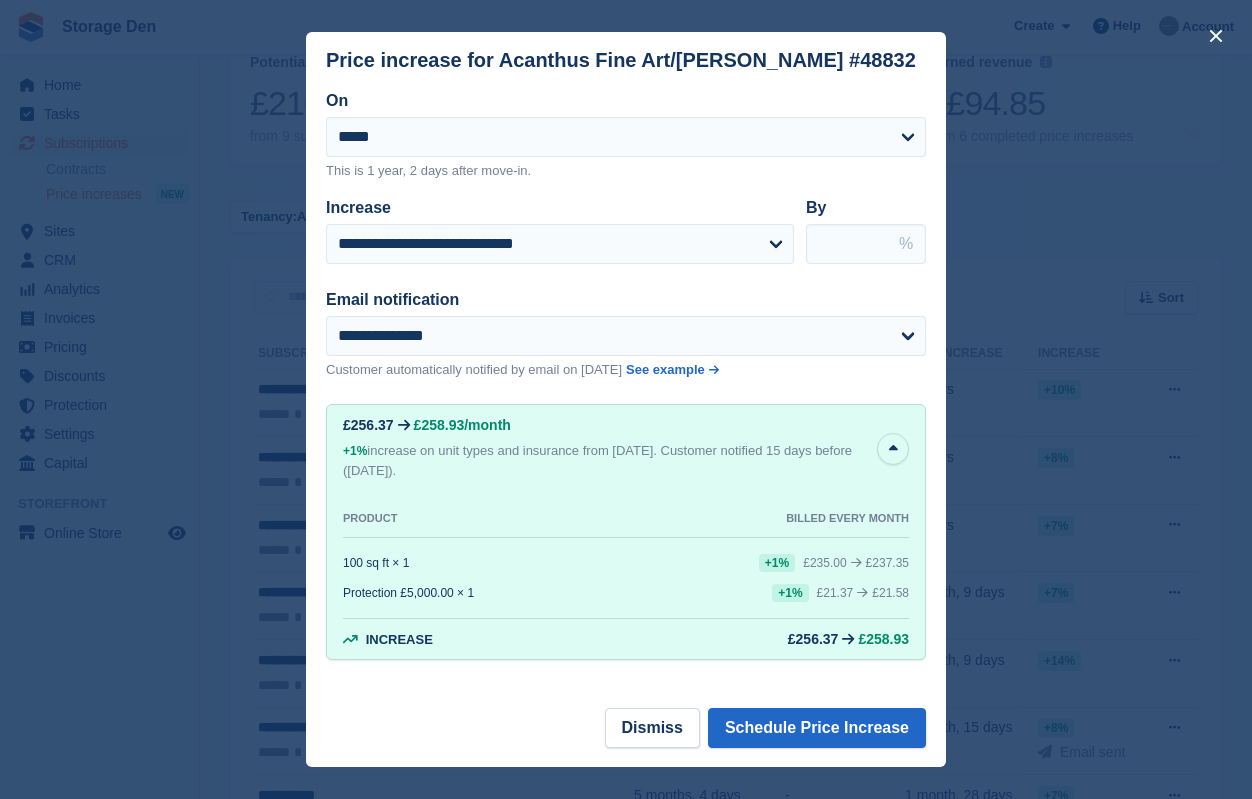 type on "*" 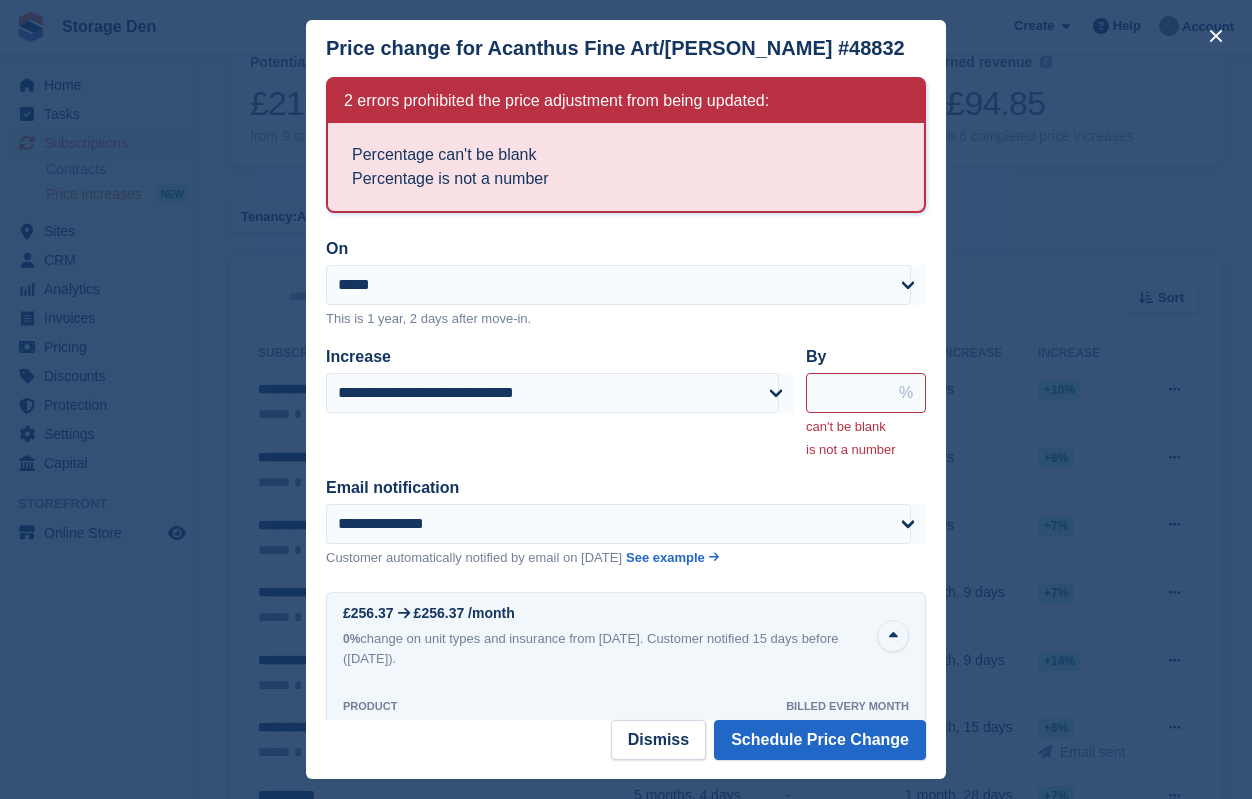 type on "**" 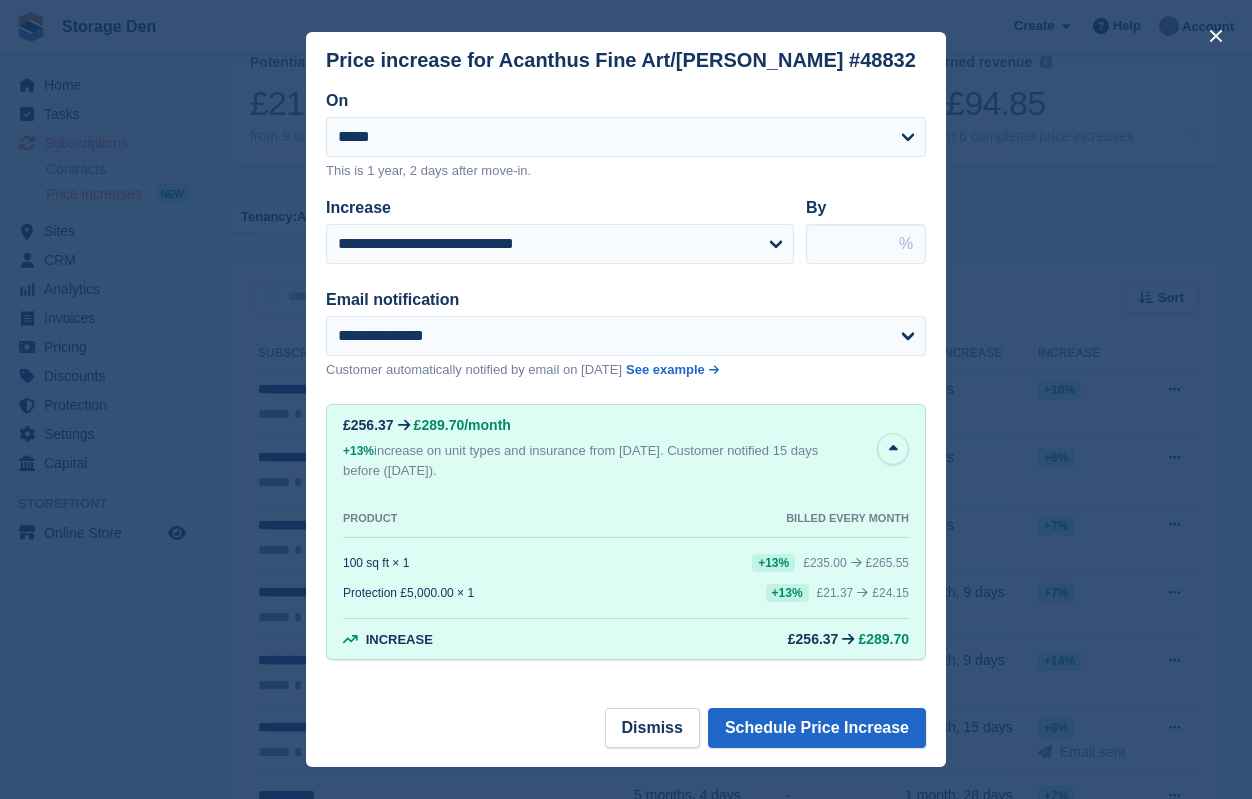drag, startPoint x: 832, startPoint y: 278, endPoint x: 813, endPoint y: 281, distance: 19.235384 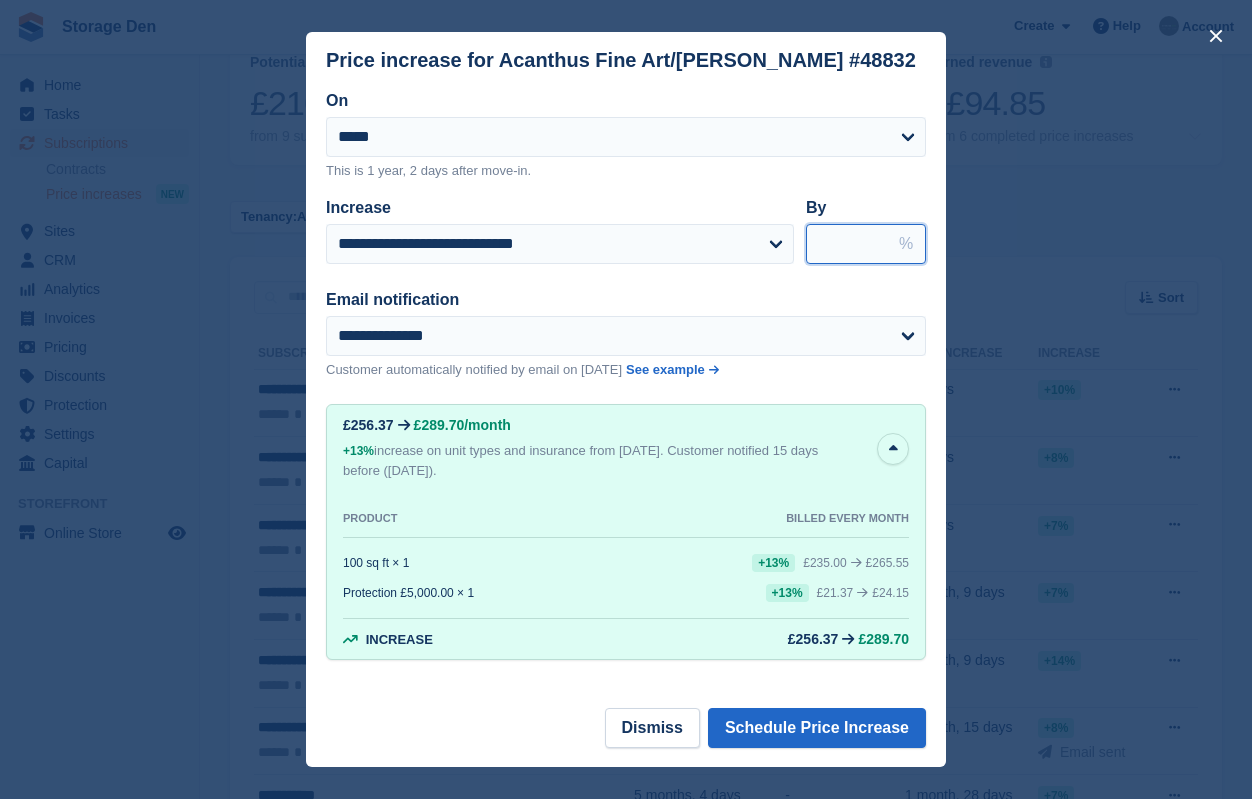 click on "****" at bounding box center [866, 244] 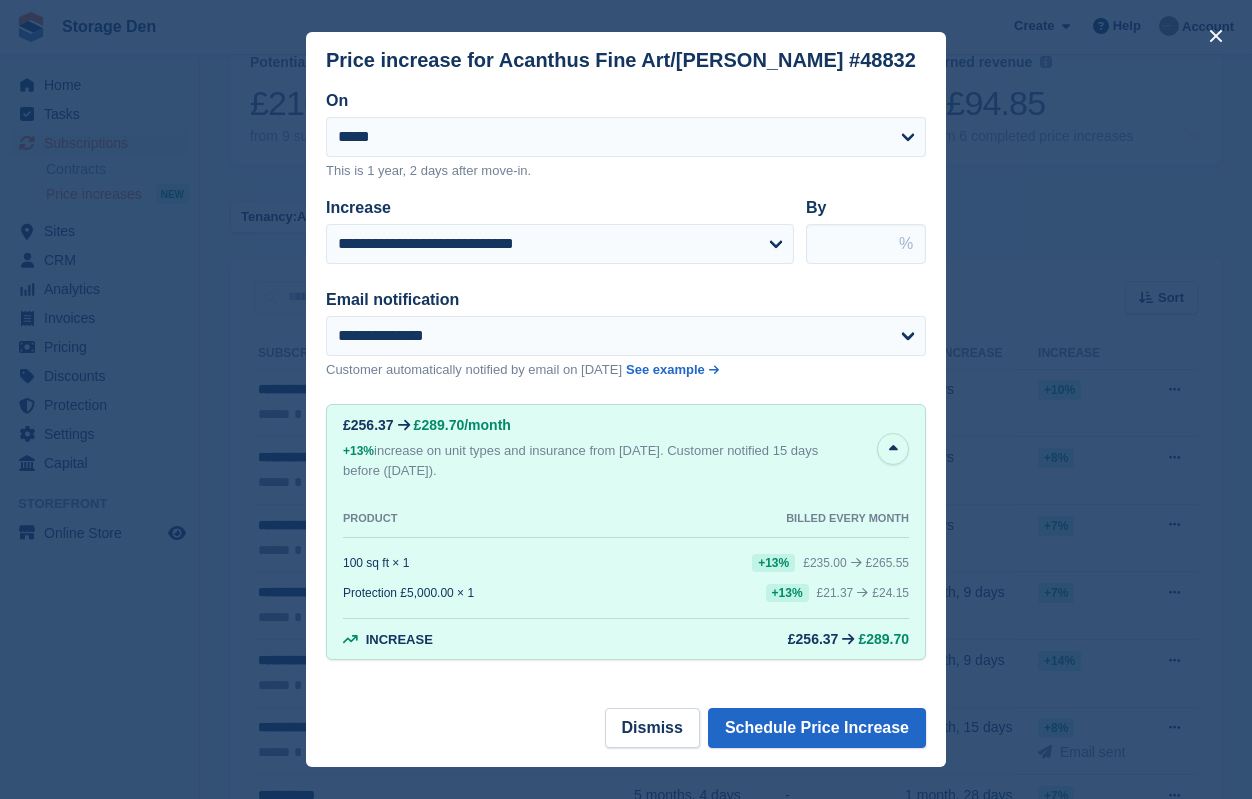 click on "**********" at bounding box center (626, 223) 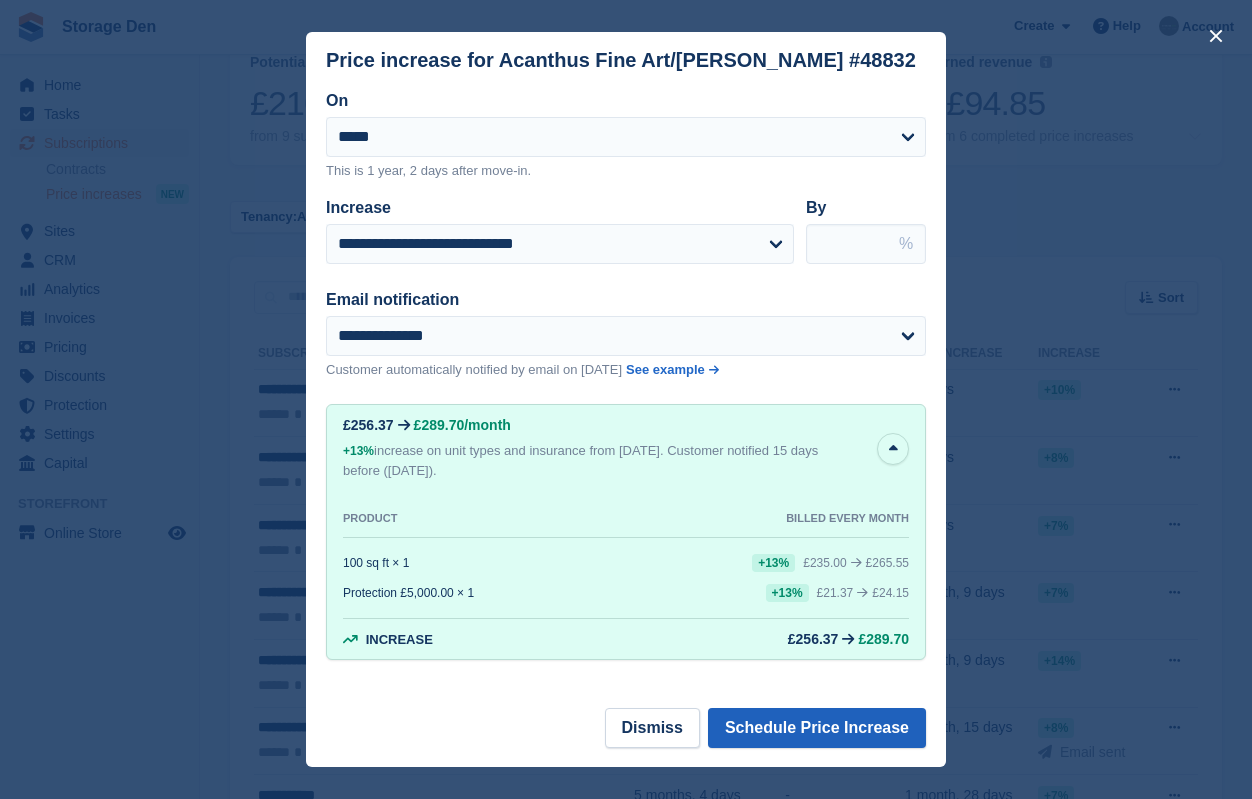click on "Schedule Price Increase" at bounding box center [817, 728] 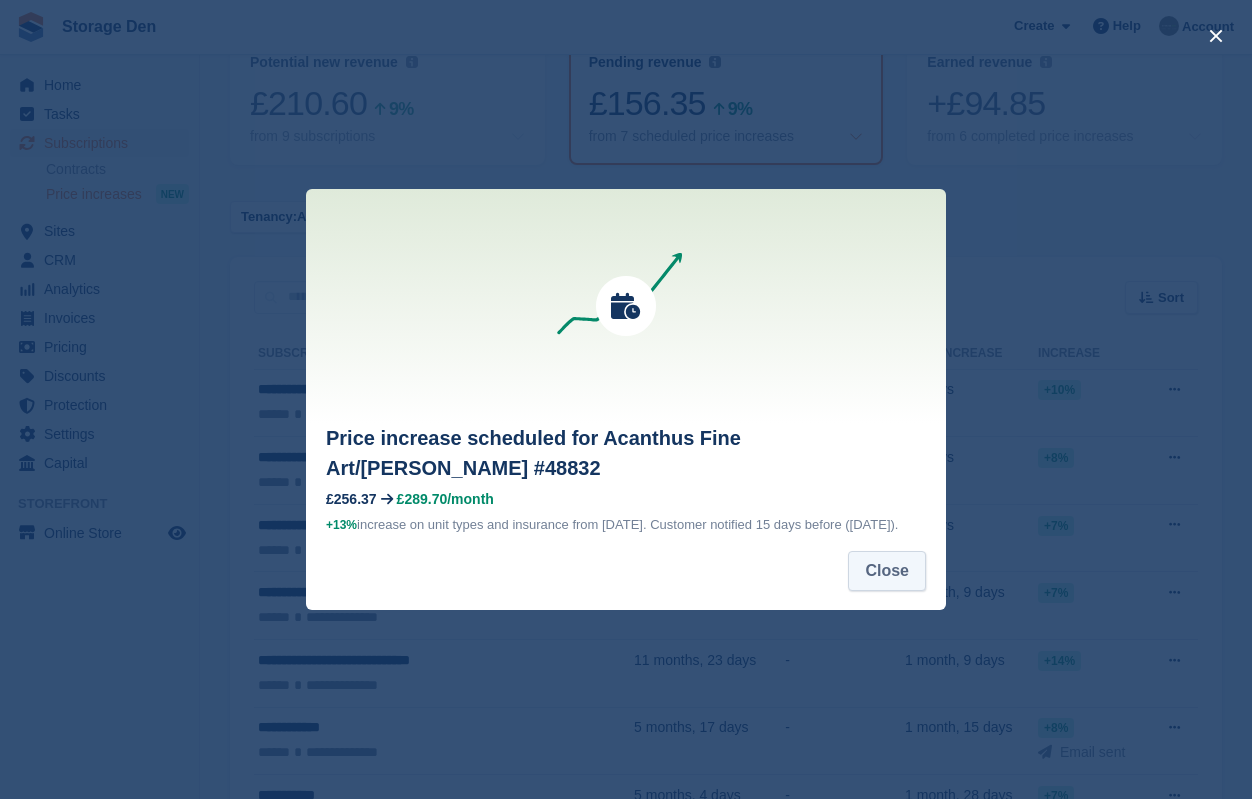 click on "Close" at bounding box center (887, 571) 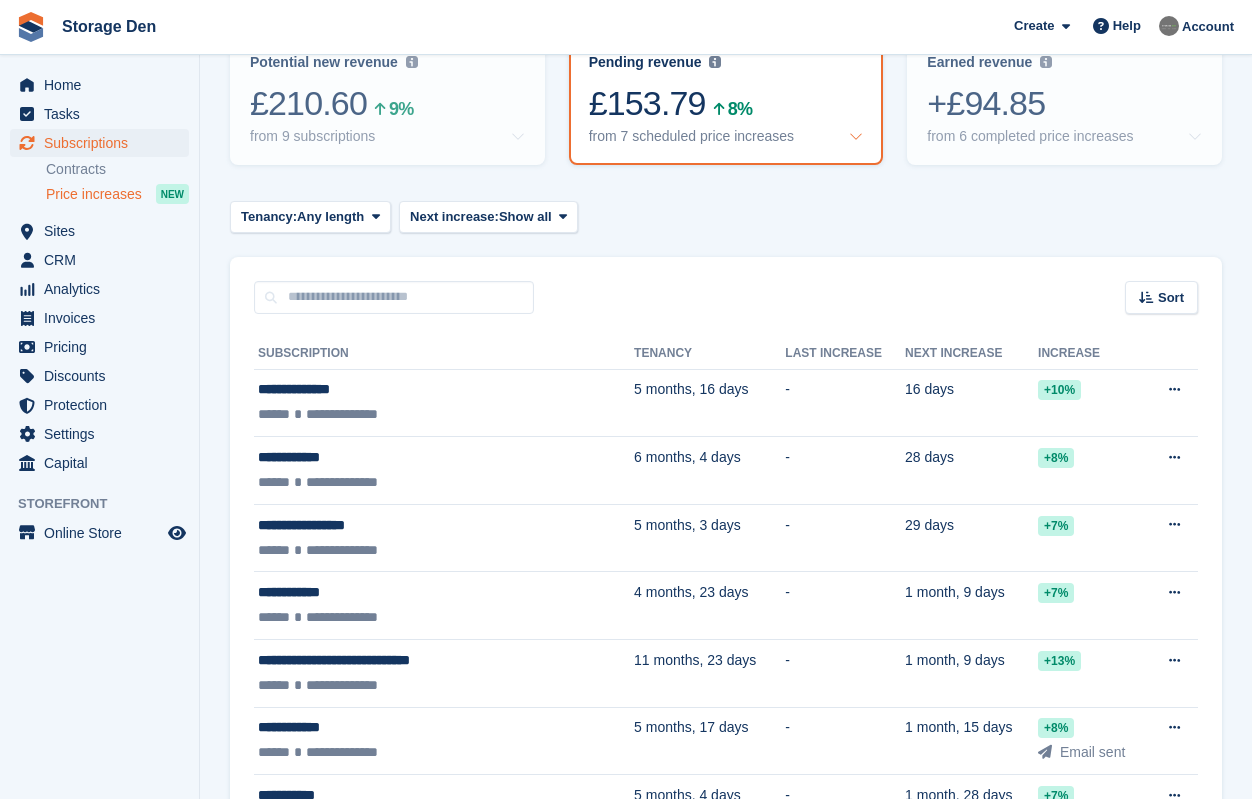 click on "Sort
Sort by
Customer name
Tenancy
Next increase
Next increase (earliest first)
Next increase (latest first)" at bounding box center [726, 285] 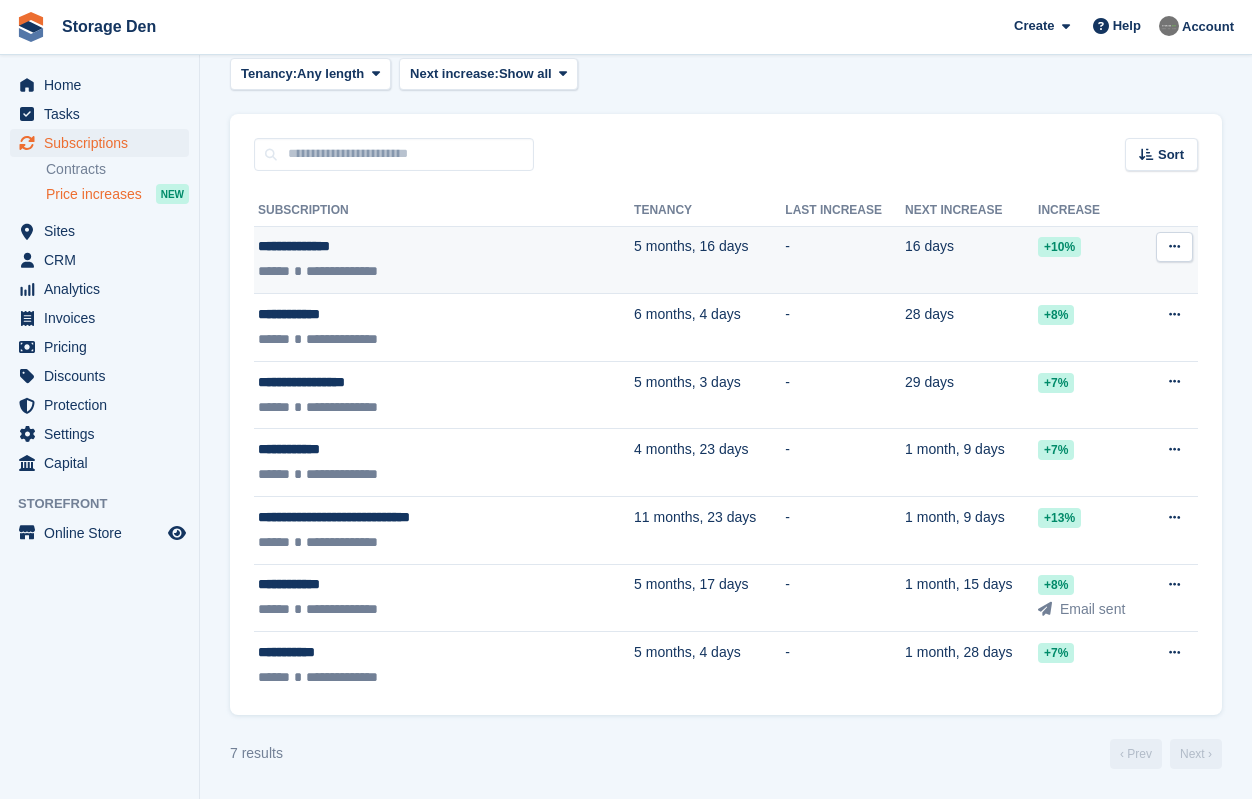 scroll, scrollTop: 0, scrollLeft: 0, axis: both 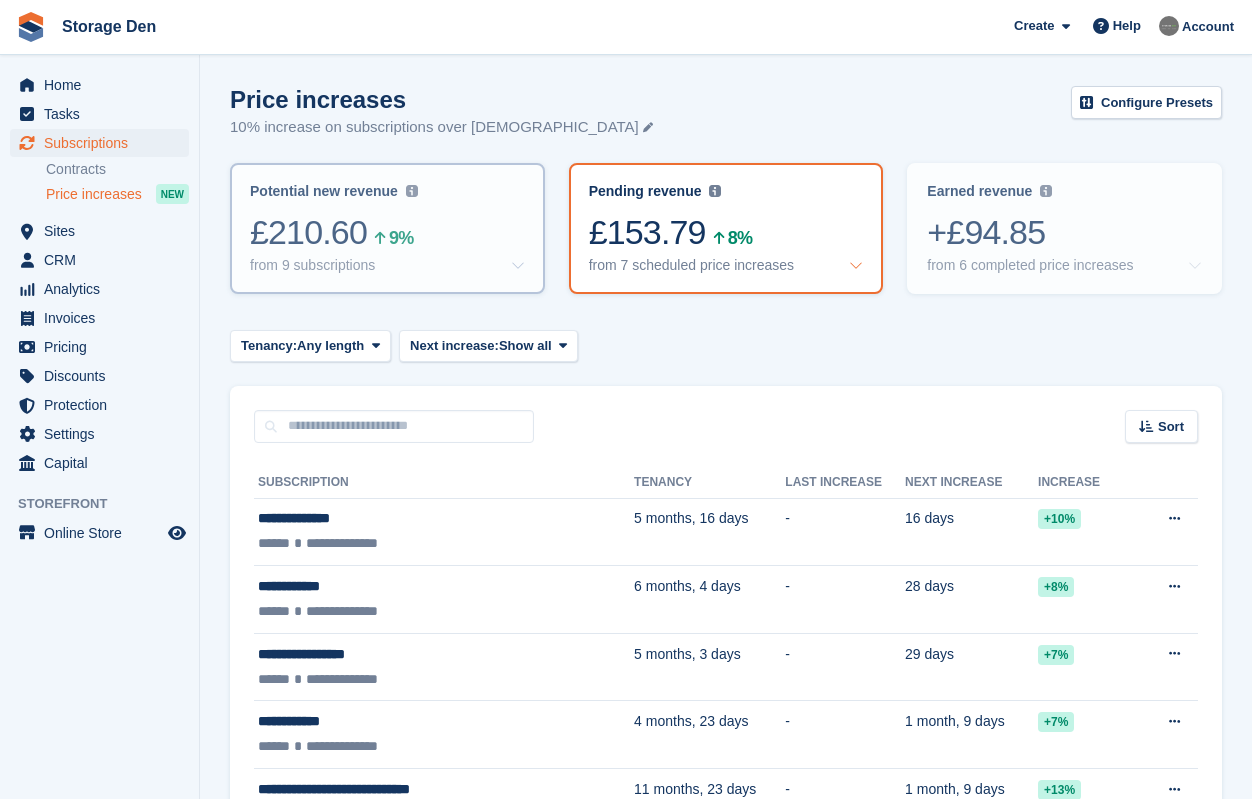click on "£210.60
9%" at bounding box center [387, 232] 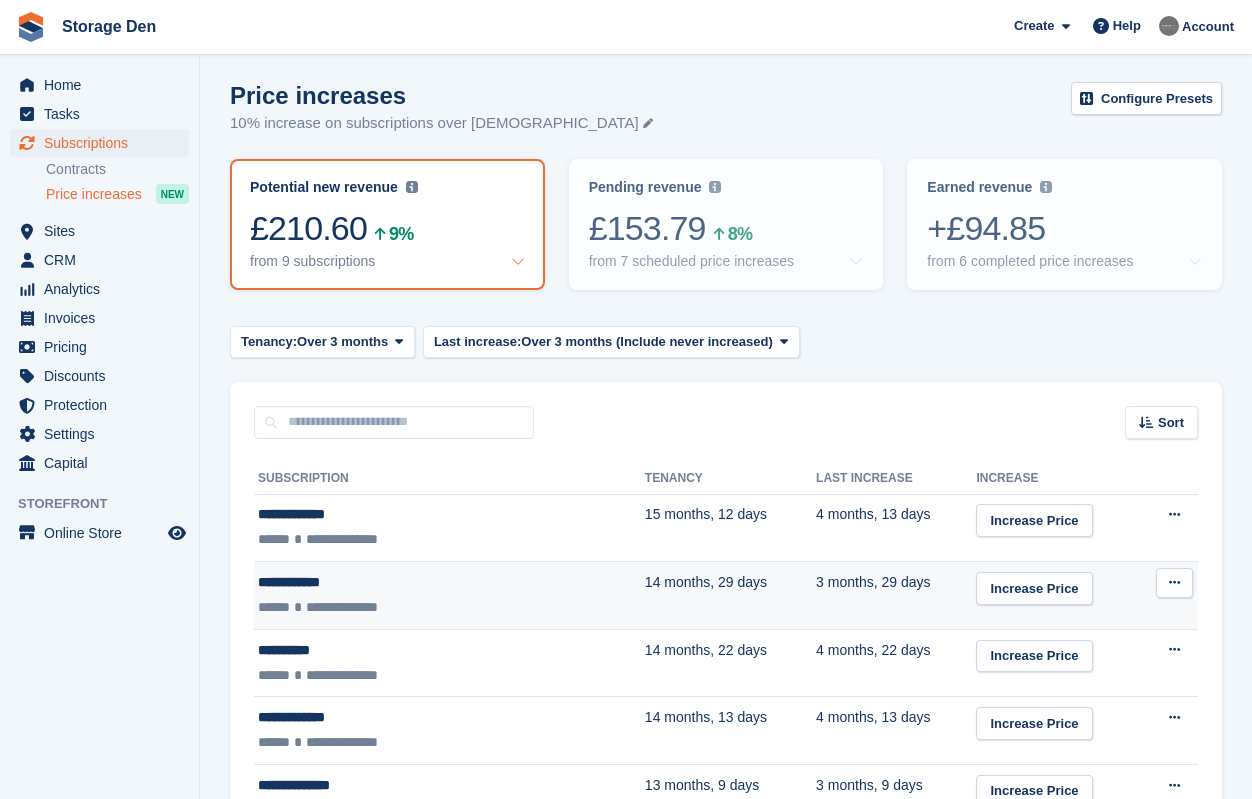 scroll, scrollTop: 142, scrollLeft: 0, axis: vertical 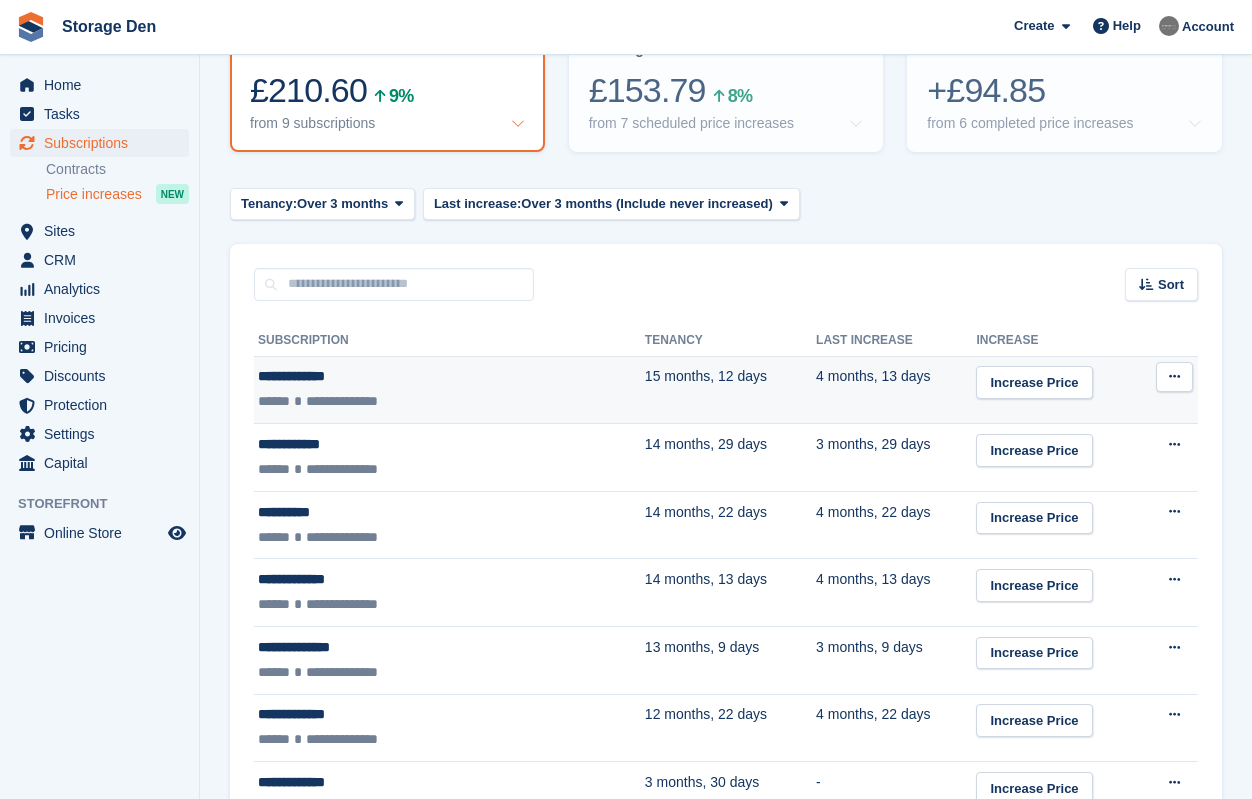 click on "**********" at bounding box center [395, 376] 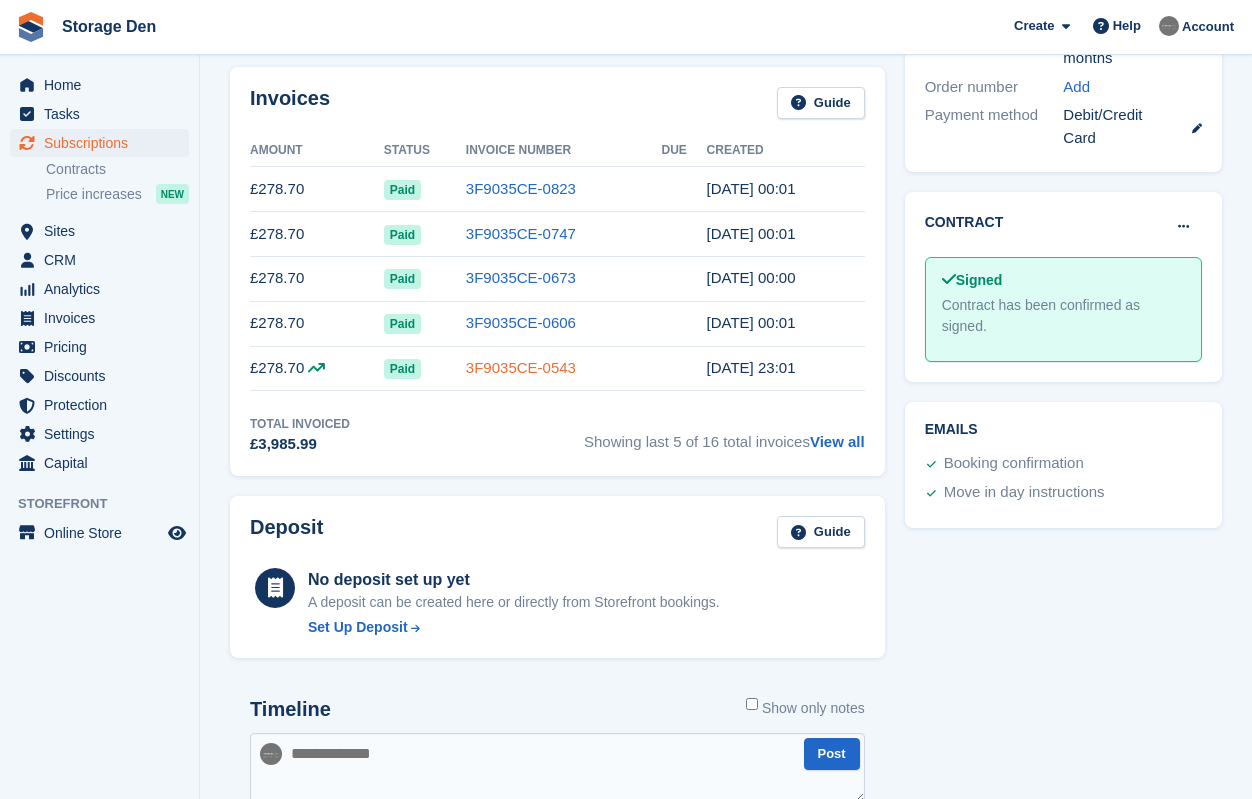scroll, scrollTop: 0, scrollLeft: 0, axis: both 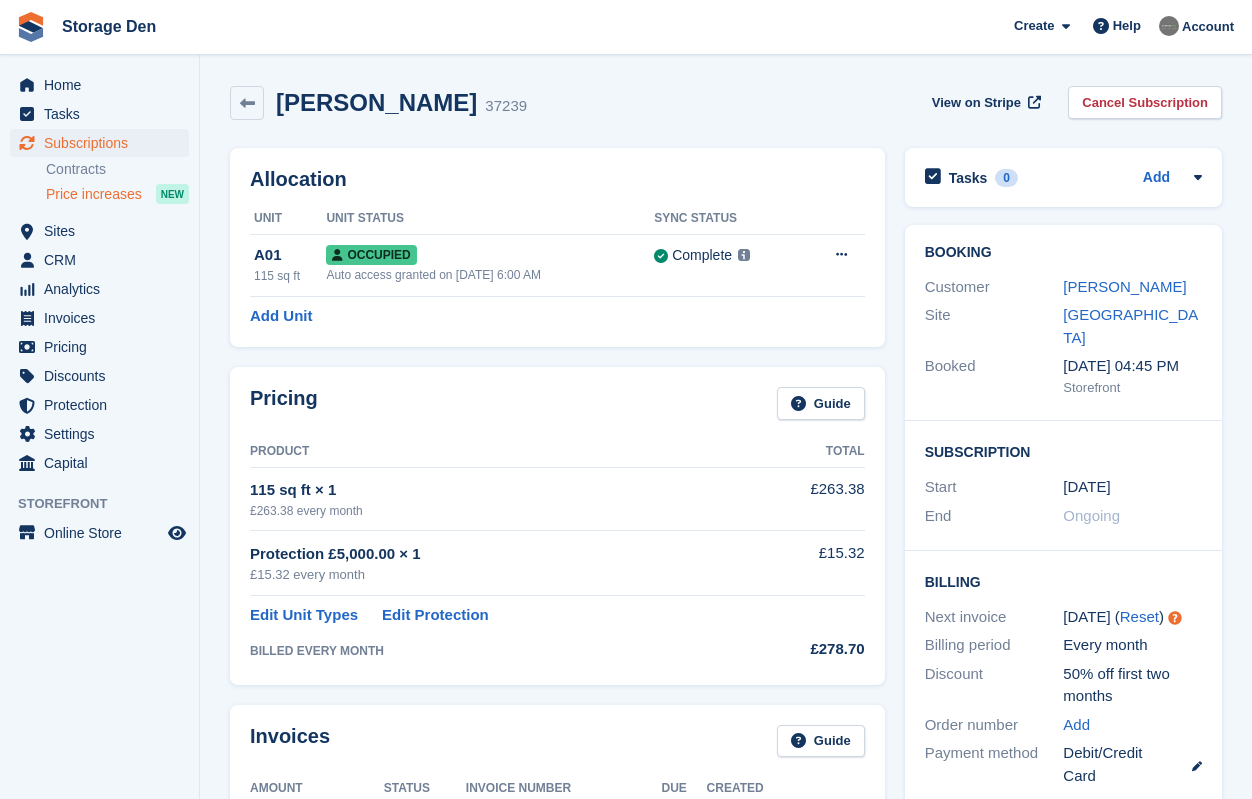 click on "Price increases" at bounding box center (94, 194) 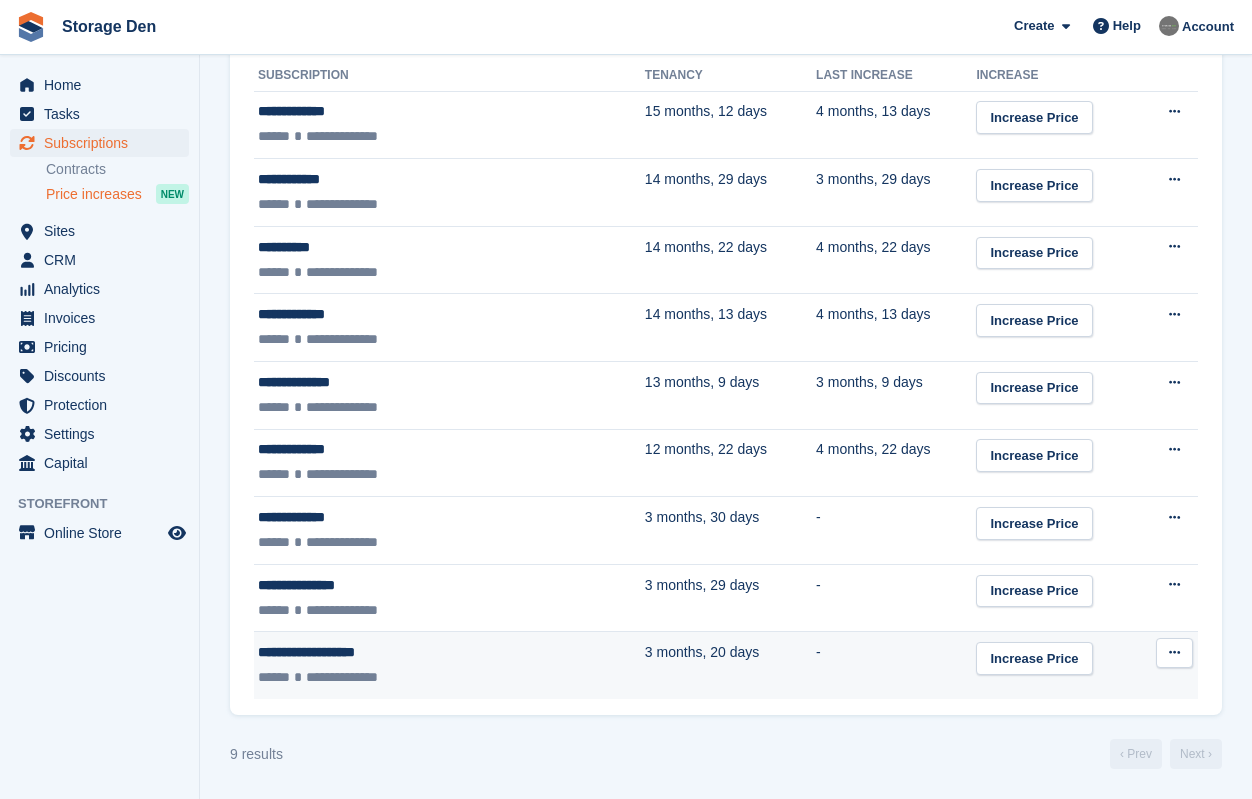 scroll, scrollTop: 97, scrollLeft: 0, axis: vertical 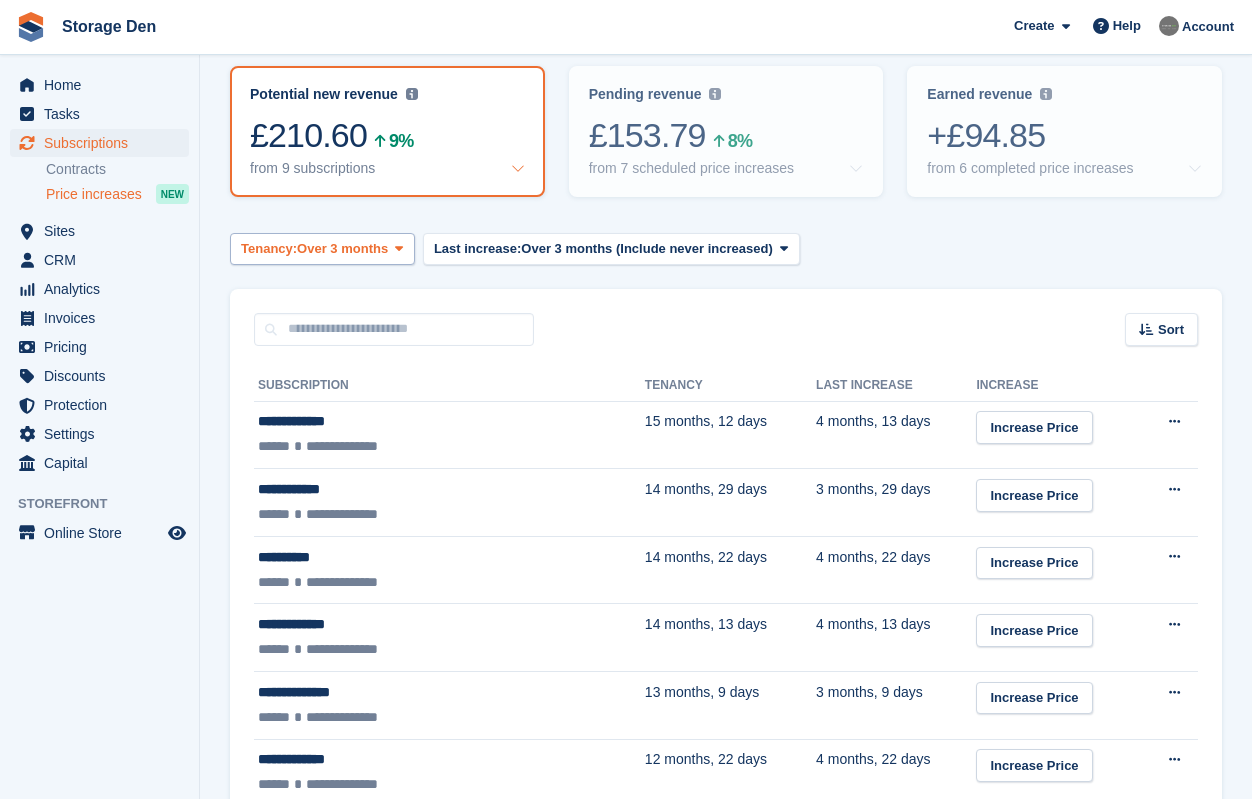 click on "Tenancy:
Over 3 months" at bounding box center (322, 249) 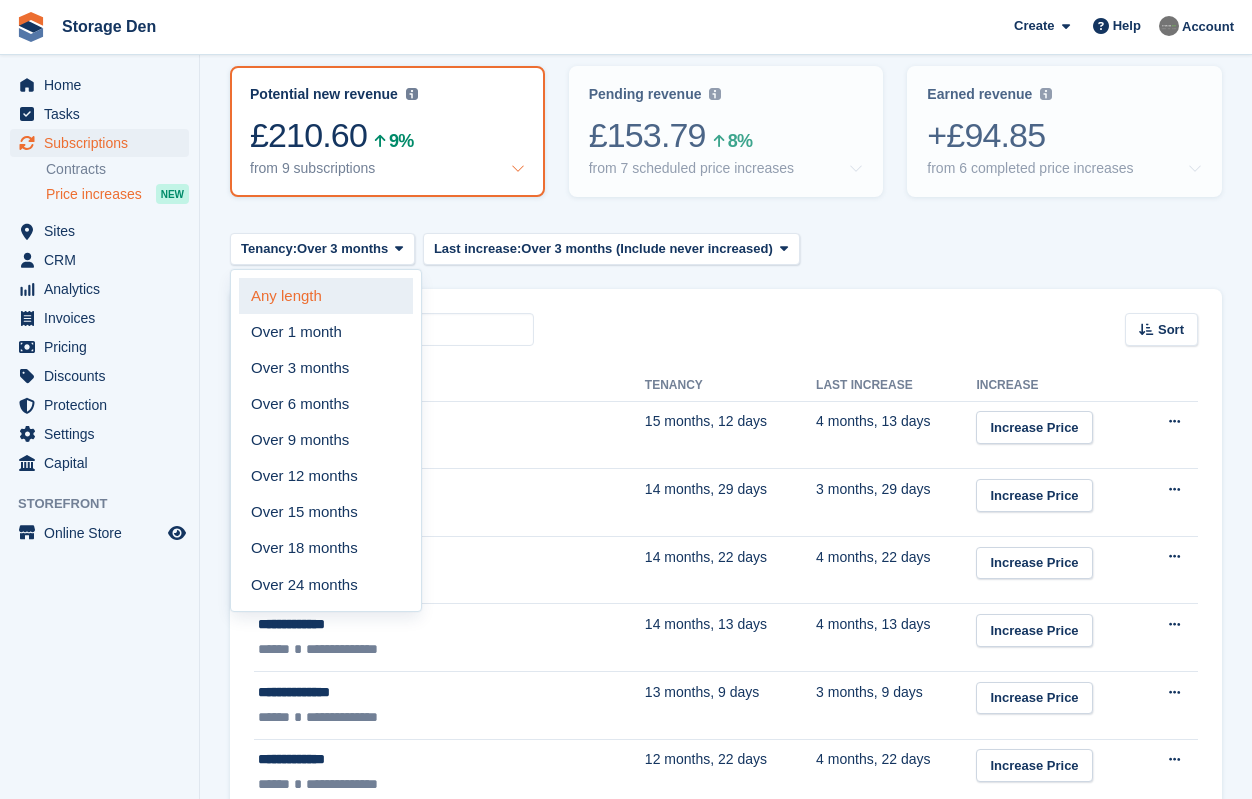 click on "Any length" at bounding box center [326, 296] 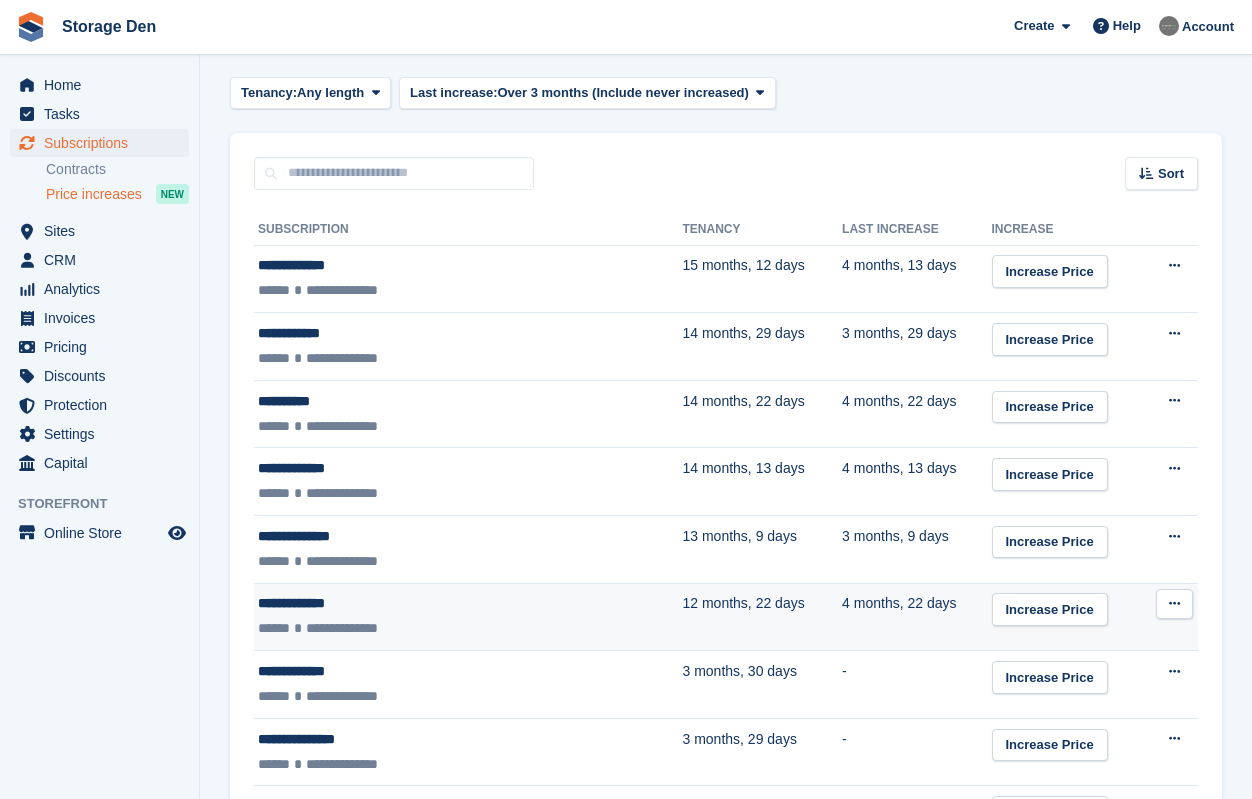 scroll, scrollTop: 0, scrollLeft: 0, axis: both 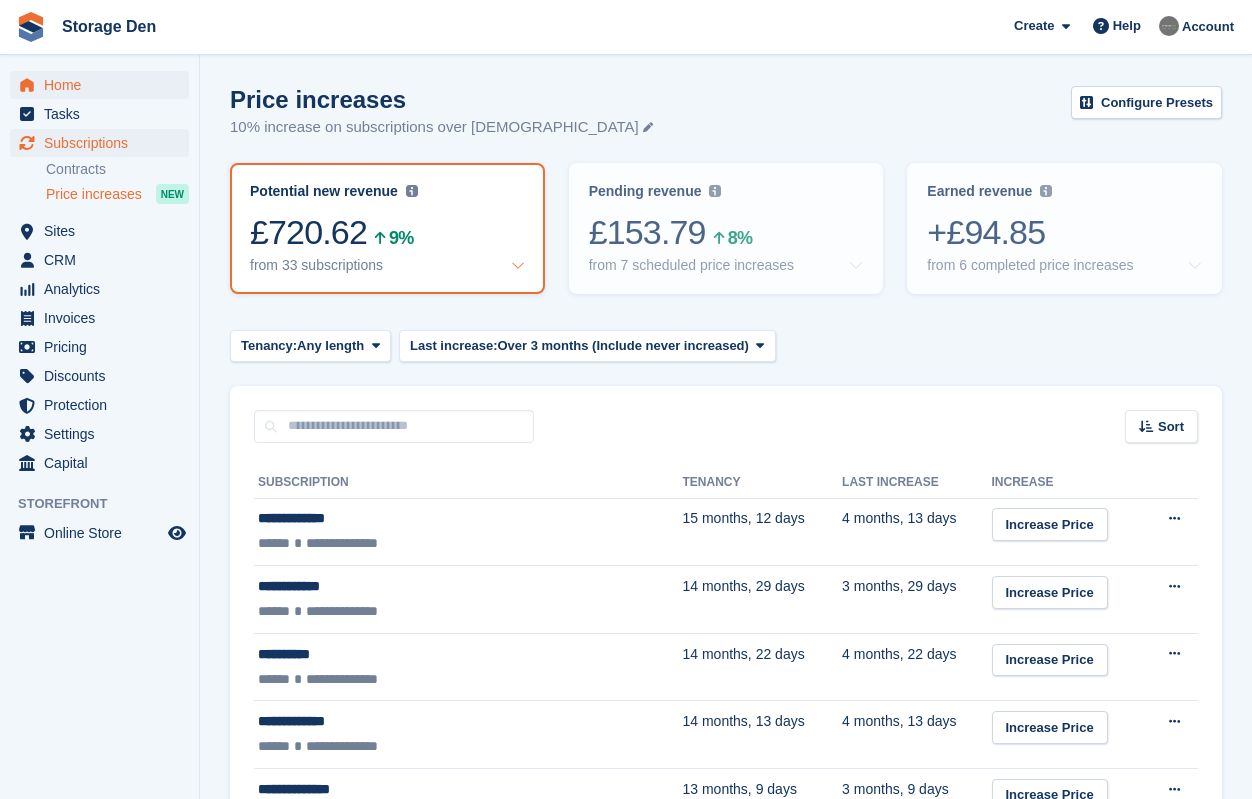 click on "Home" at bounding box center [104, 85] 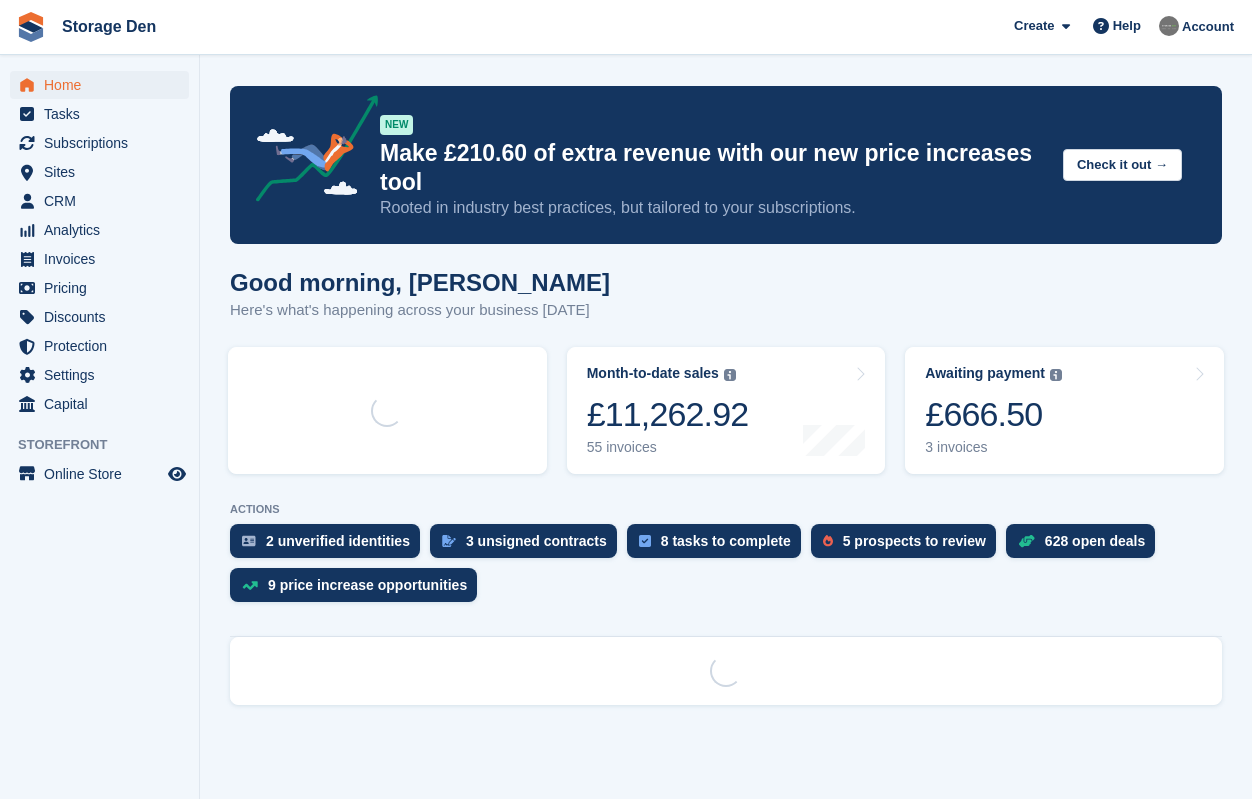 scroll, scrollTop: 0, scrollLeft: 0, axis: both 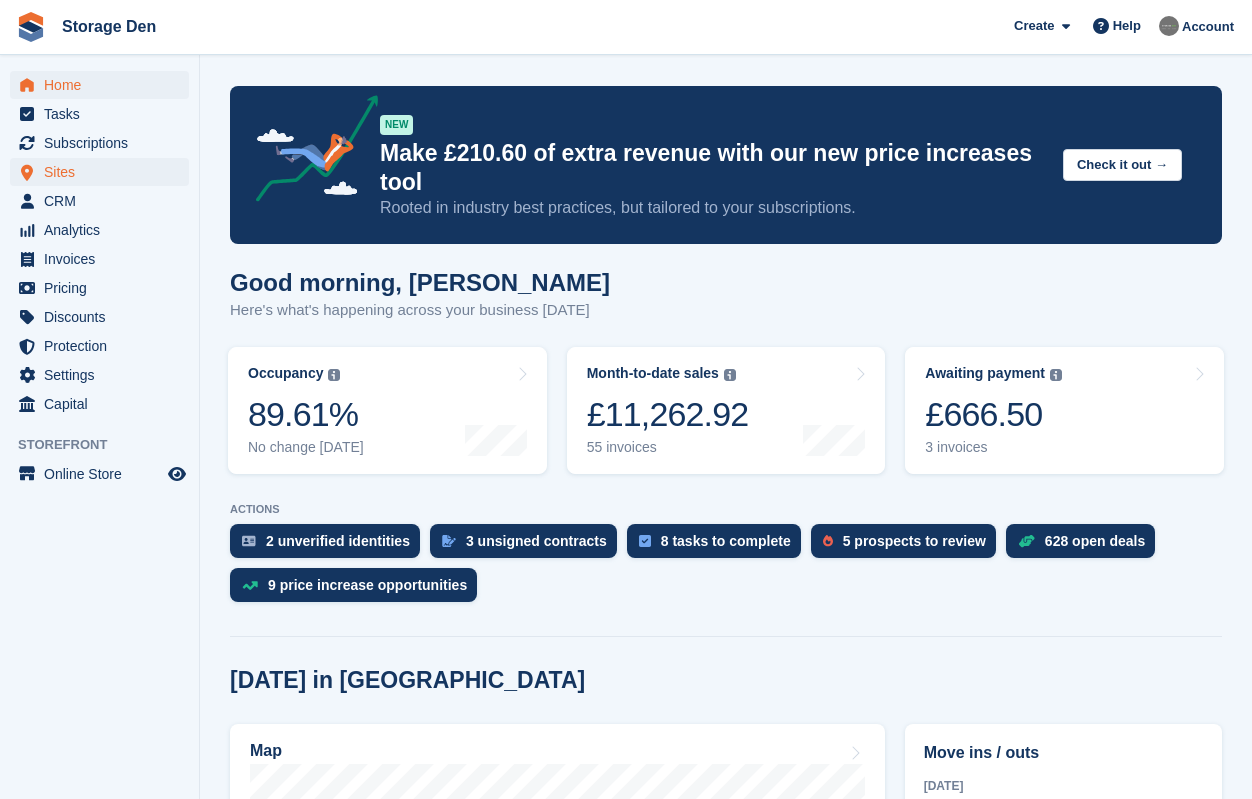 click on "Sites" at bounding box center (104, 172) 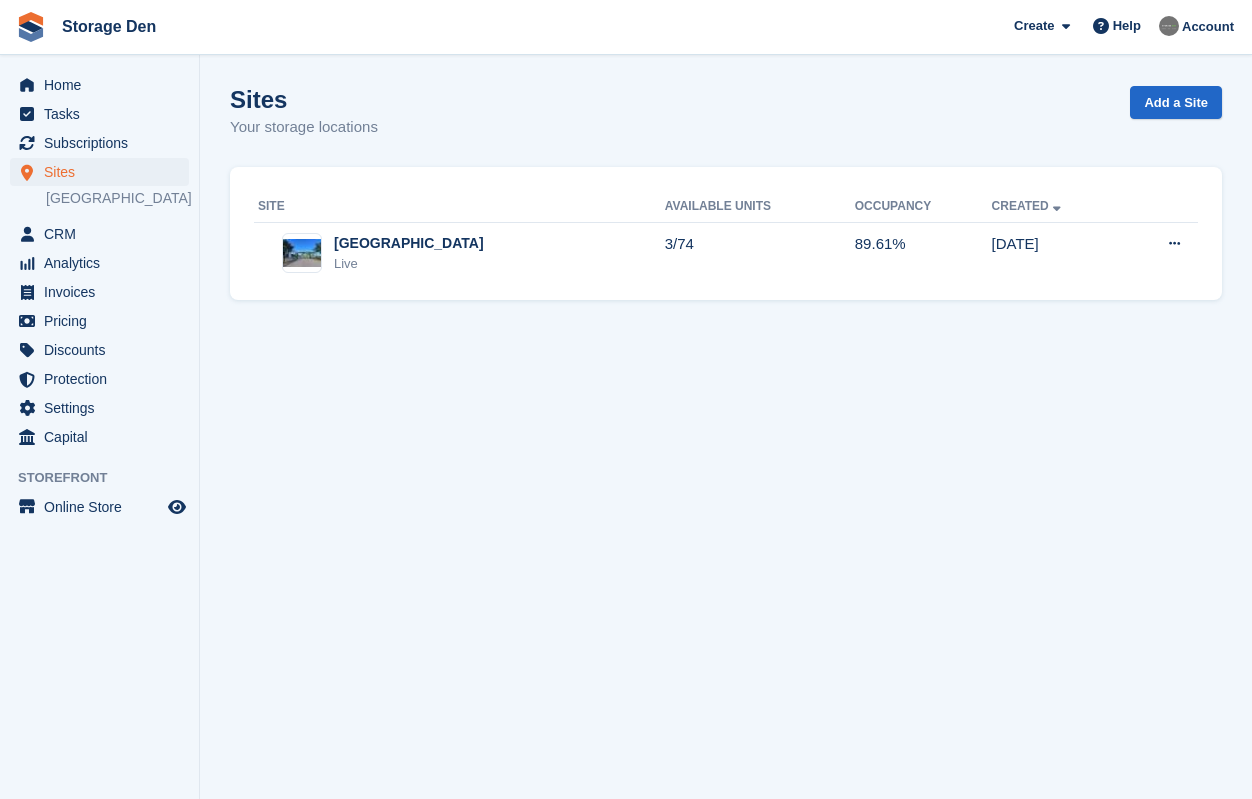 scroll, scrollTop: 0, scrollLeft: 0, axis: both 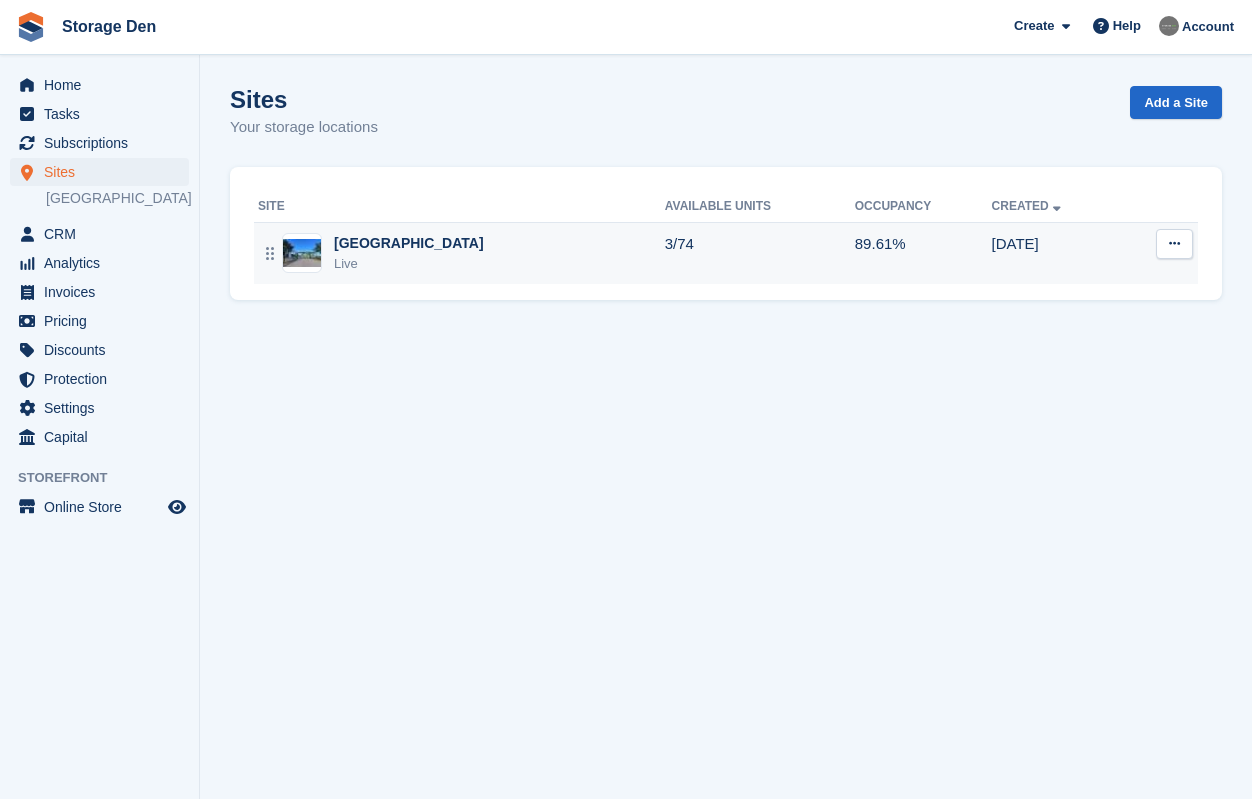 click on "Aberdeen
Live" at bounding box center (459, 253) 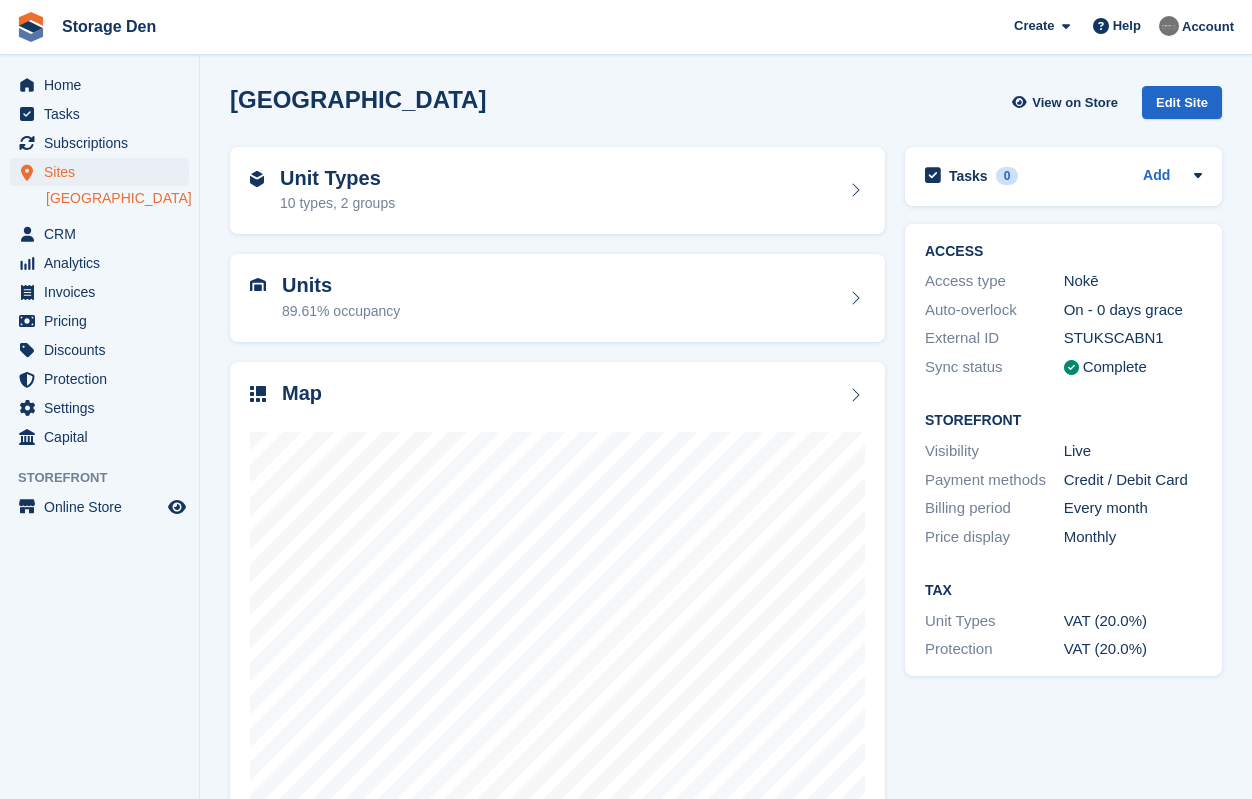 scroll, scrollTop: 0, scrollLeft: 0, axis: both 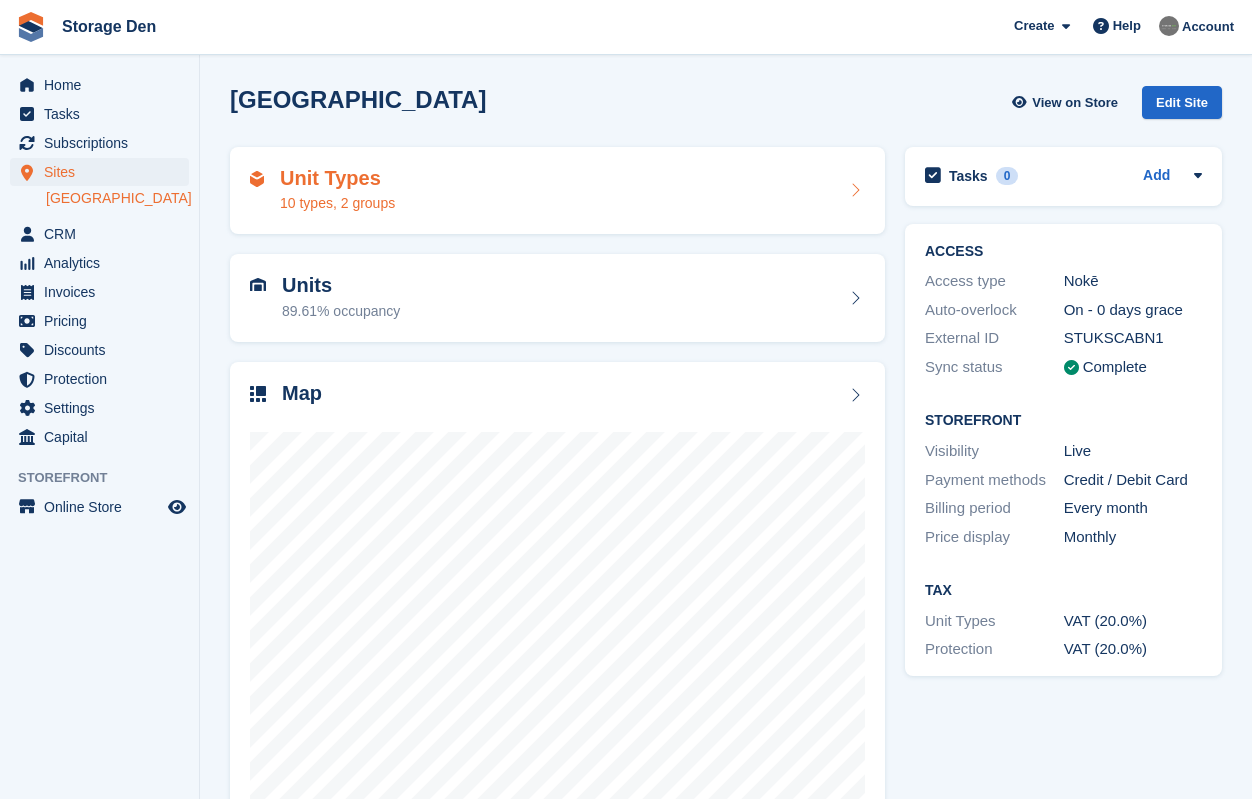 click on "Unit Types
10 types, 2 groups" at bounding box center [557, 191] 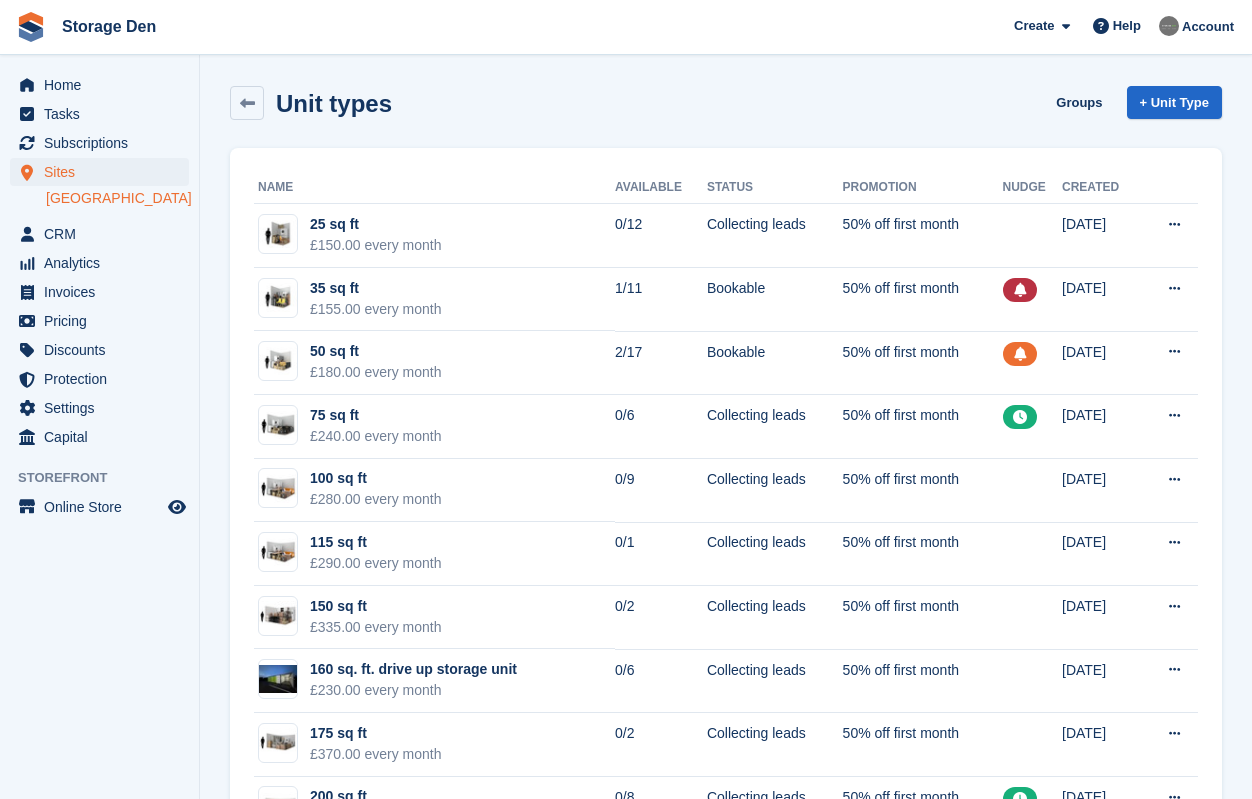 scroll, scrollTop: 0, scrollLeft: 0, axis: both 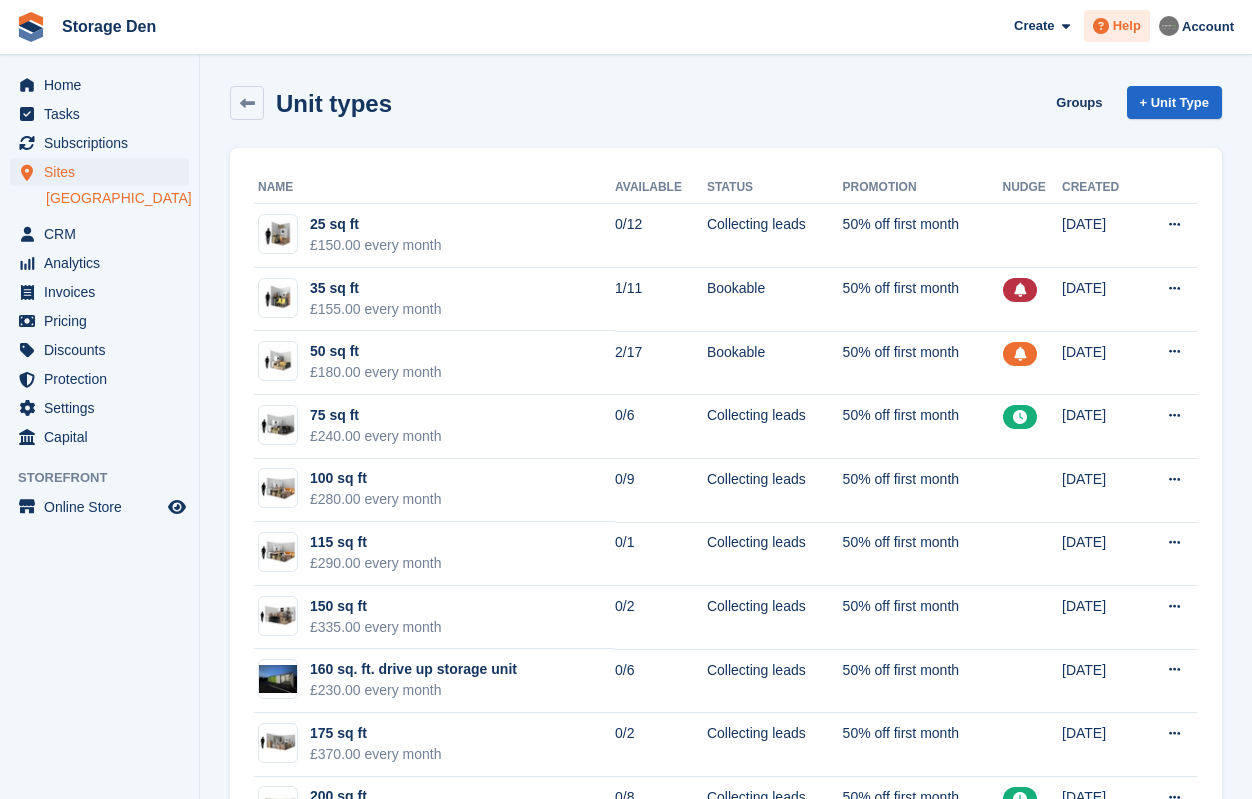 click on "Help" at bounding box center [1127, 26] 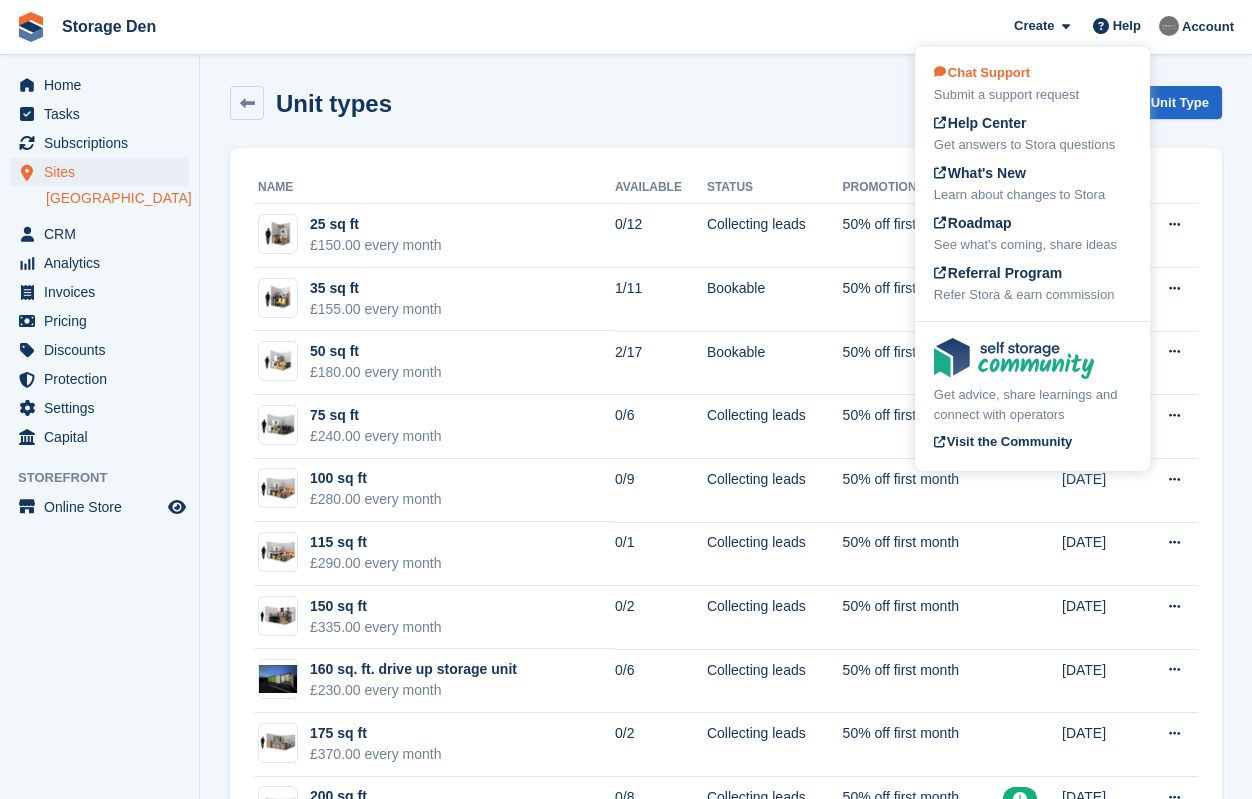 click on "Submit a support request" at bounding box center [1032, 95] 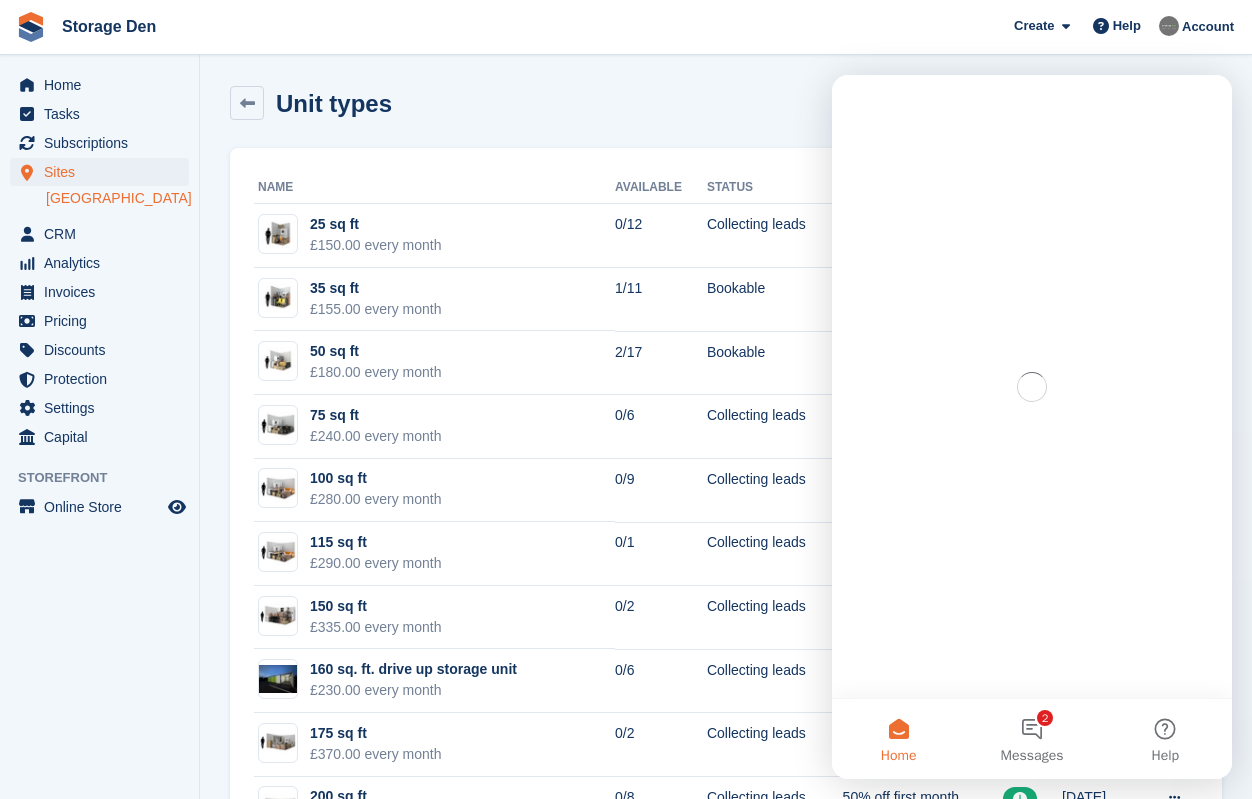 scroll, scrollTop: 0, scrollLeft: 0, axis: both 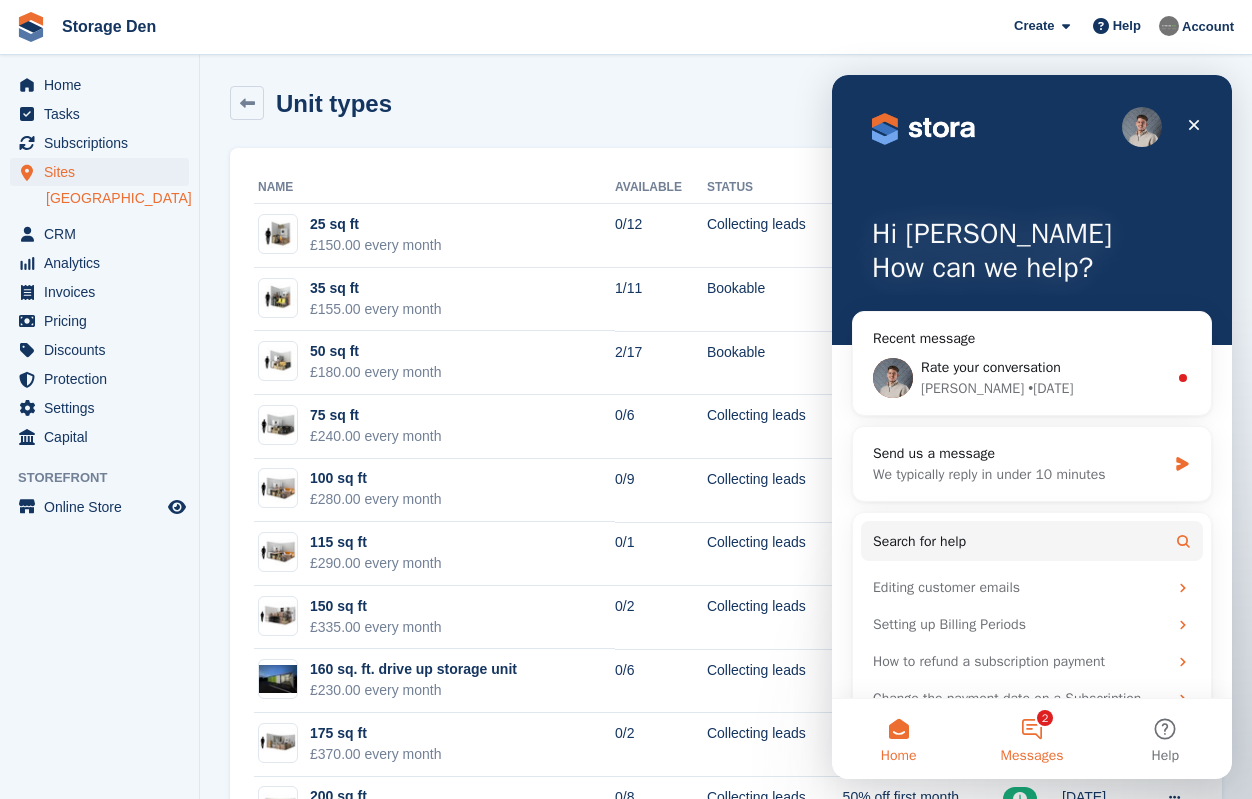 click on "2 Messages" at bounding box center [1031, 739] 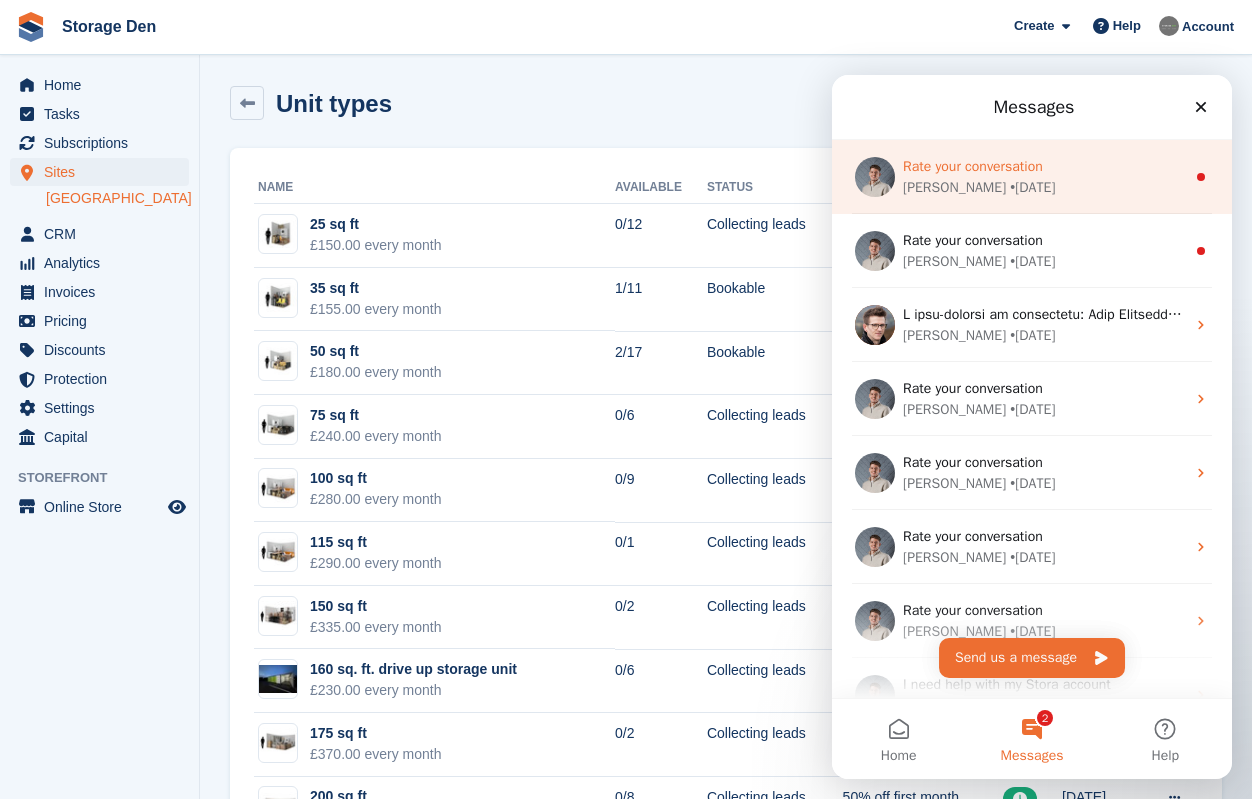click on "Rate your conversation Bradley •  1d ago" at bounding box center (1032, 177) 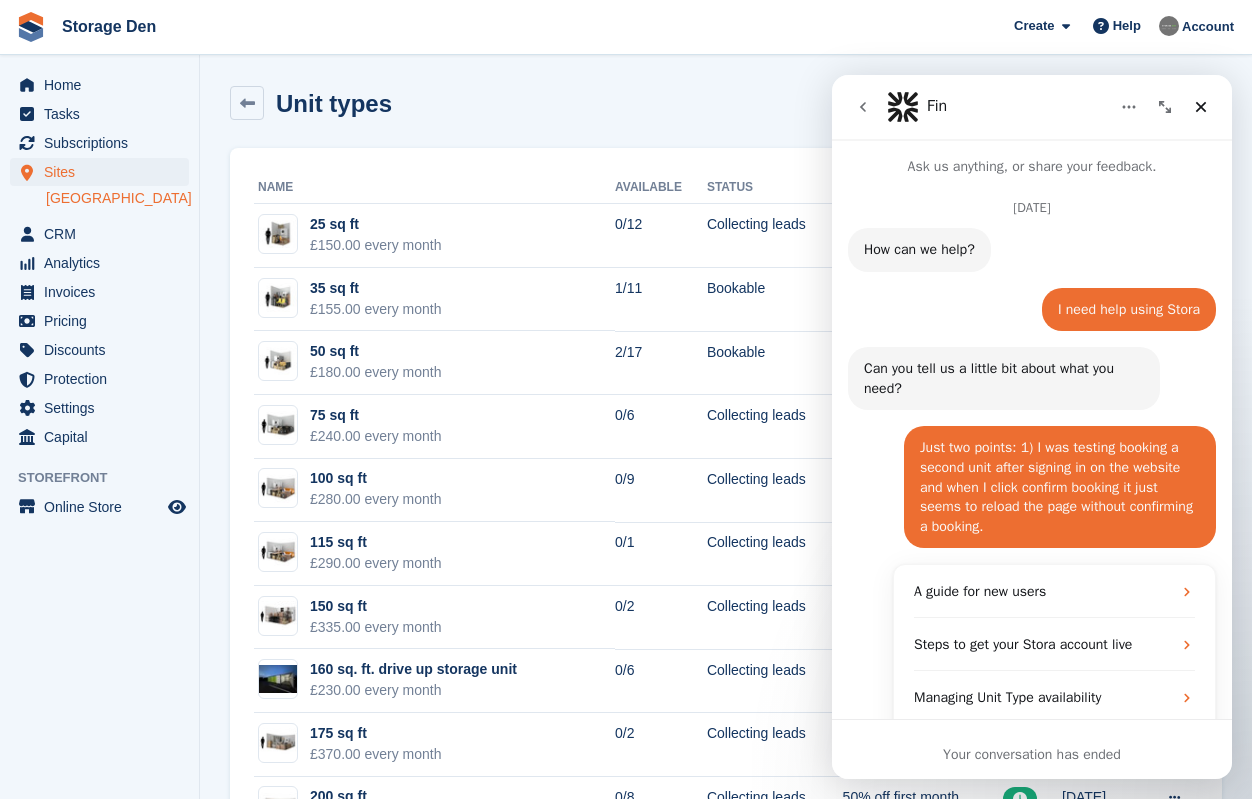 scroll, scrollTop: 86, scrollLeft: 0, axis: vertical 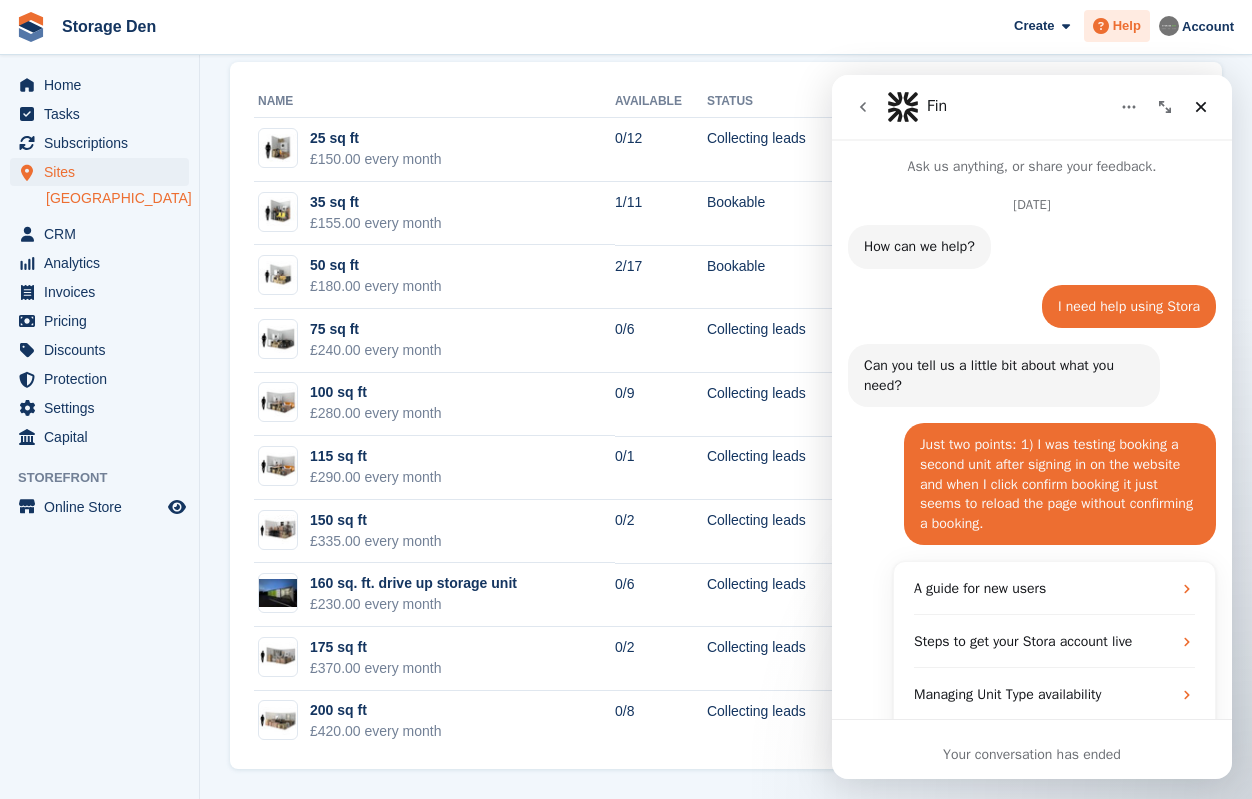 click on "Help" at bounding box center (1117, 26) 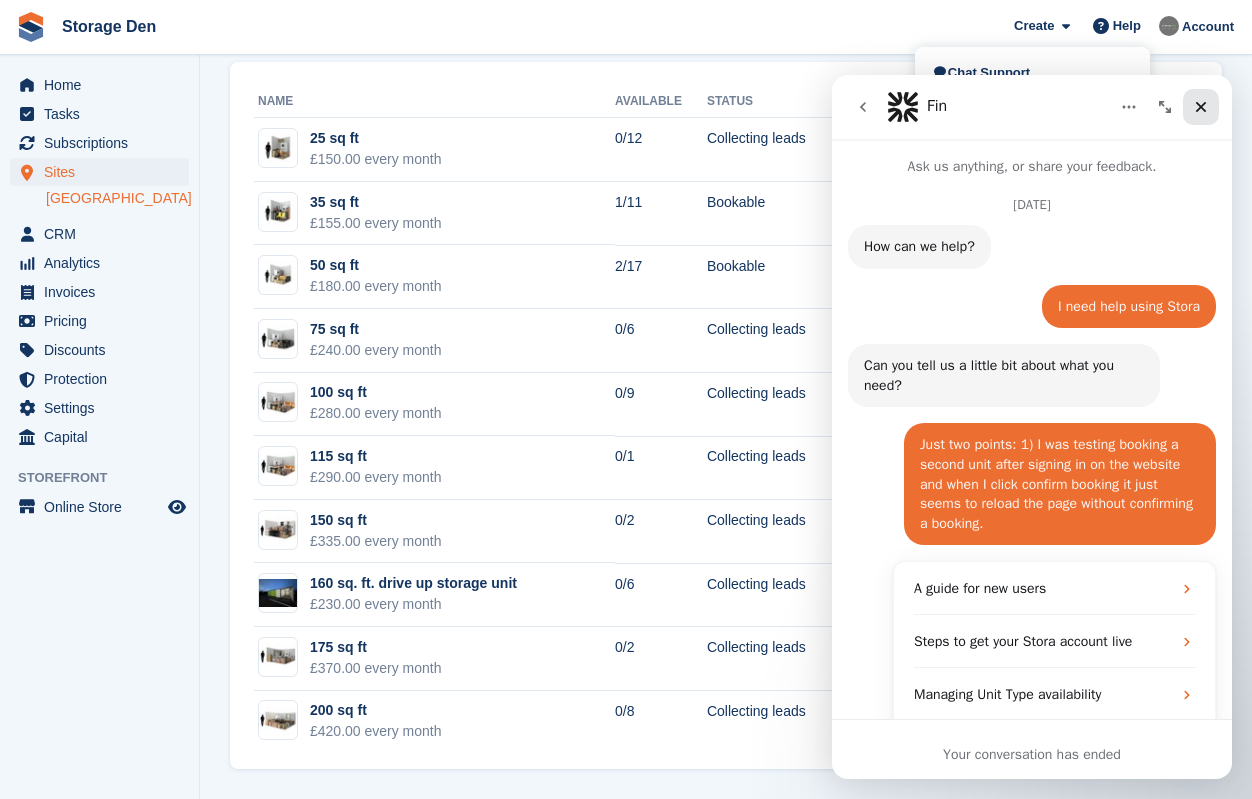 click at bounding box center [1201, 107] 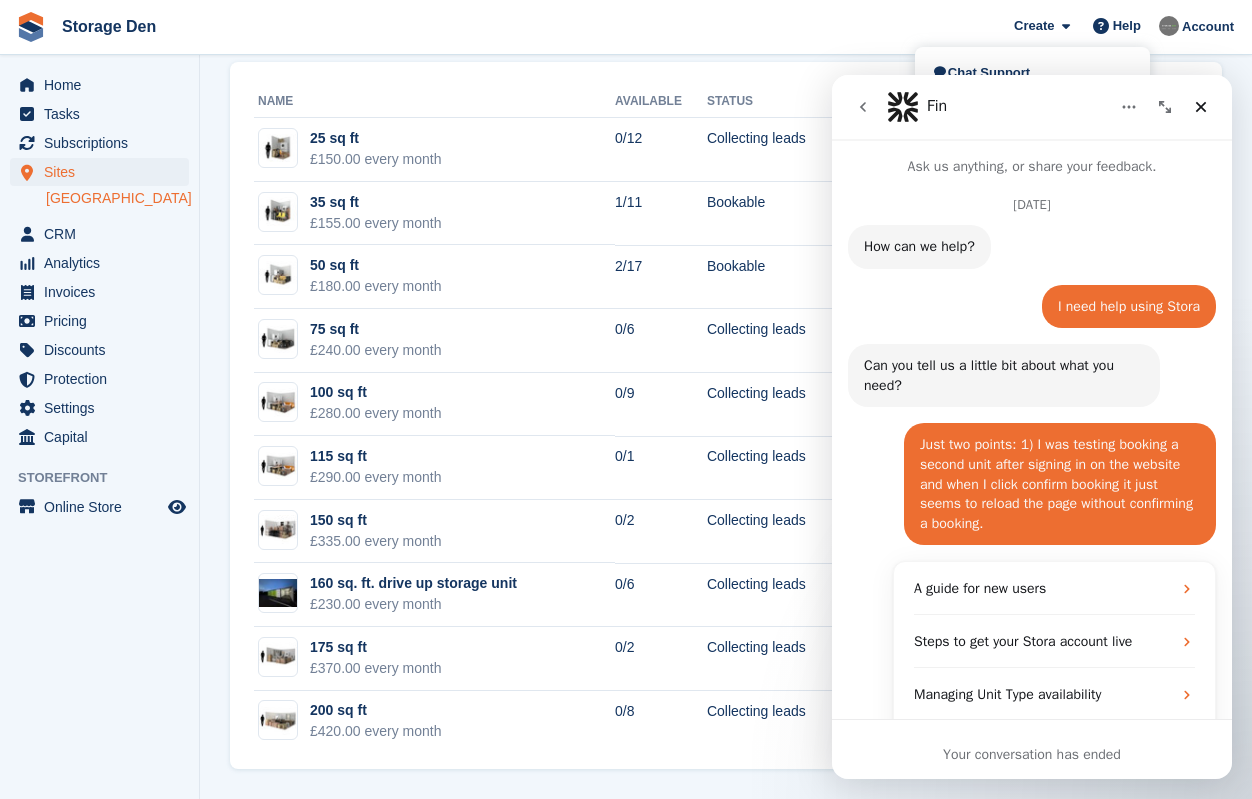 scroll, scrollTop: 16, scrollLeft: 0, axis: vertical 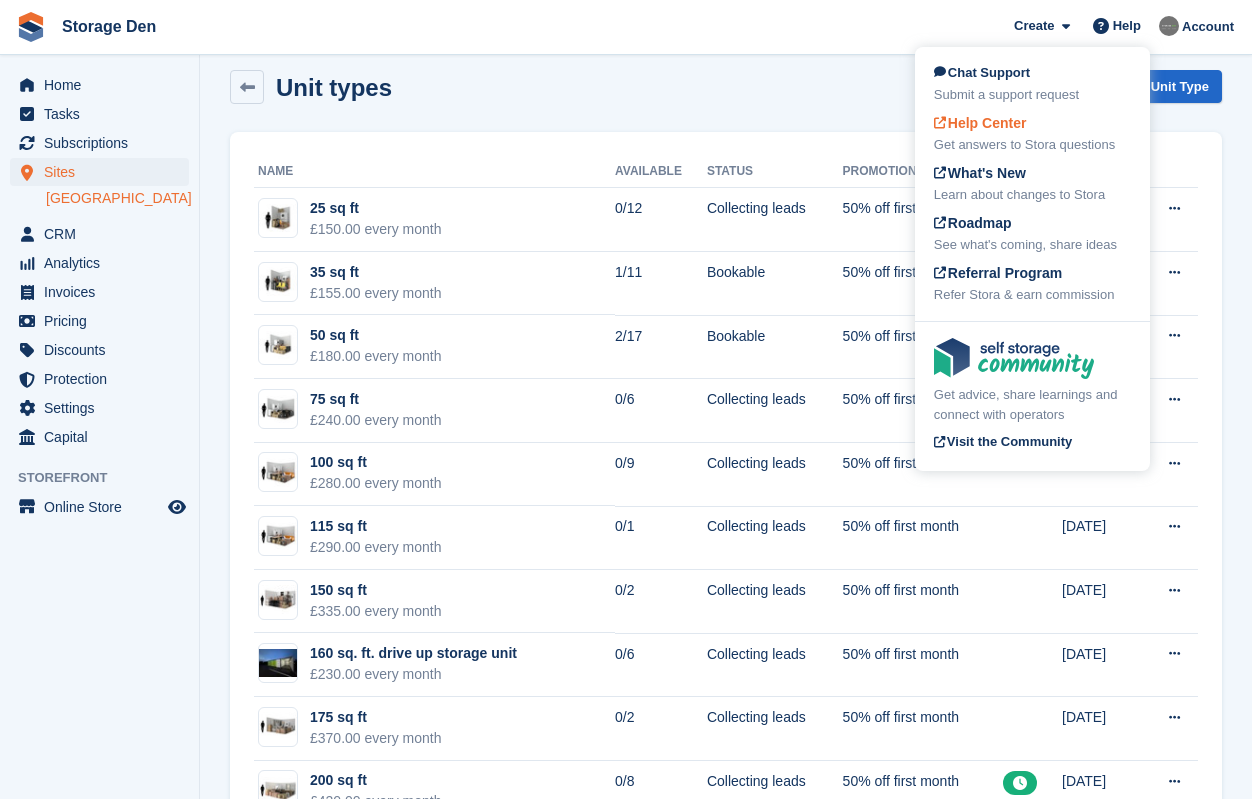 click on "Help Center
Get answers to Stora questions" at bounding box center [1032, 134] 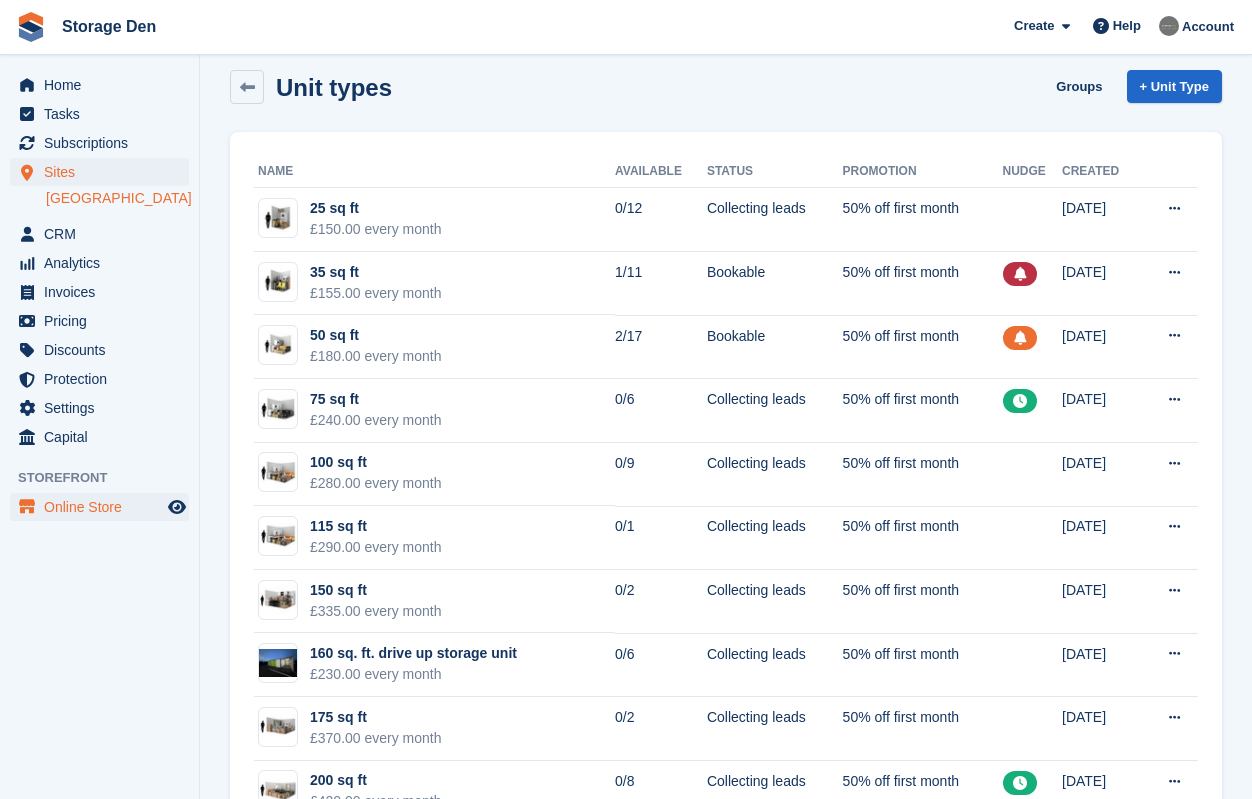 click on "Online Store" at bounding box center (104, 507) 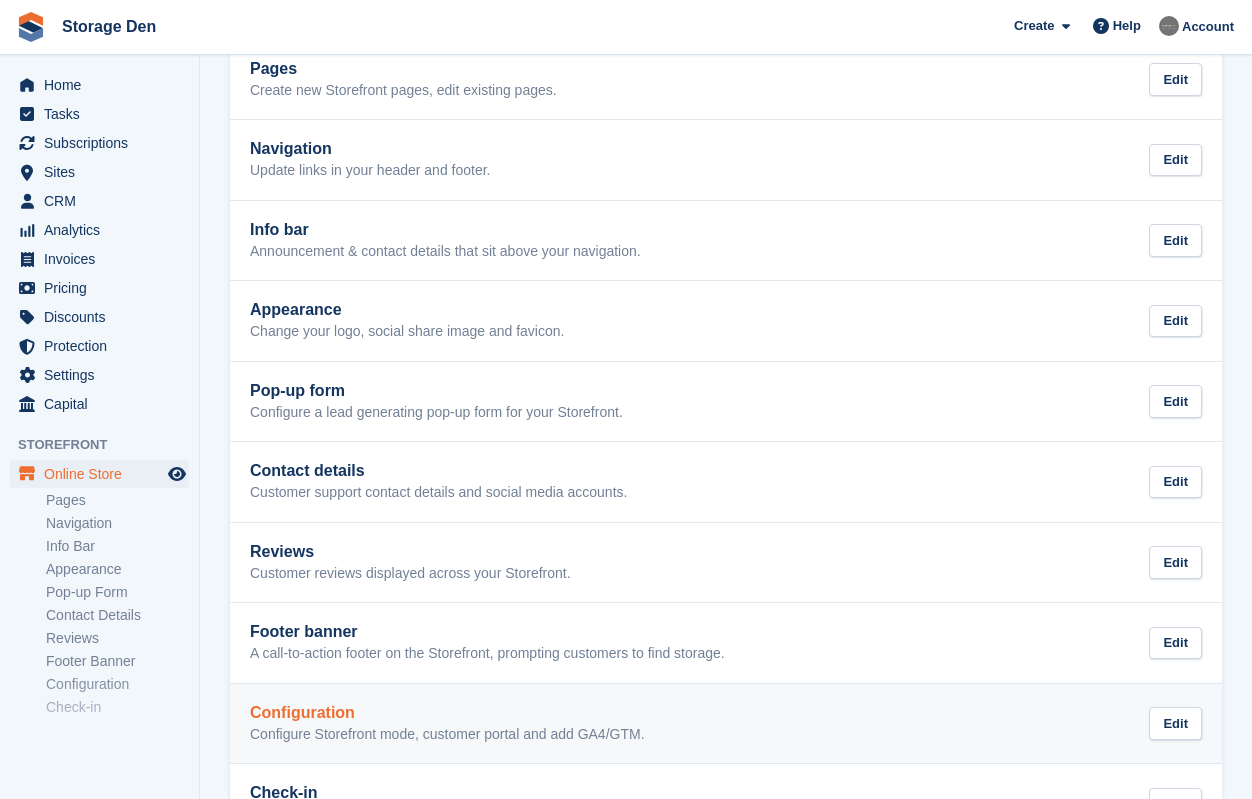 scroll, scrollTop: 196, scrollLeft: 0, axis: vertical 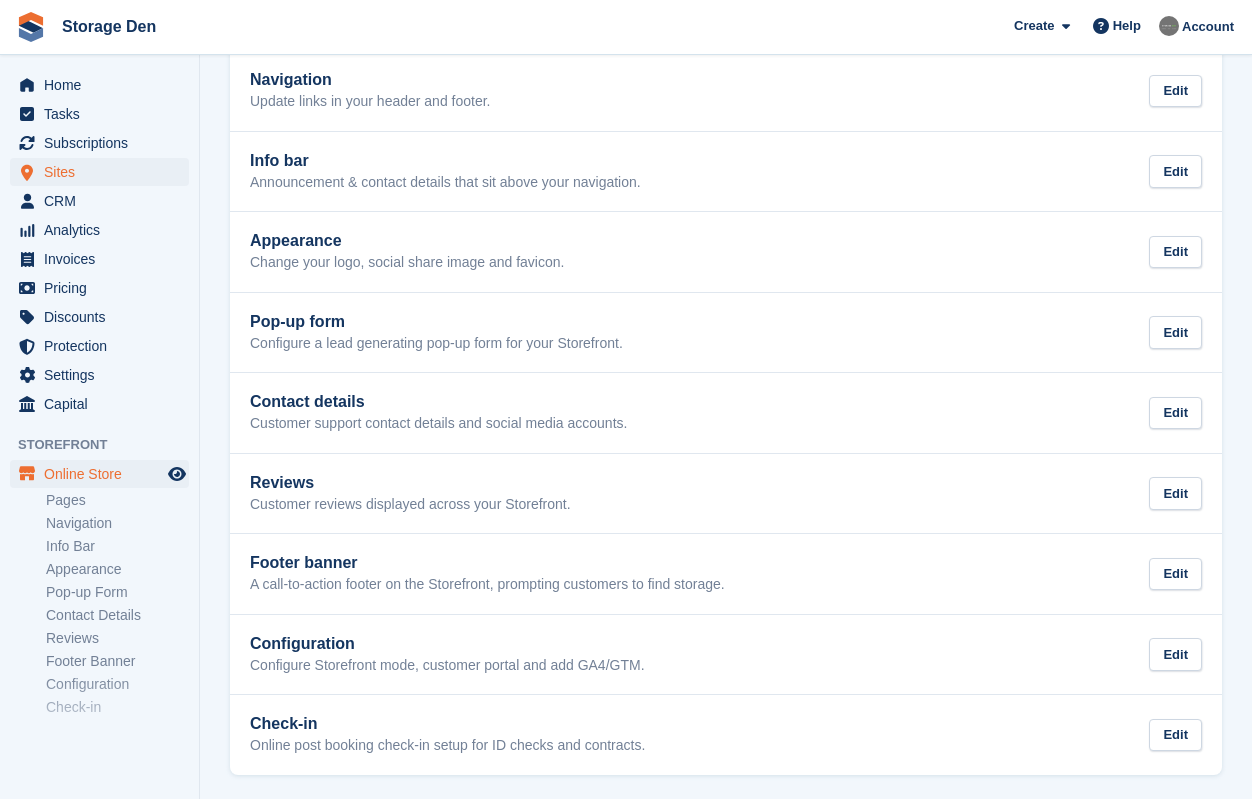 click on "Sites" at bounding box center [104, 172] 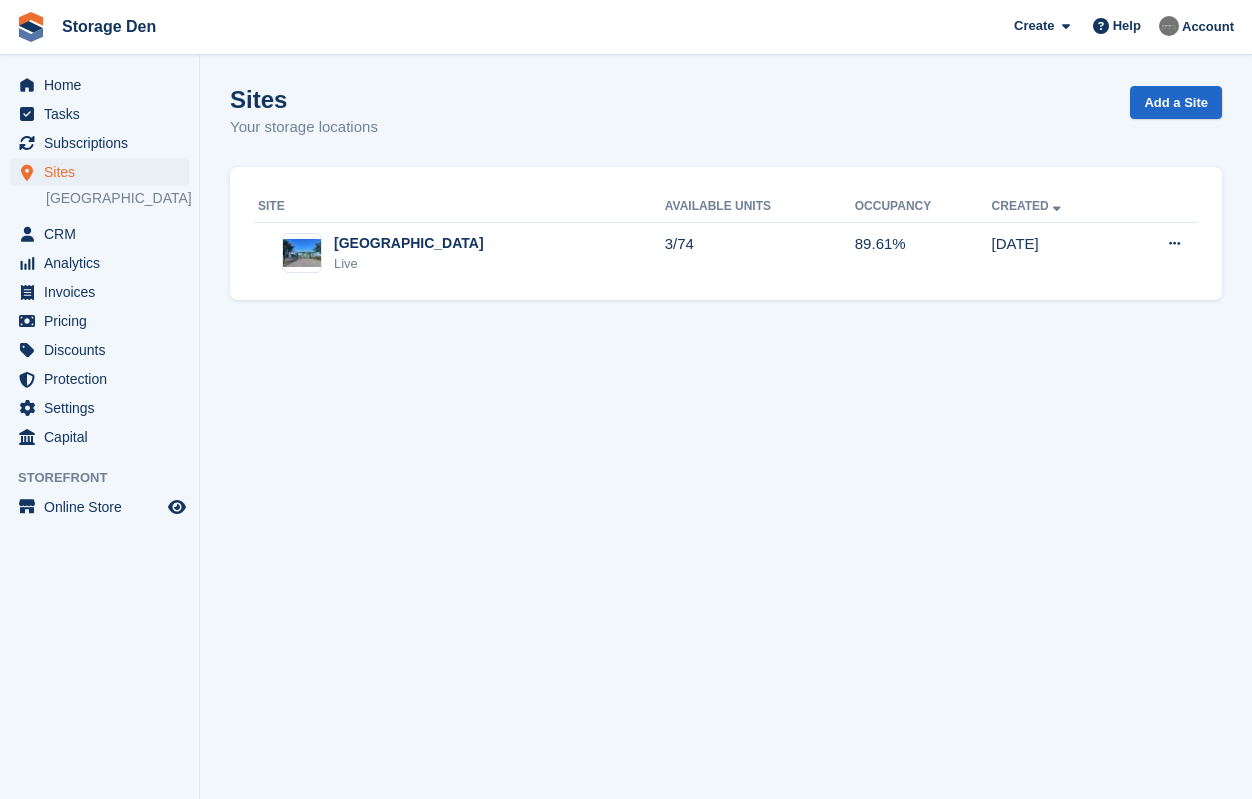 scroll, scrollTop: 0, scrollLeft: 0, axis: both 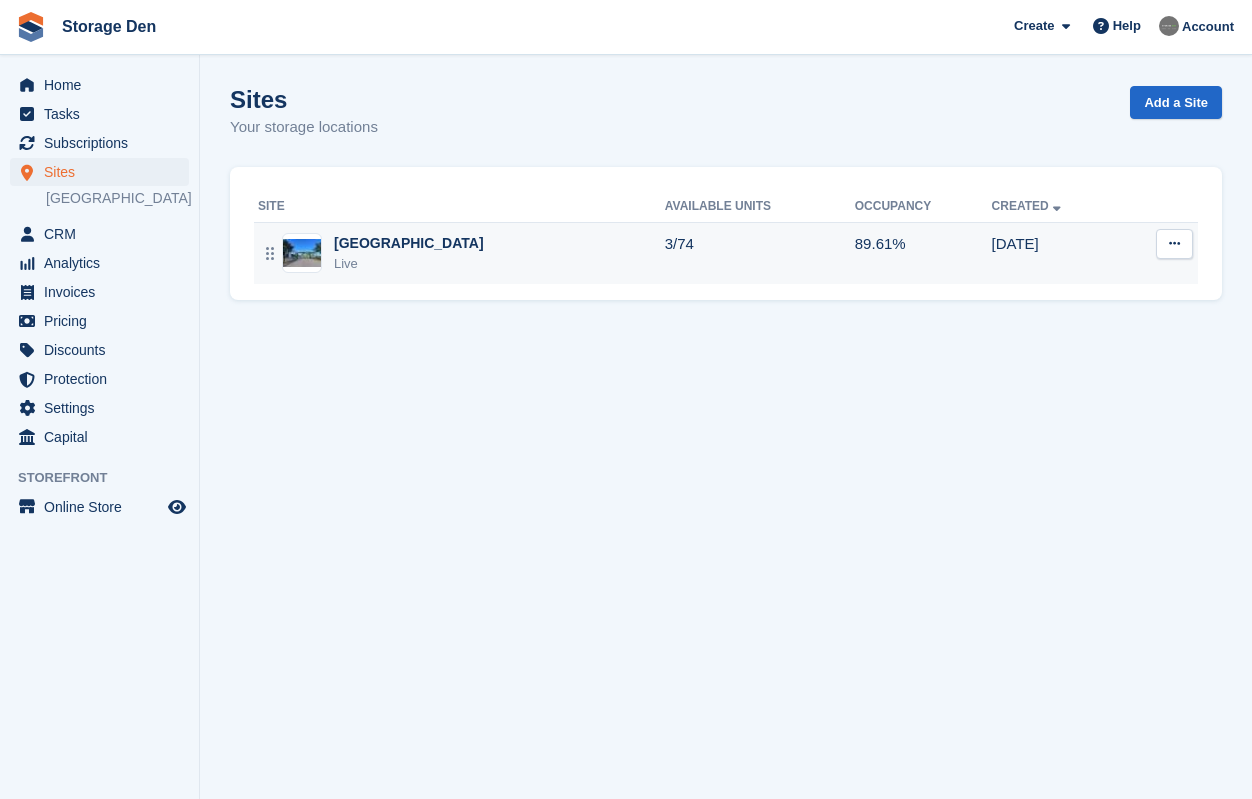 click on "Aberdeen
Live" at bounding box center (461, 253) 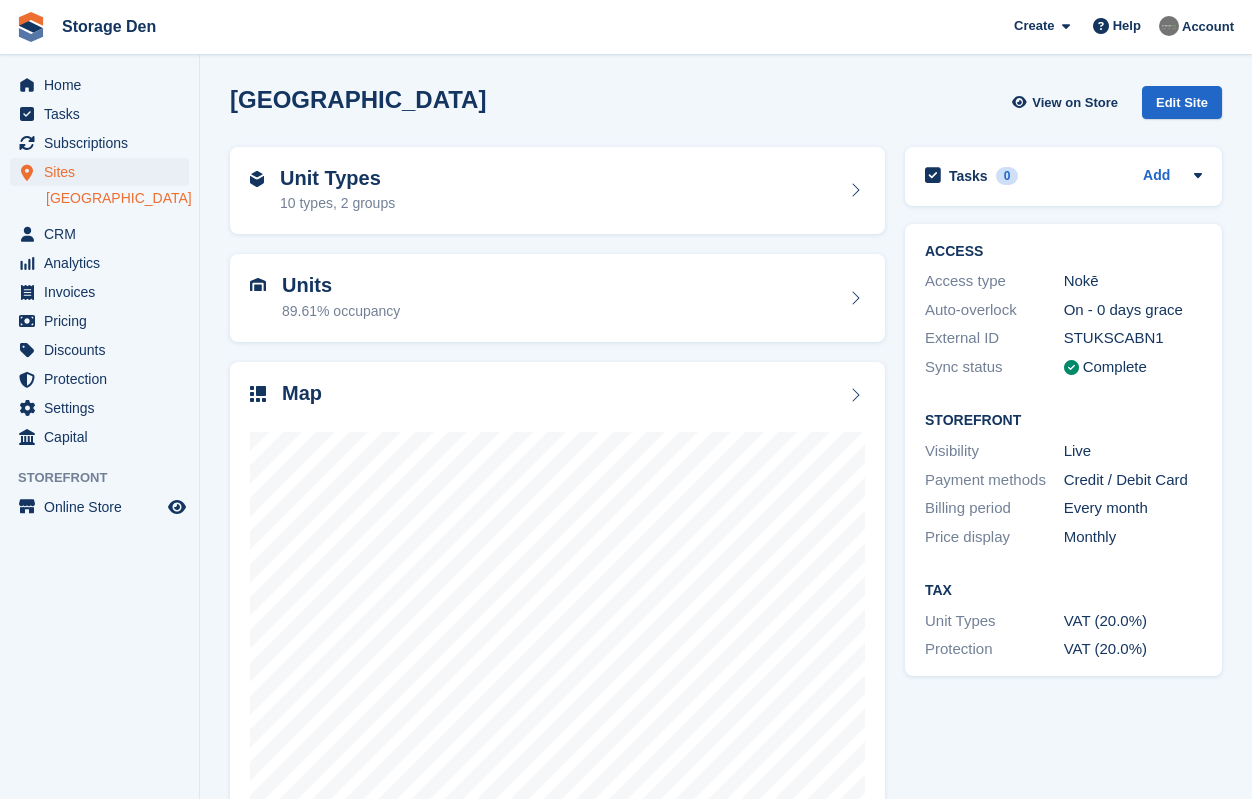 scroll, scrollTop: 0, scrollLeft: 0, axis: both 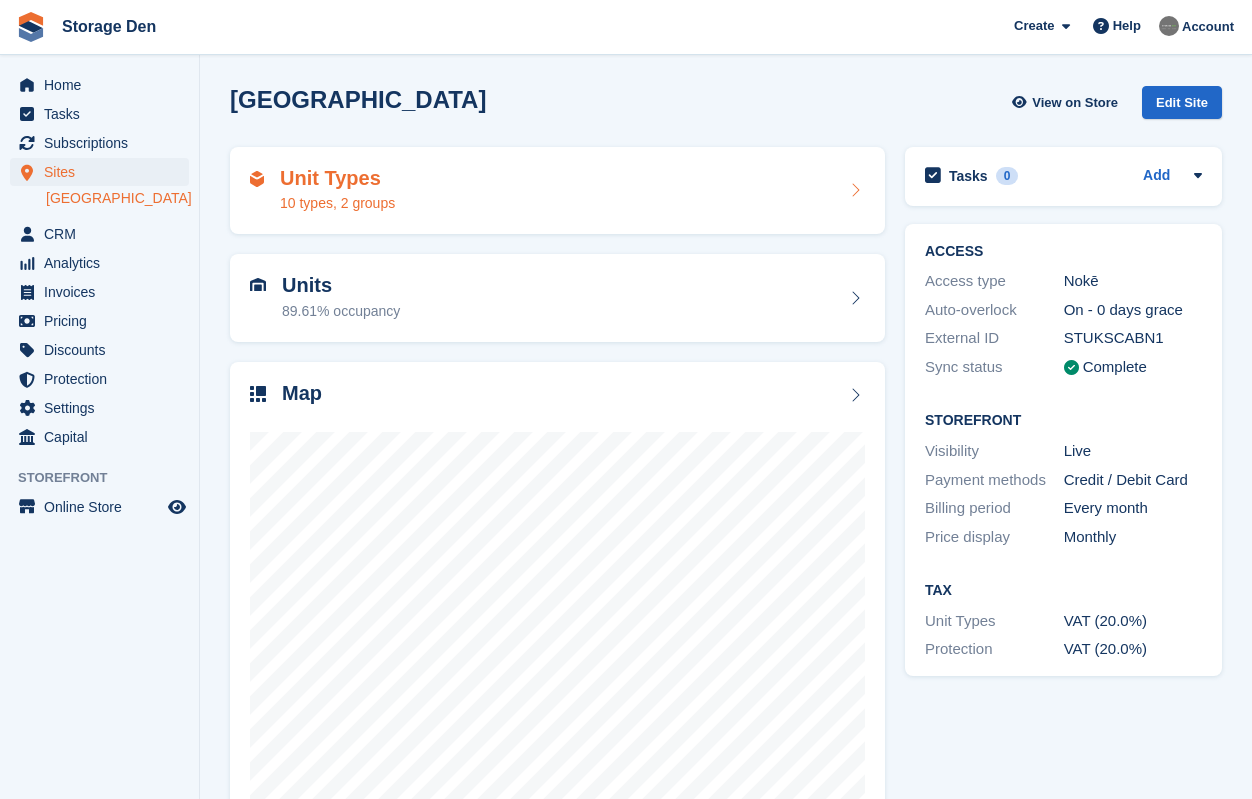 click on "Unit Types
10 types, 2 groups" at bounding box center (557, 191) 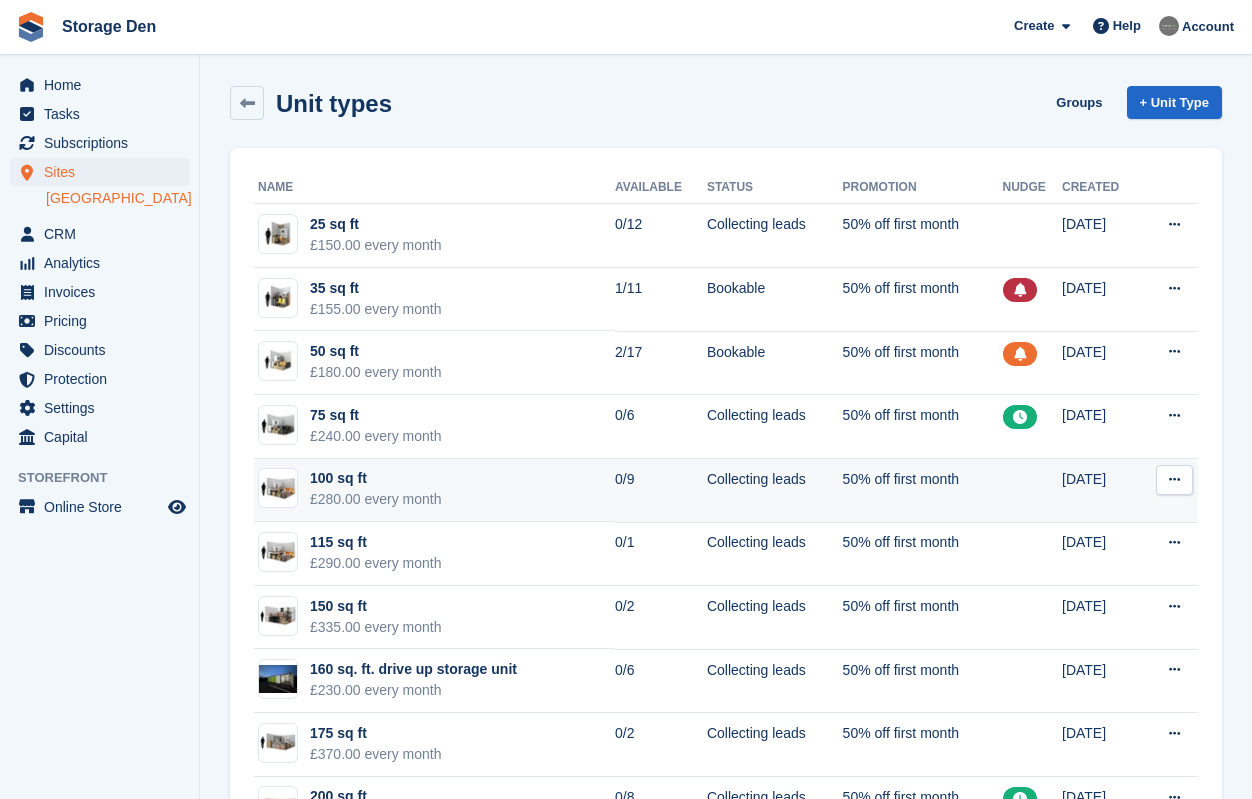 scroll, scrollTop: 86, scrollLeft: 0, axis: vertical 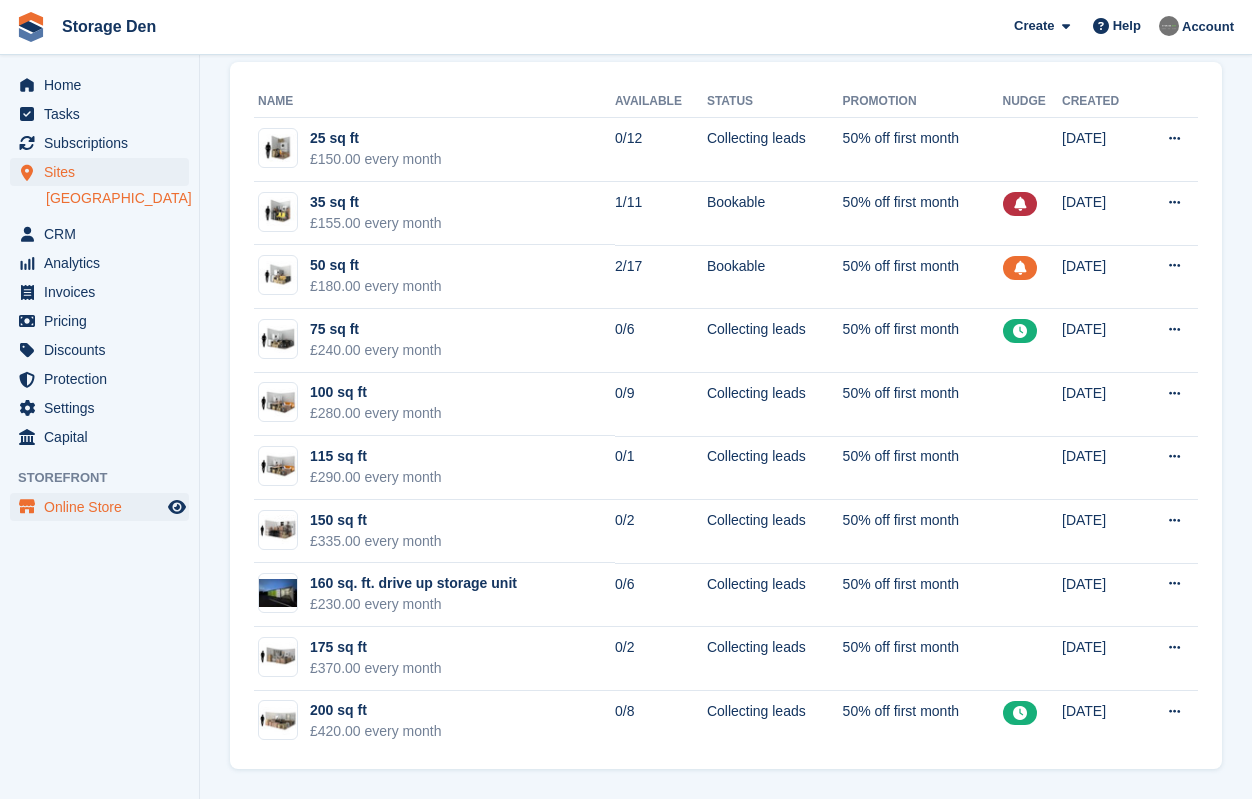 click on "Online Store" at bounding box center [104, 507] 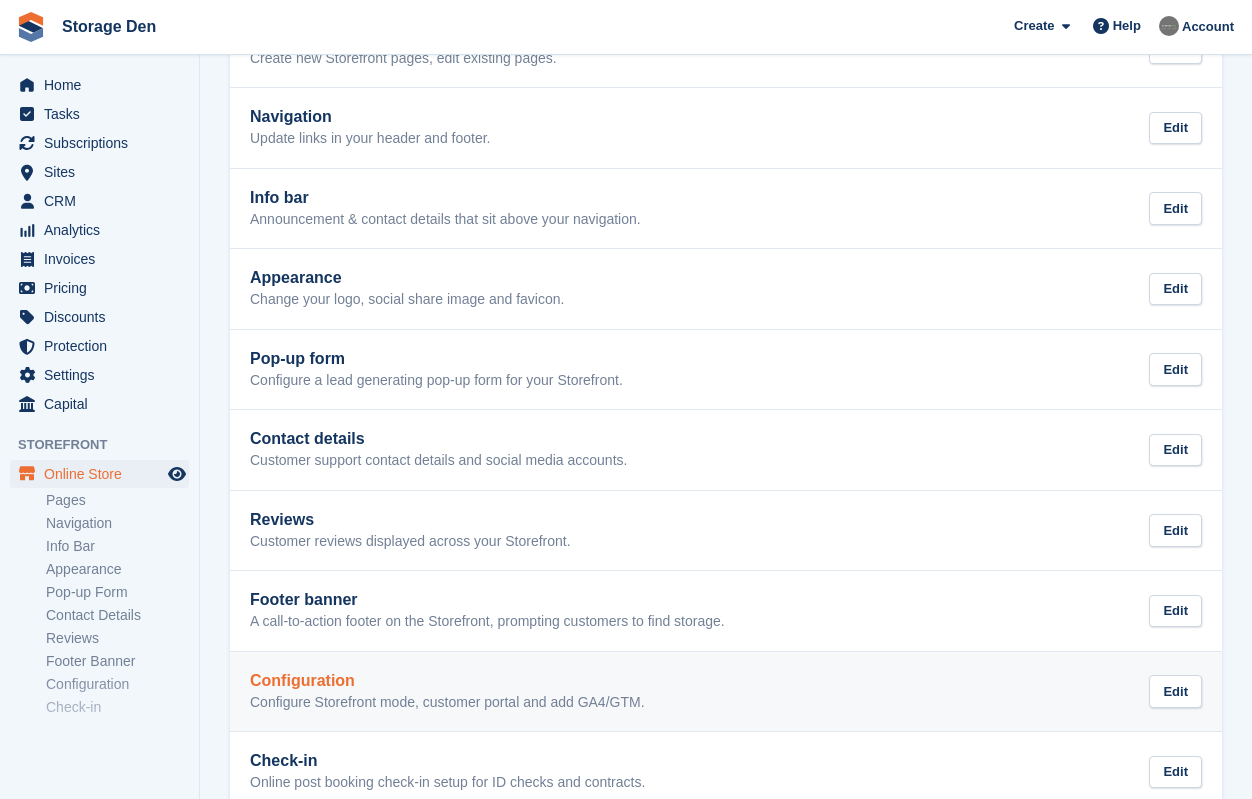 scroll, scrollTop: 196, scrollLeft: 0, axis: vertical 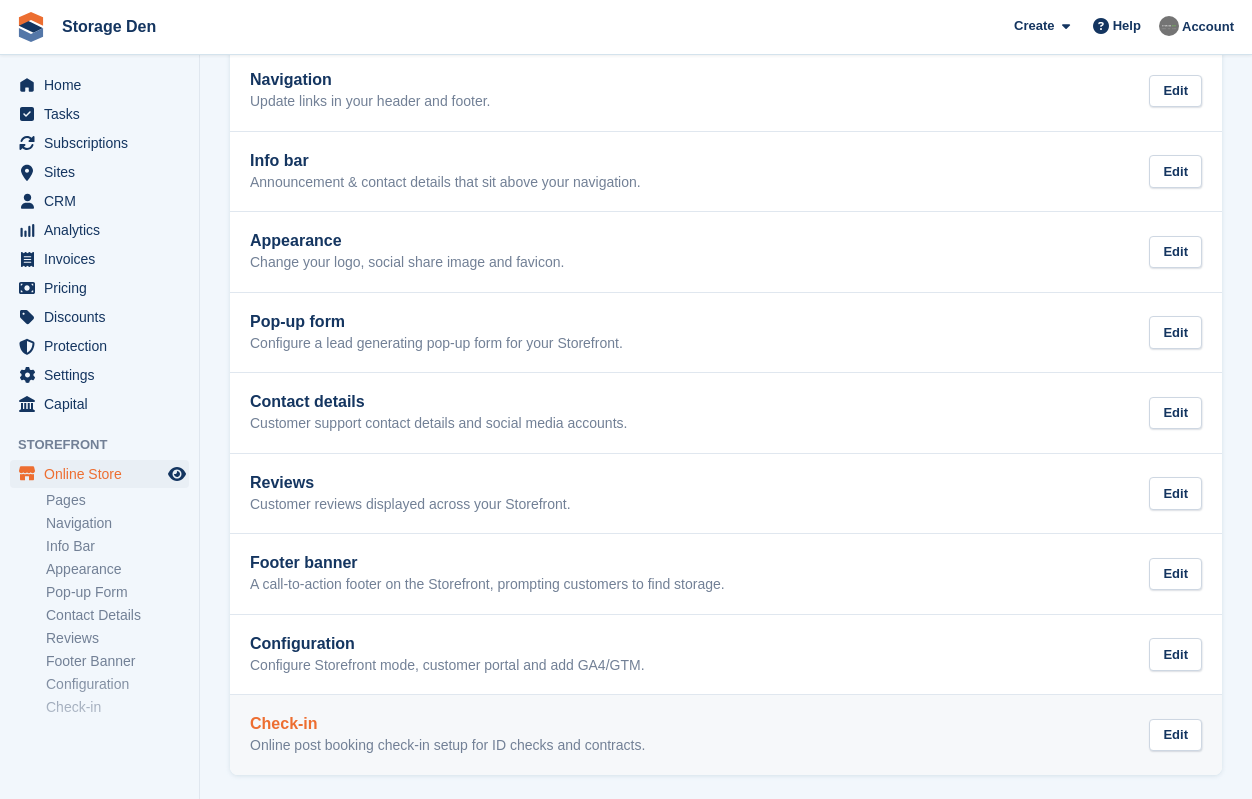 click on "Check-in
Online post booking check-in setup for ID checks and contracts." at bounding box center [447, 735] 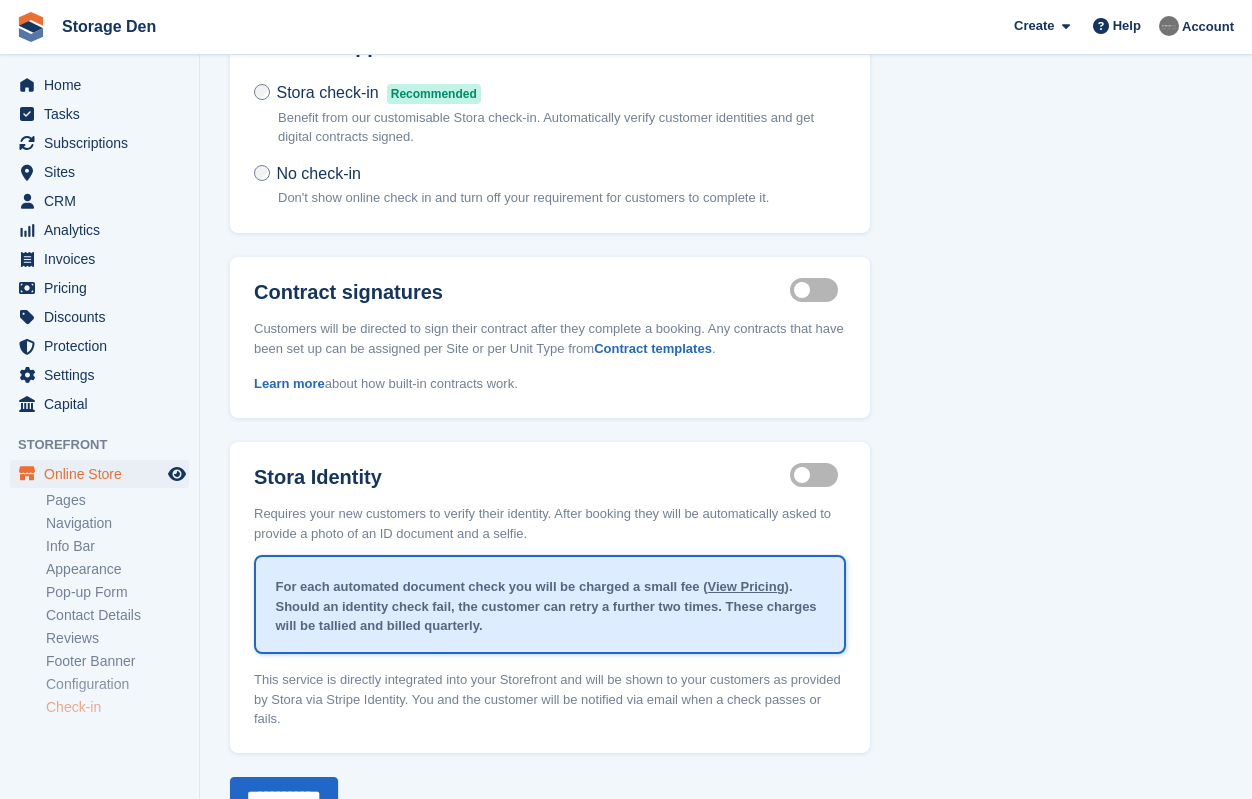 scroll, scrollTop: 192, scrollLeft: 0, axis: vertical 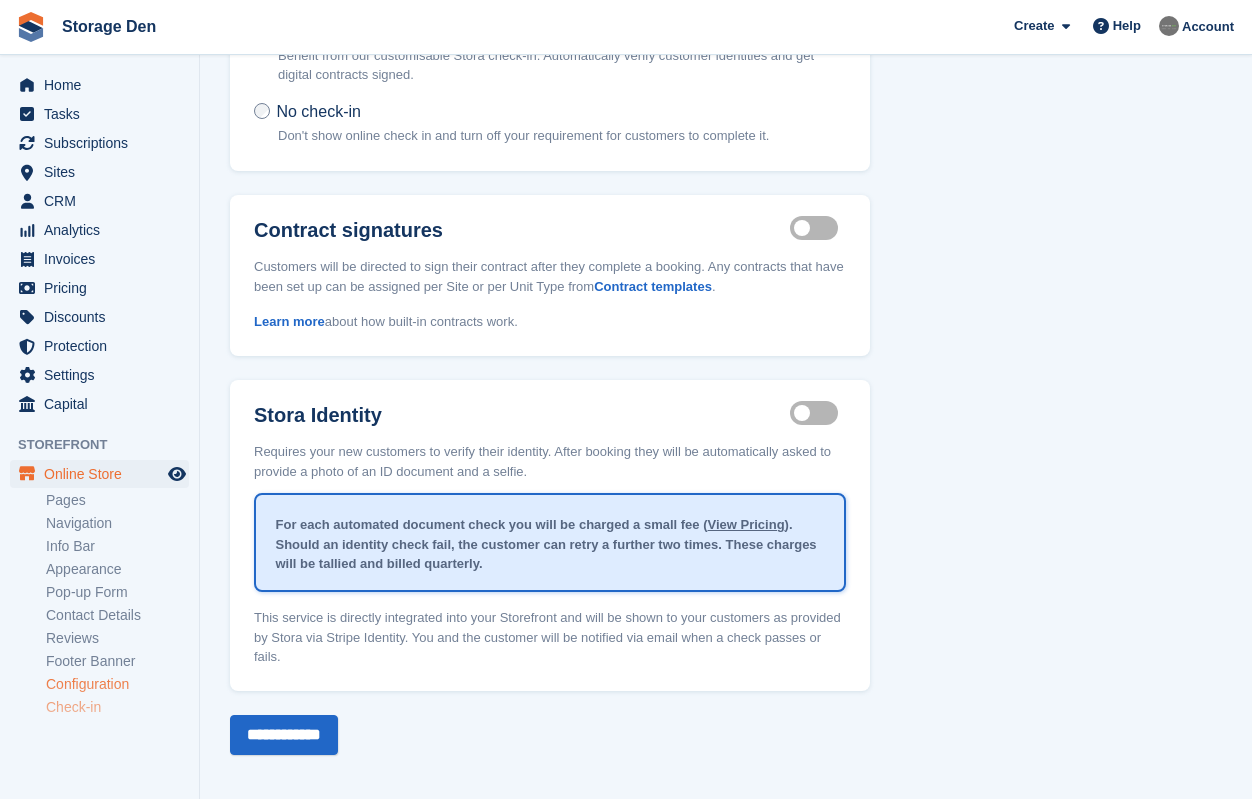 click on "Configuration" at bounding box center [117, 684] 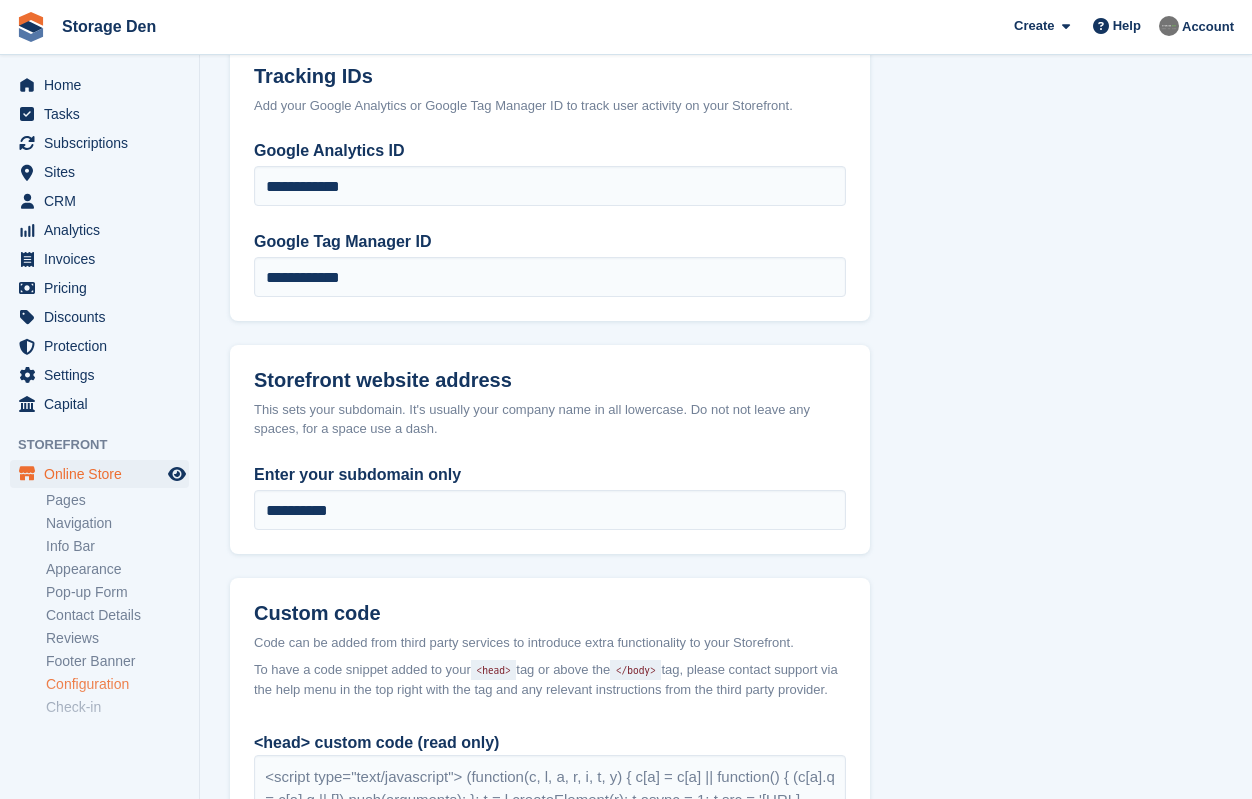 scroll, scrollTop: 1388, scrollLeft: 0, axis: vertical 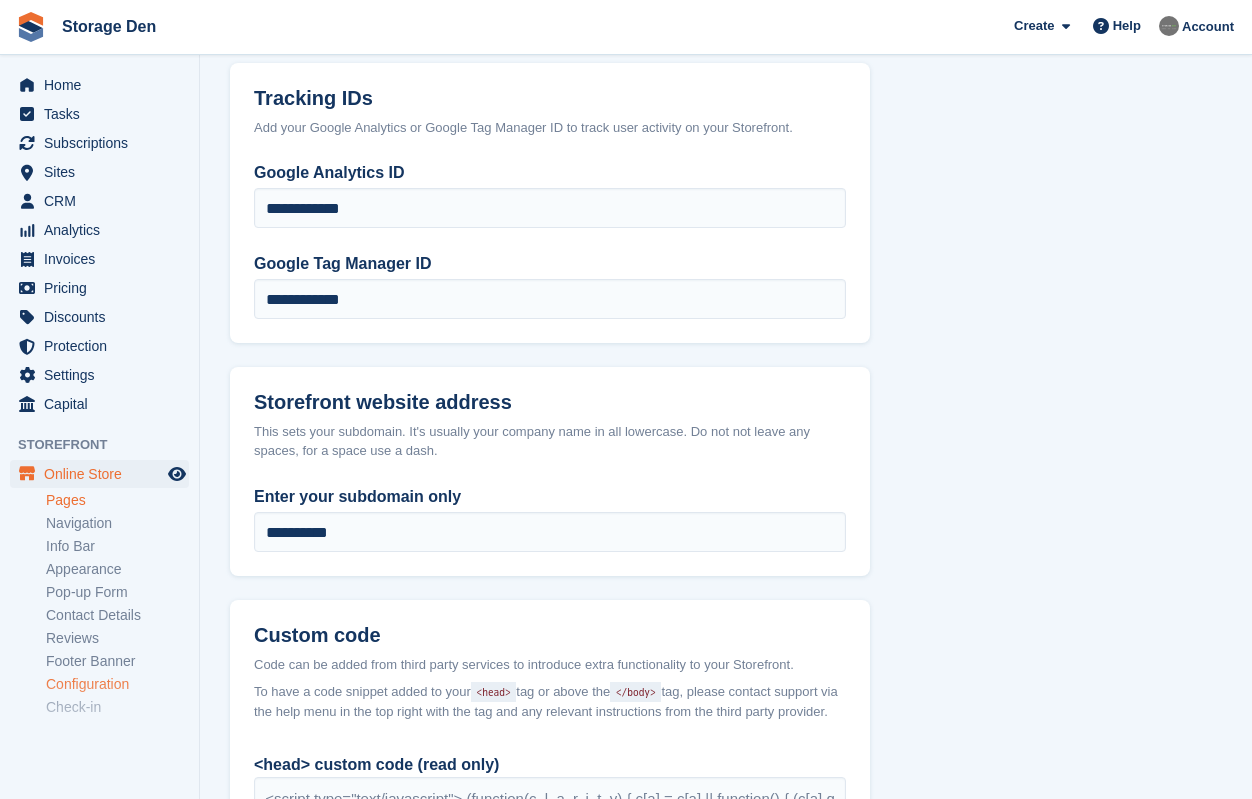 click on "Pages" at bounding box center (117, 500) 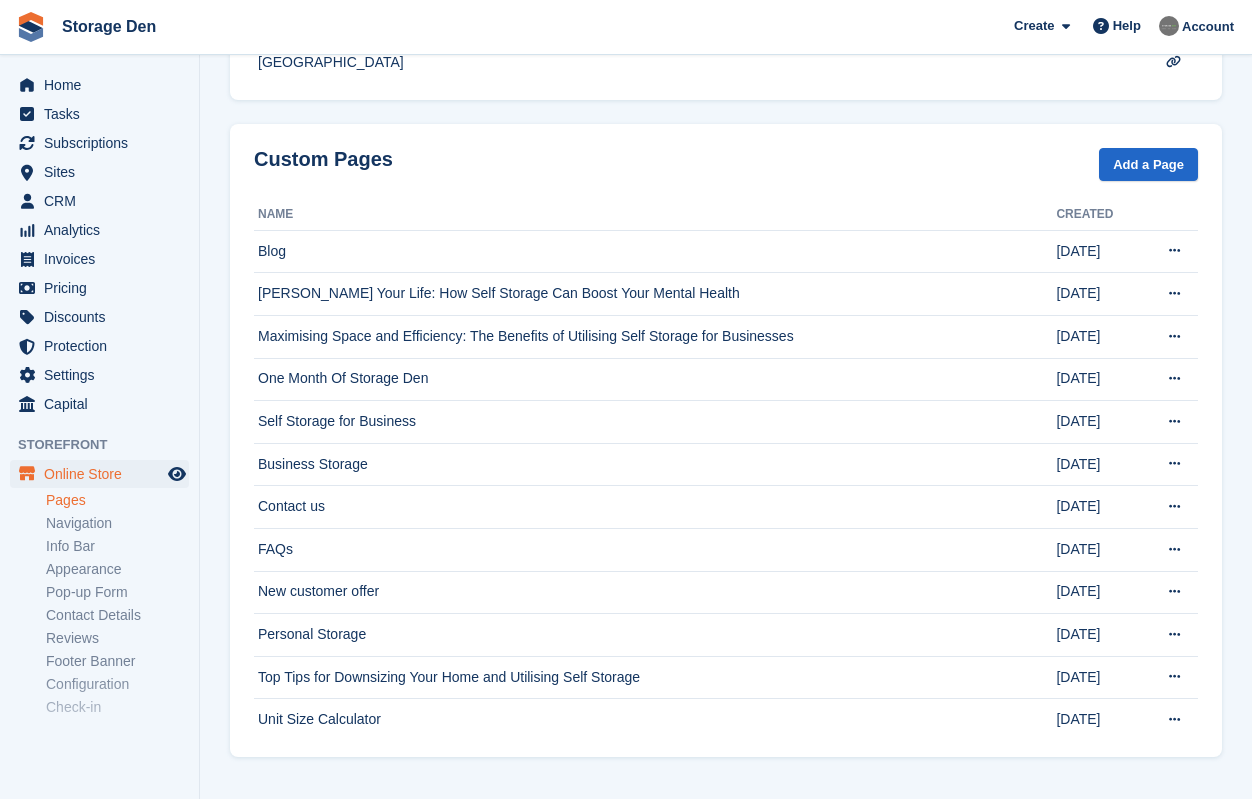 scroll, scrollTop: 0, scrollLeft: 0, axis: both 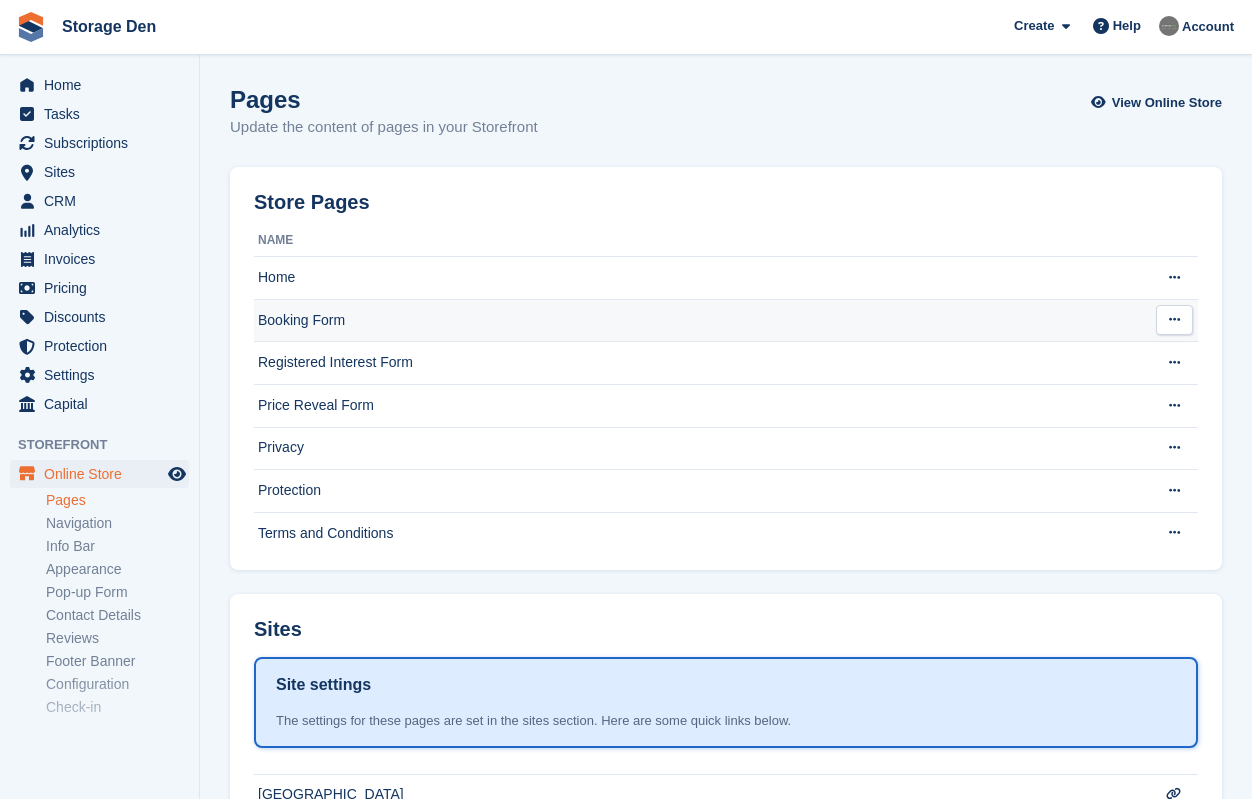 click on "Booking Form" at bounding box center [702, 320] 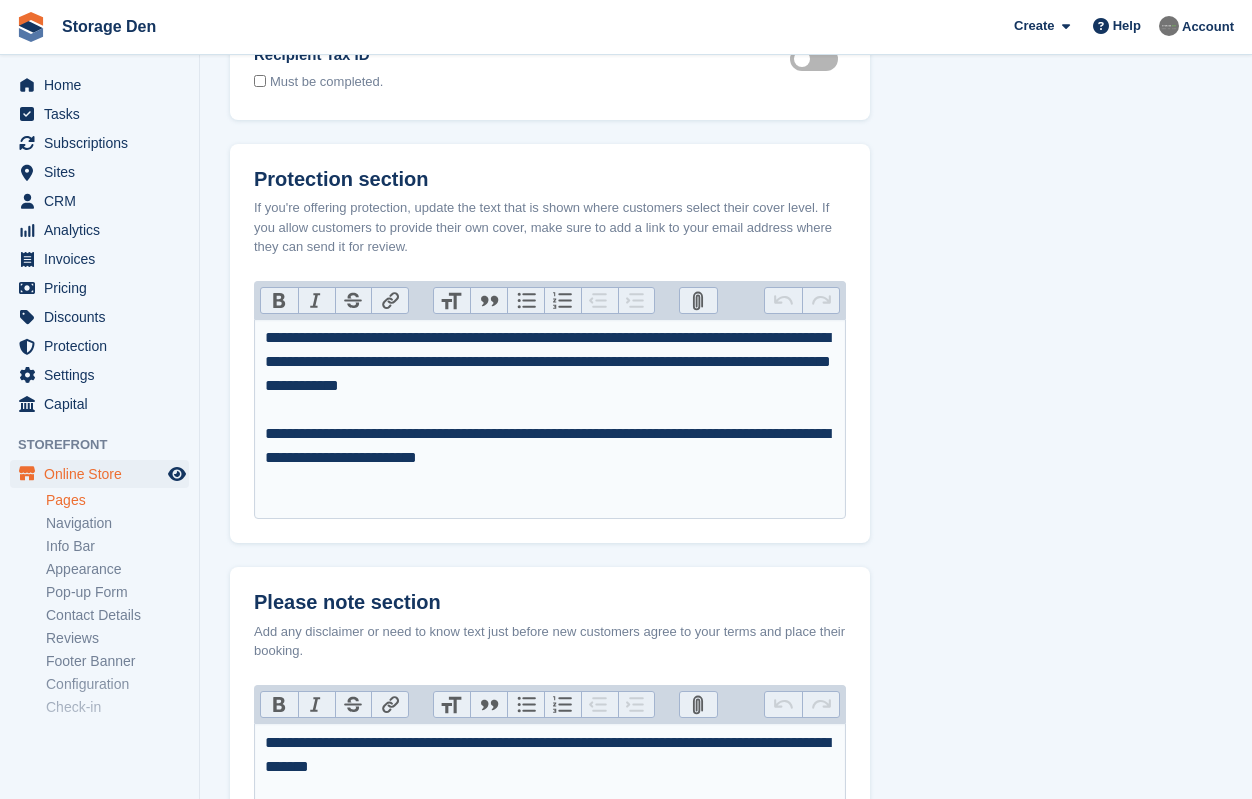 scroll, scrollTop: 845, scrollLeft: 0, axis: vertical 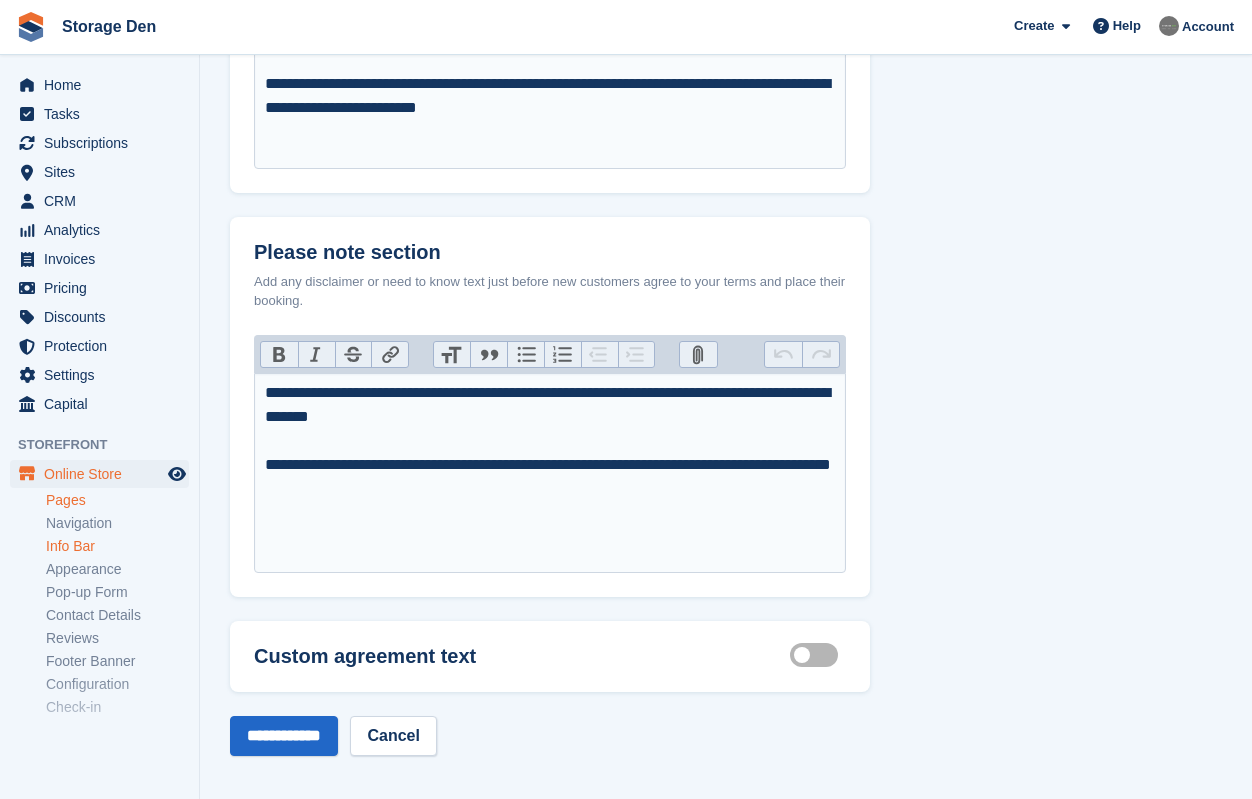 click on "Info Bar" at bounding box center [117, 546] 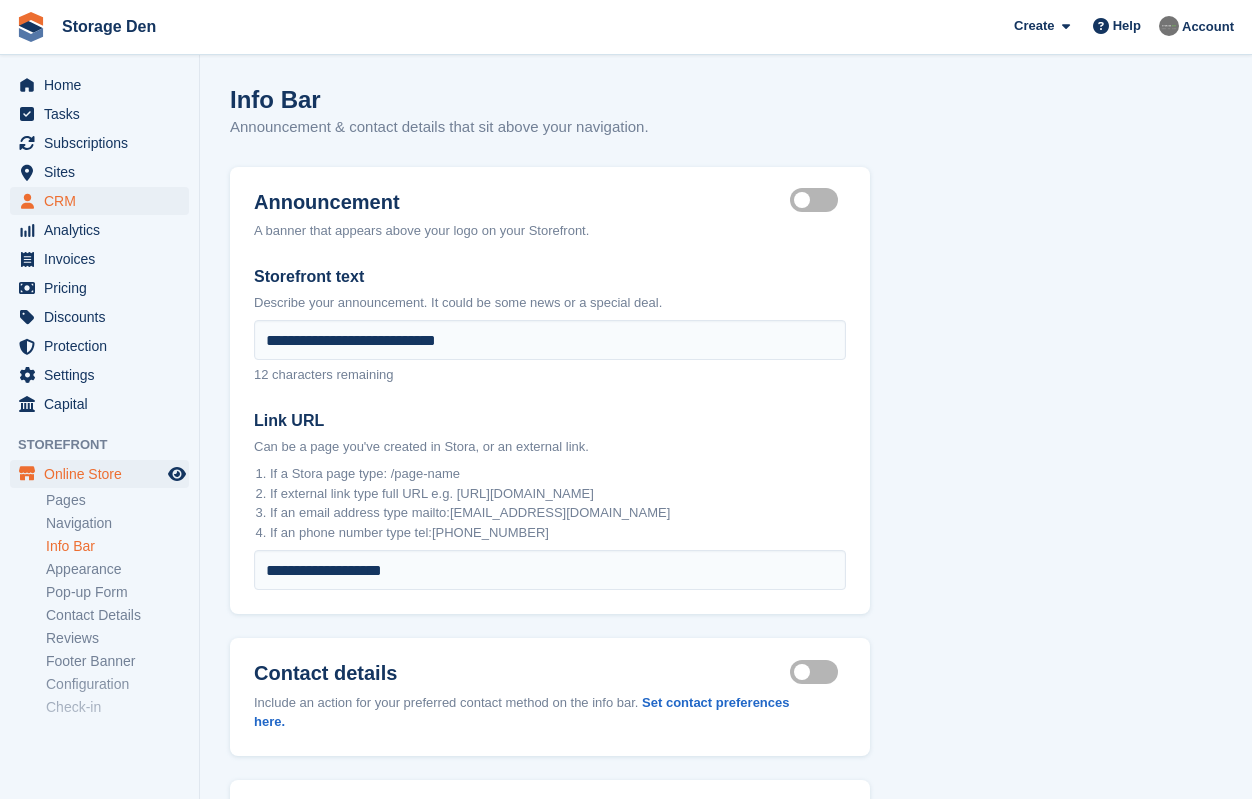 click on "CRM" at bounding box center [104, 201] 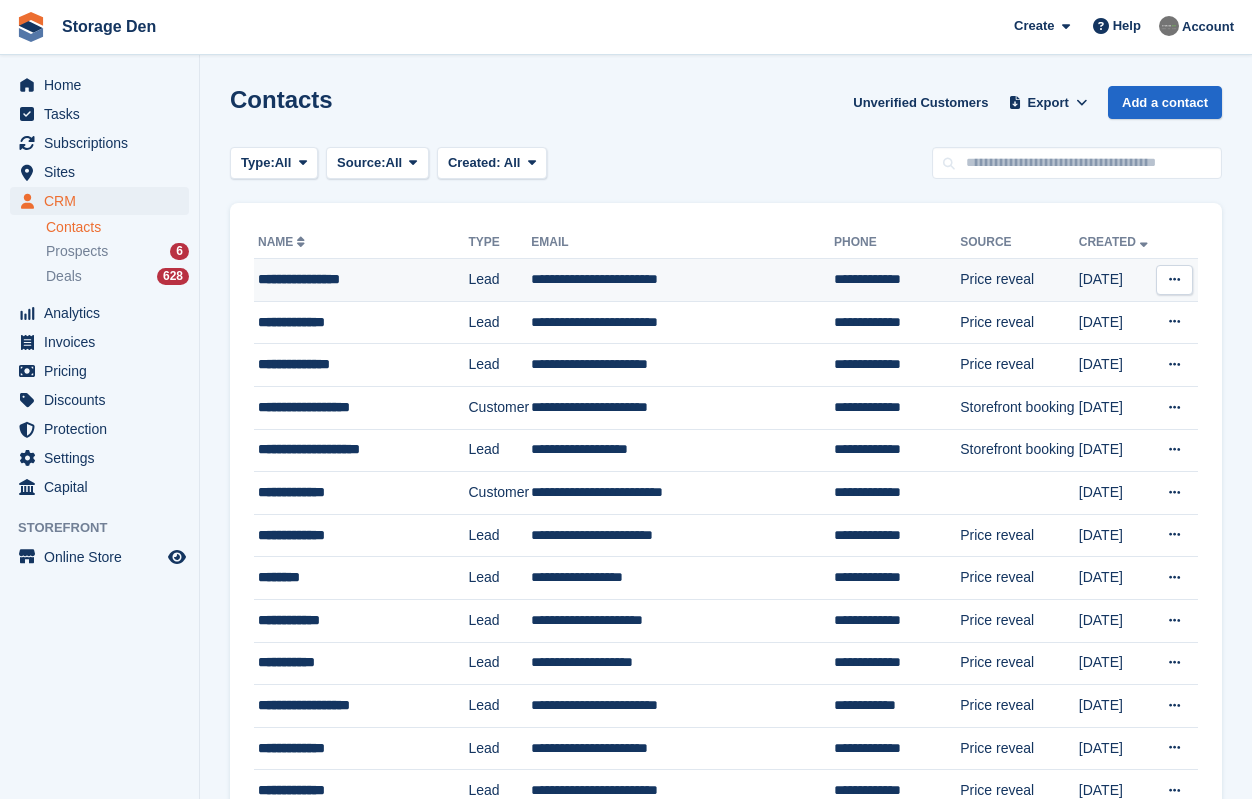 click on "**********" at bounding box center [359, 279] 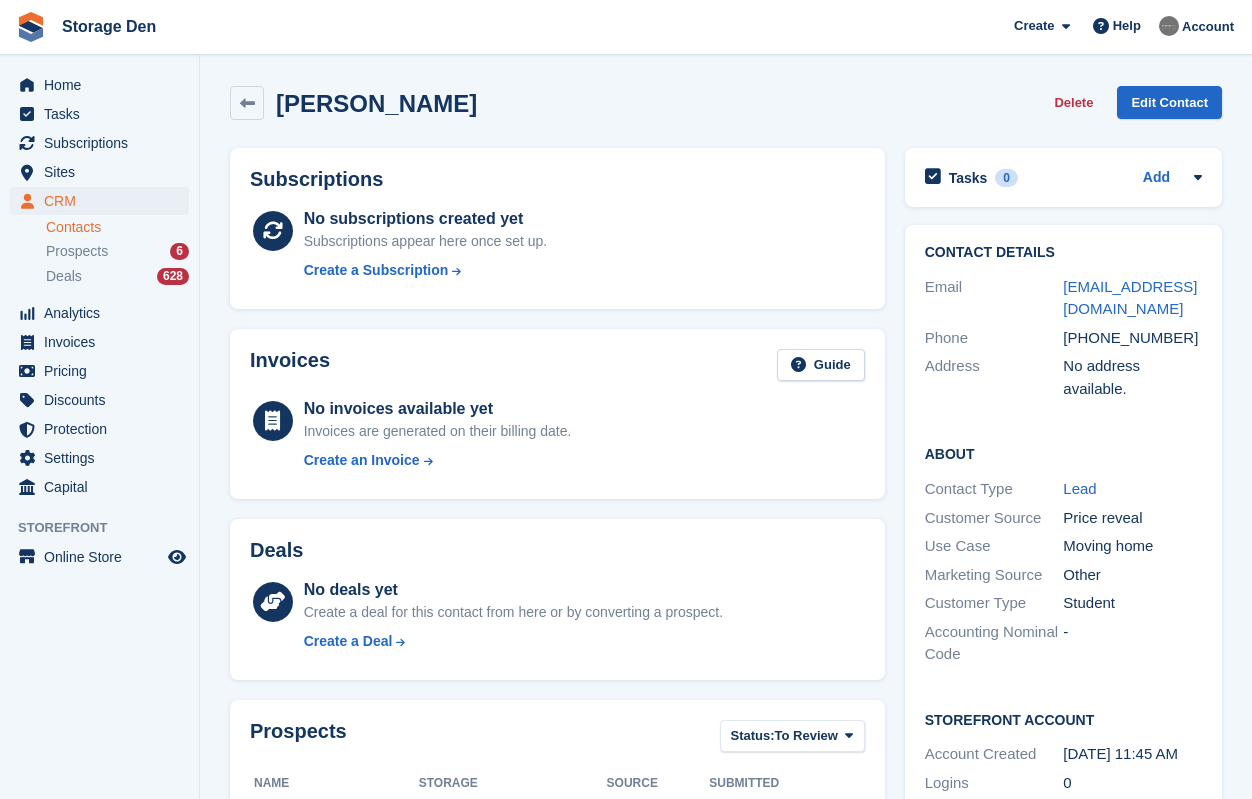 scroll, scrollTop: 310, scrollLeft: 0, axis: vertical 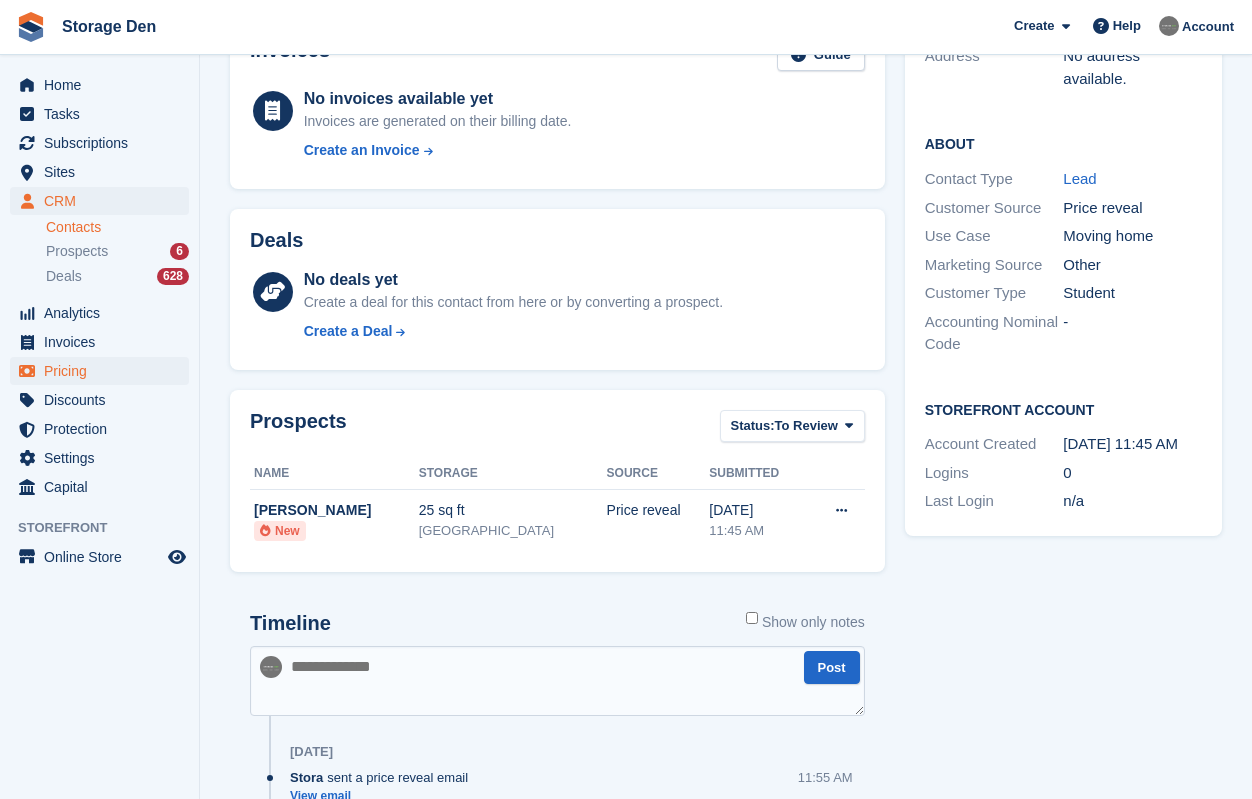 click on "Pricing" at bounding box center (104, 371) 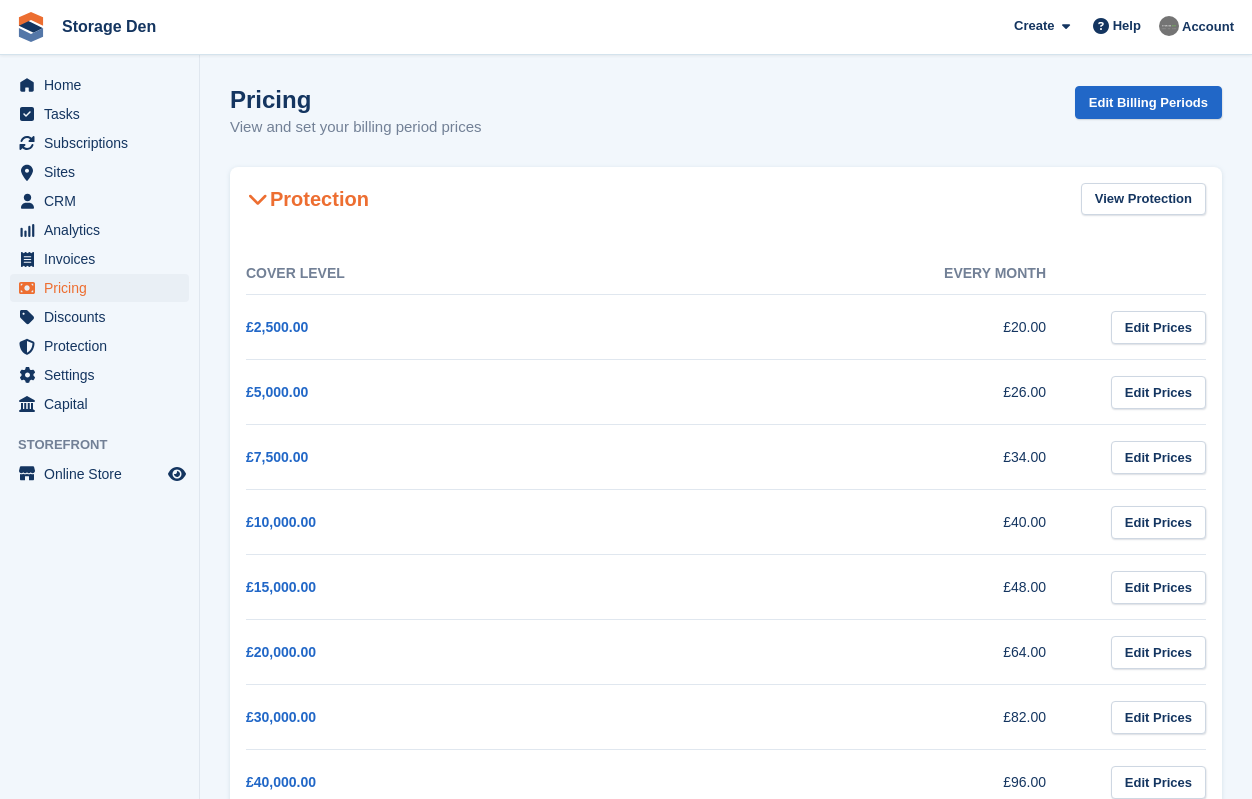 scroll, scrollTop: 490, scrollLeft: 0, axis: vertical 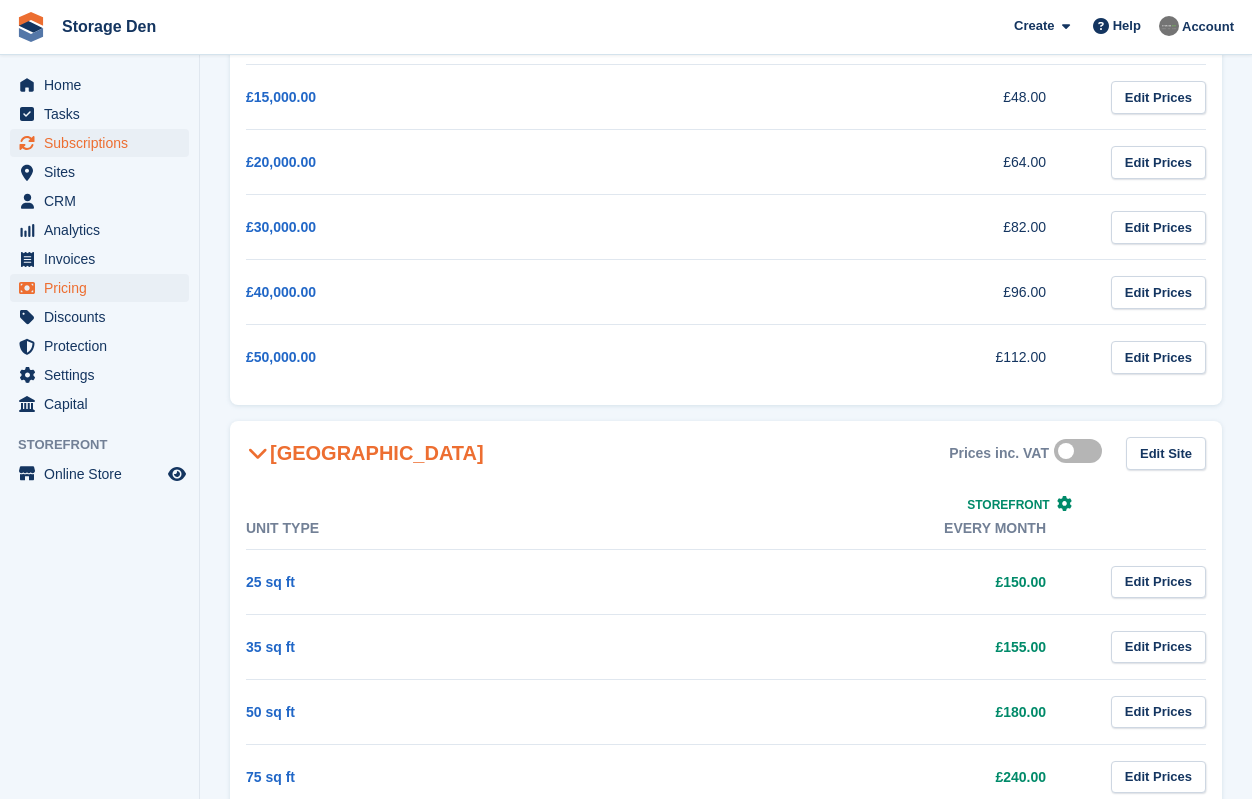 click on "Subscriptions" at bounding box center [104, 143] 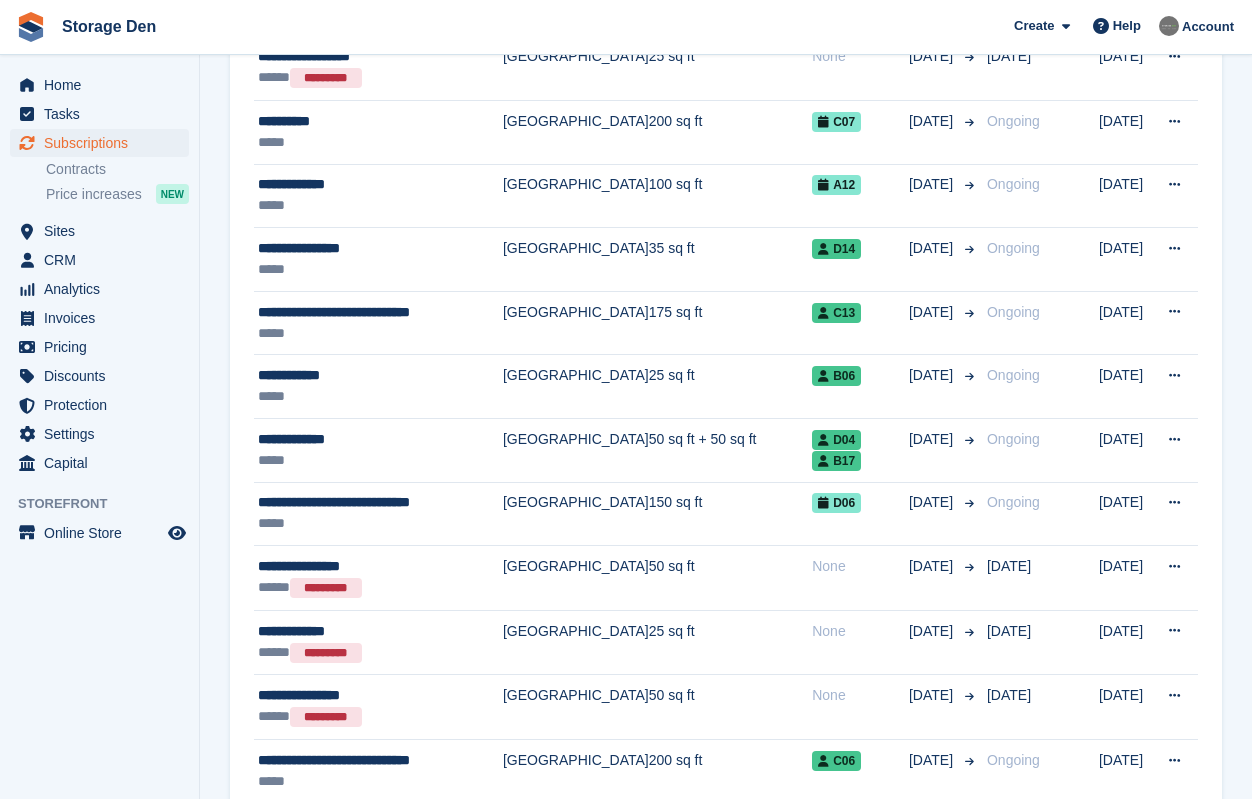 scroll, scrollTop: 0, scrollLeft: 0, axis: both 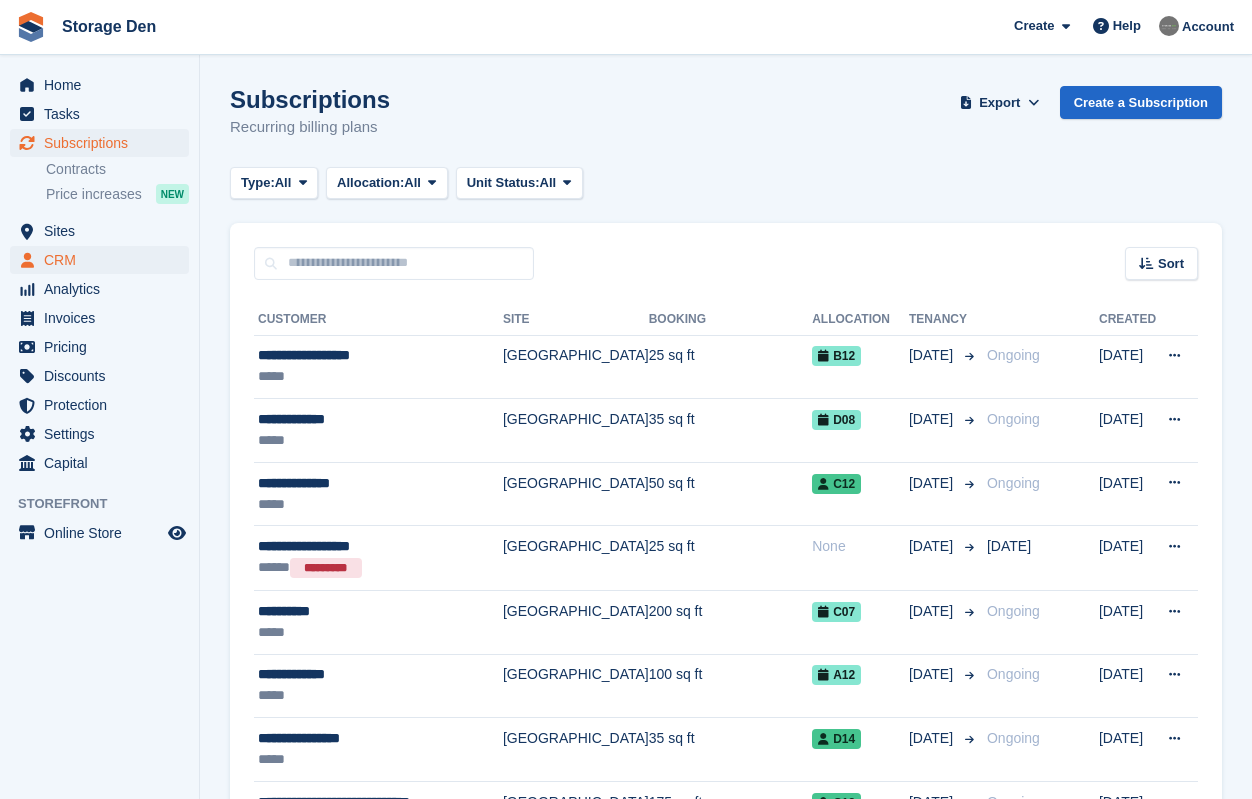 click on "CRM" at bounding box center [104, 260] 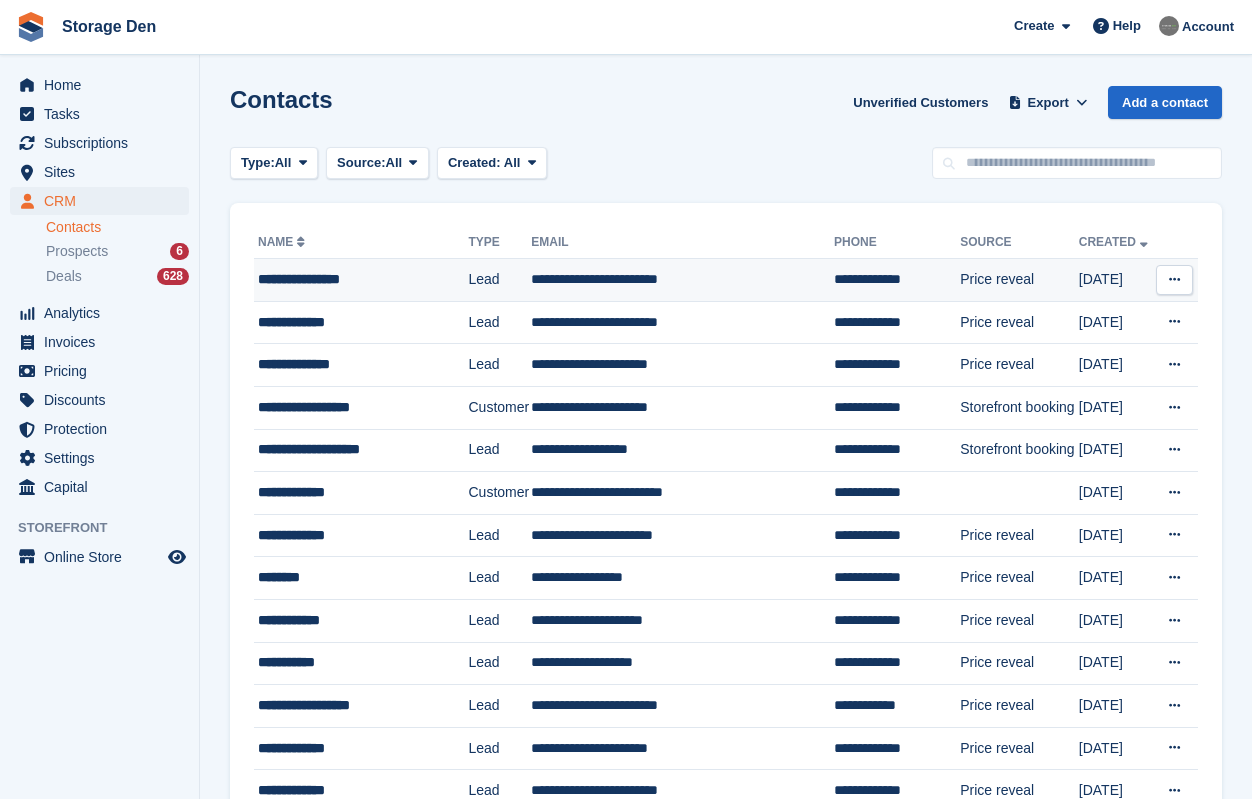 click on "**********" at bounding box center (359, 279) 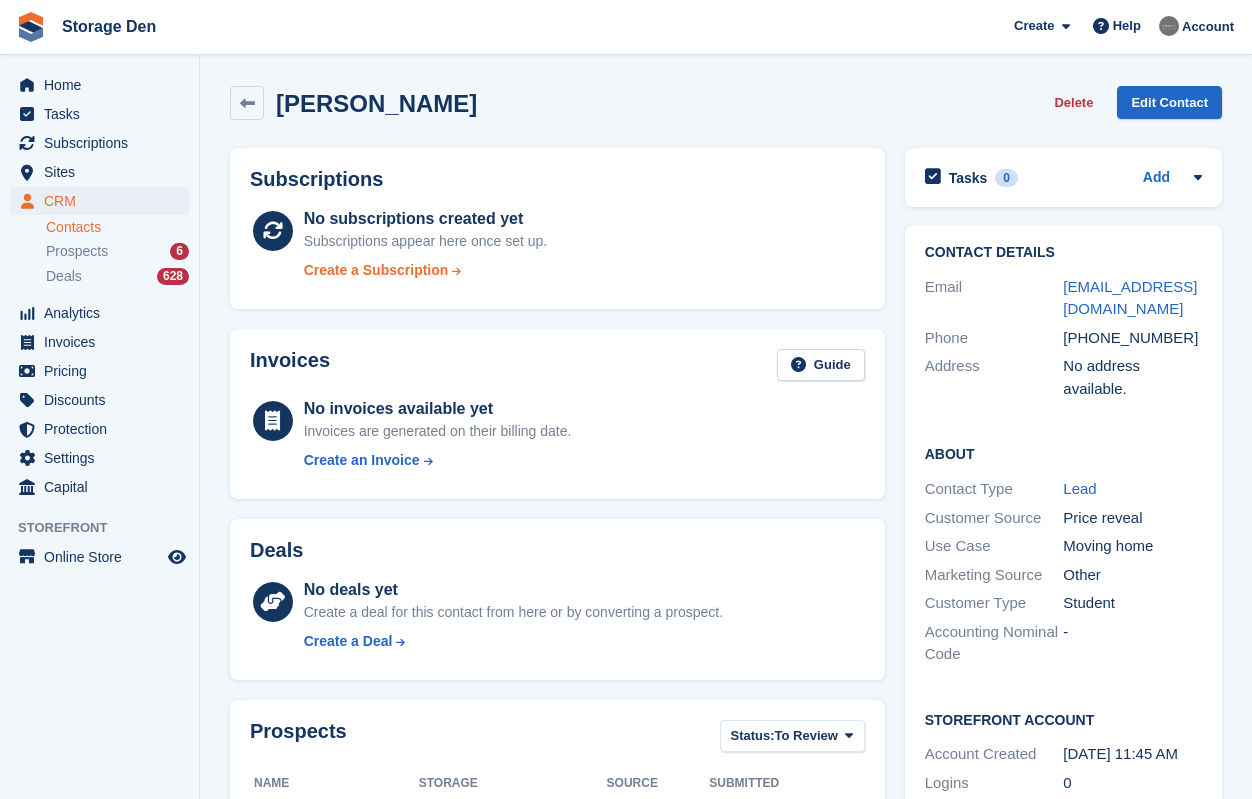 scroll, scrollTop: 0, scrollLeft: 0, axis: both 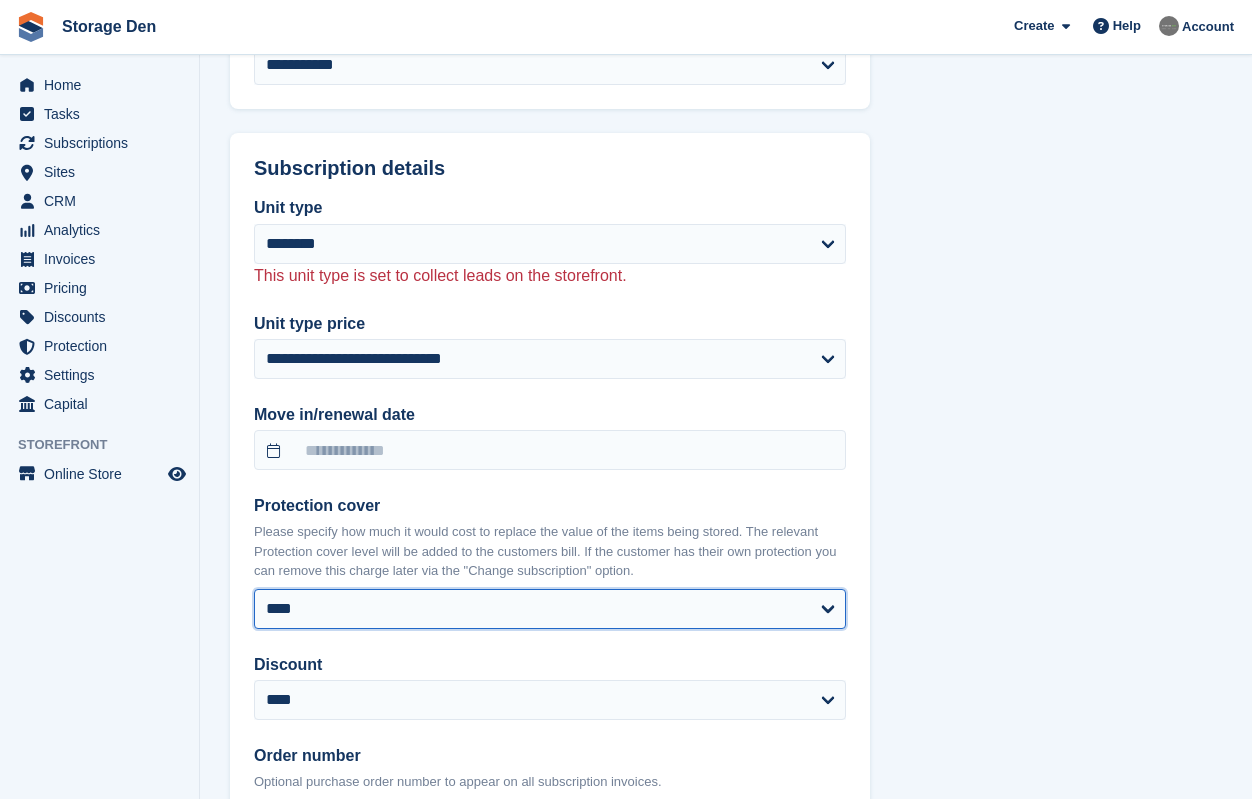 select on "*****" 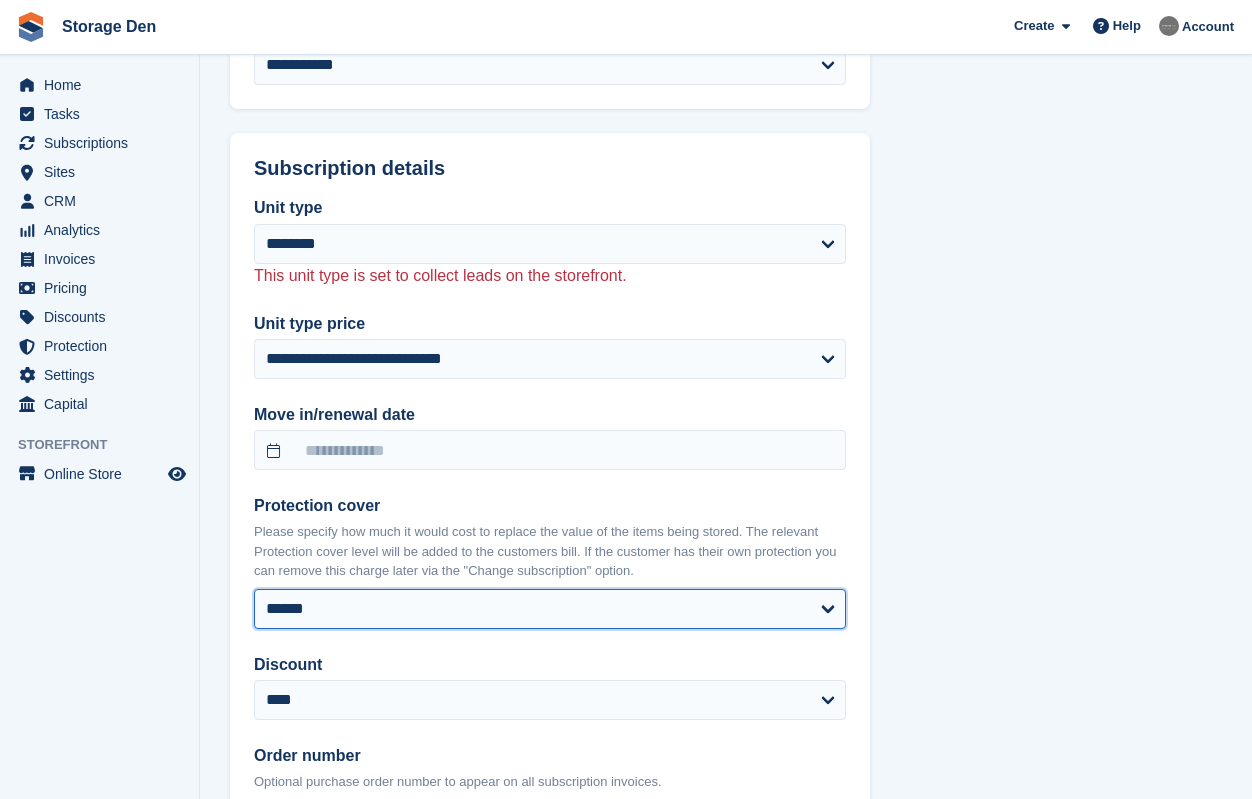 select on "******" 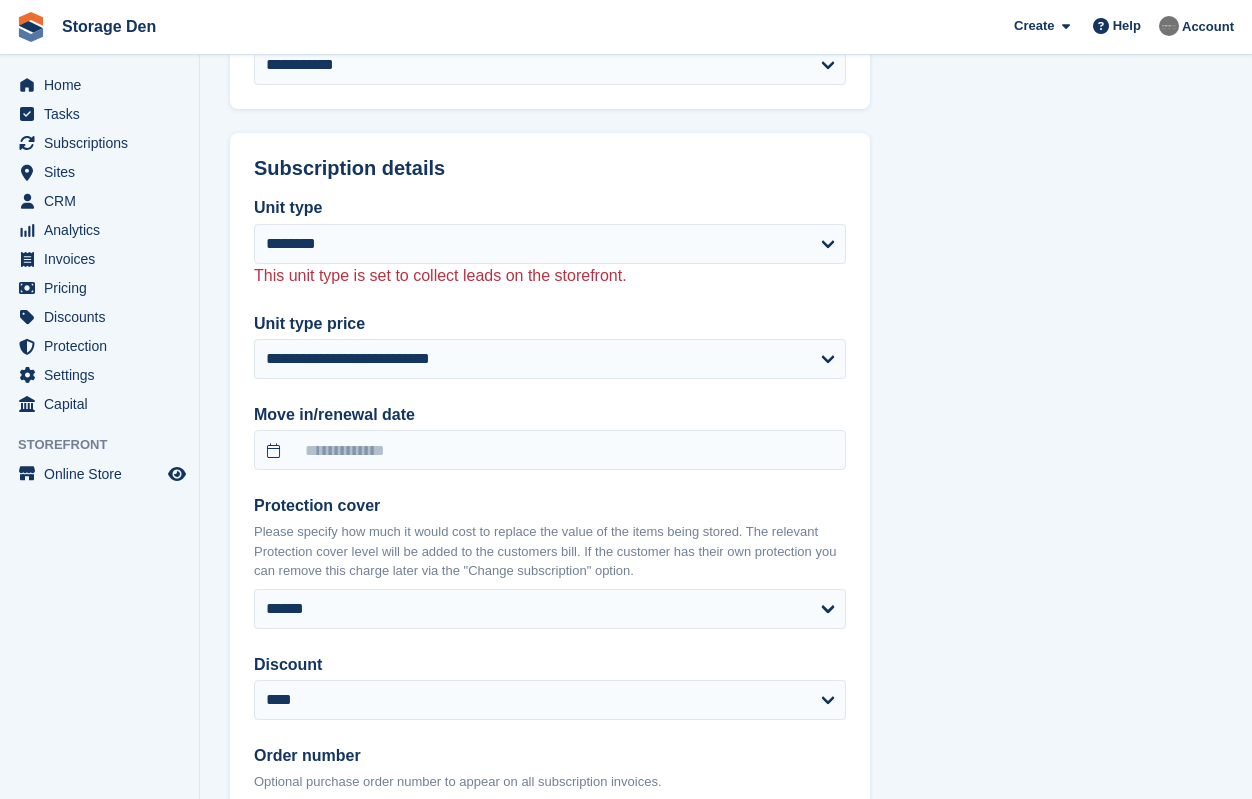 click on "**********" at bounding box center (550, 234) 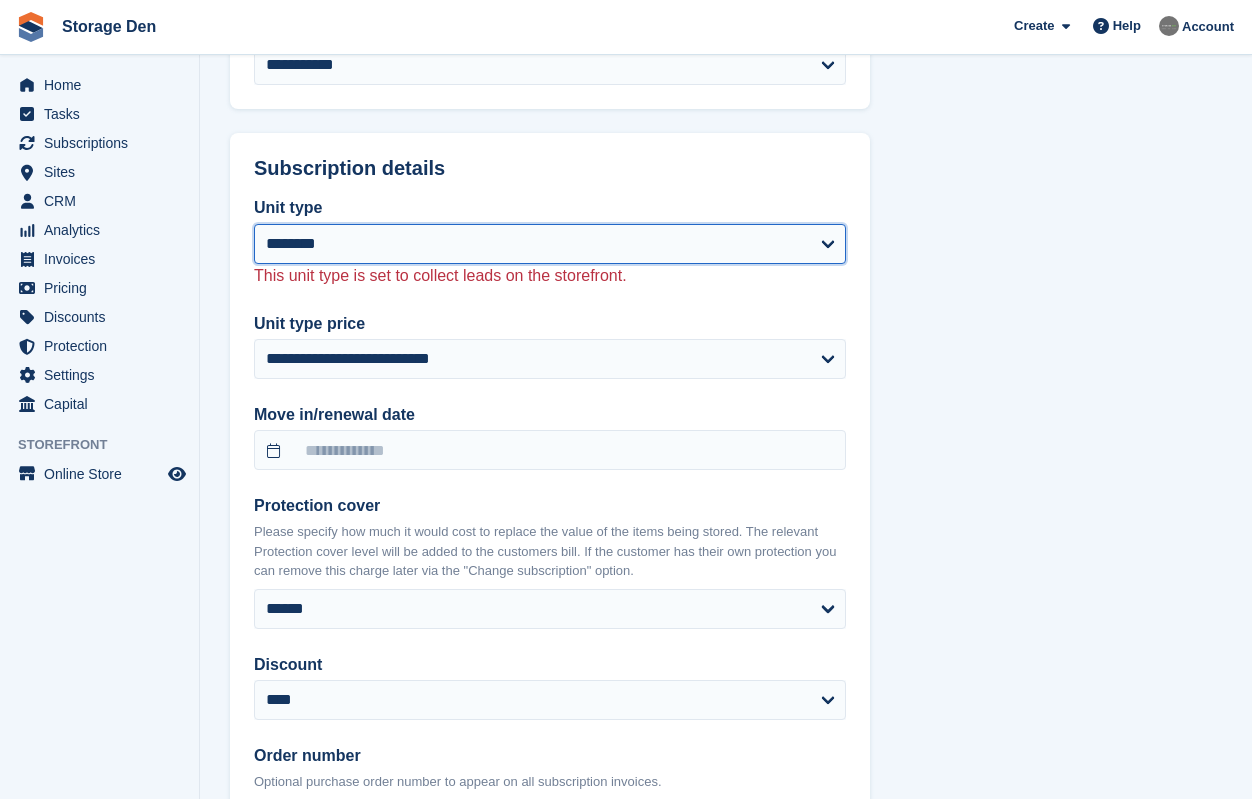 select on "****" 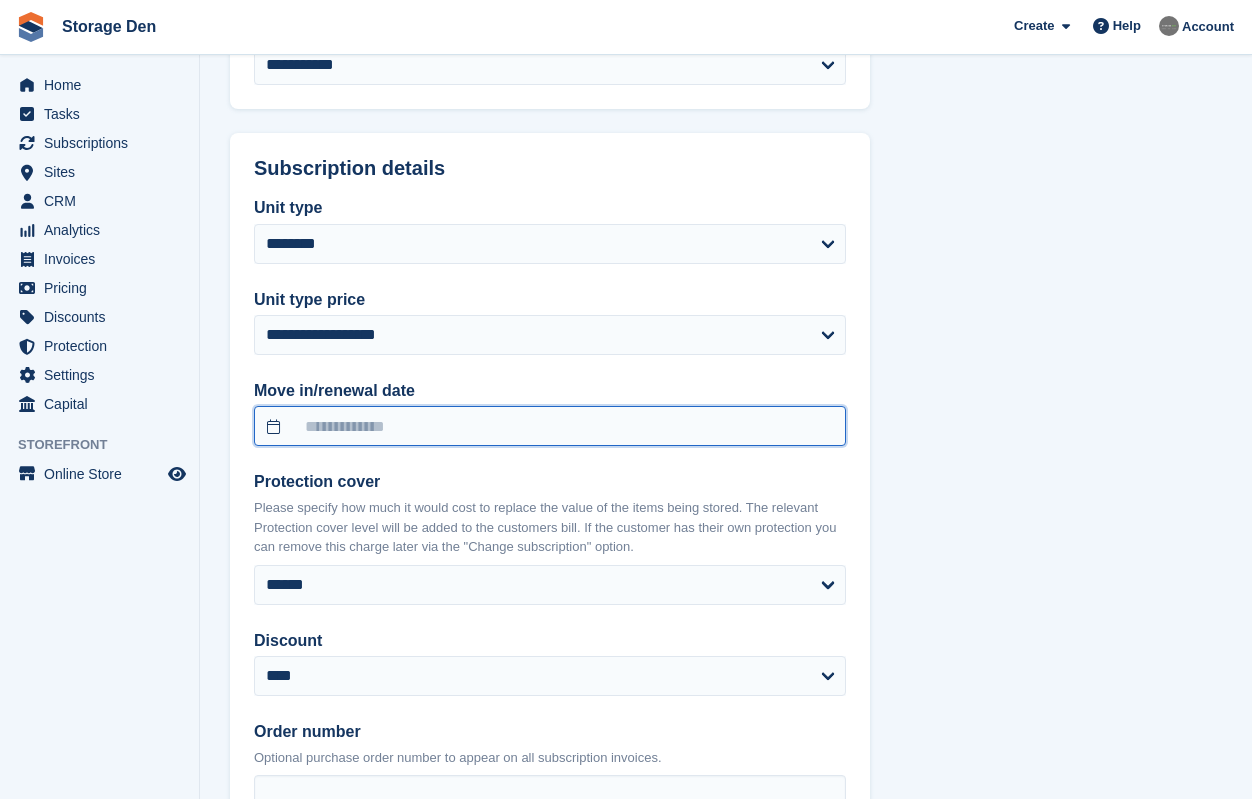click at bounding box center (550, 426) 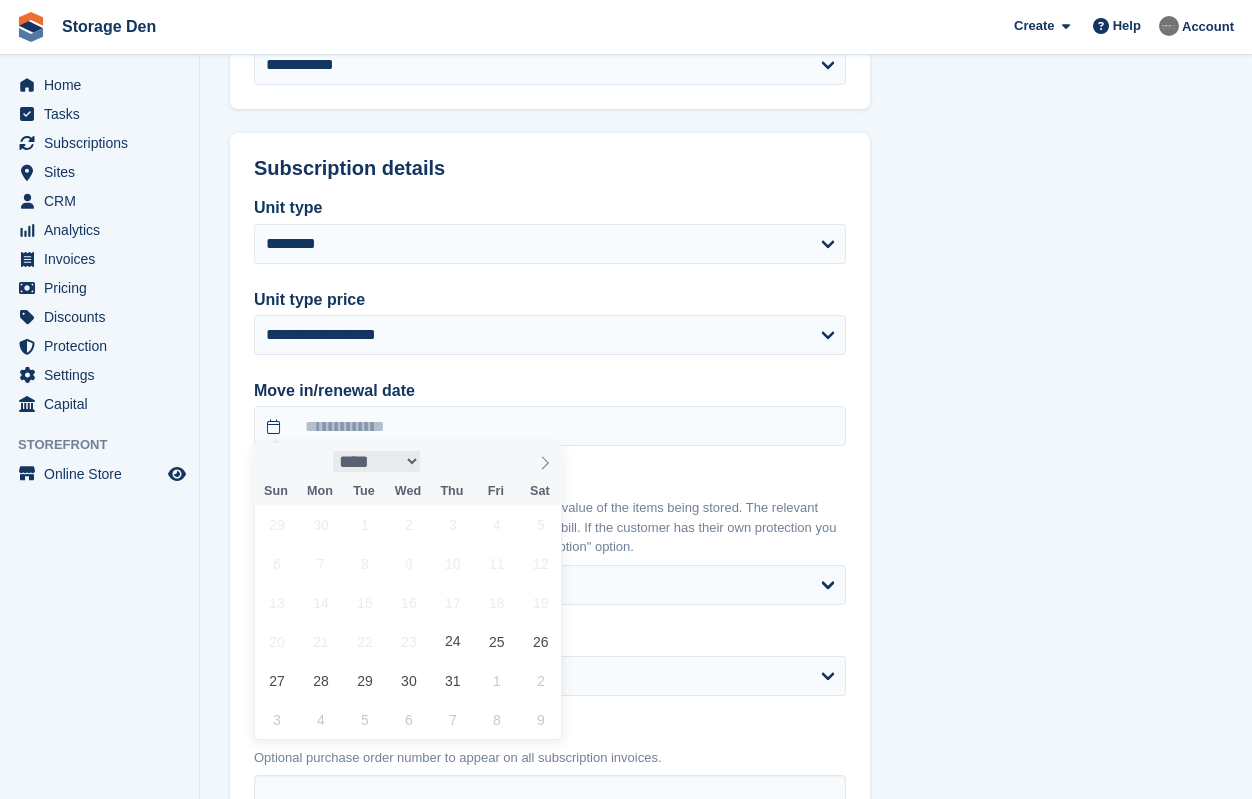 select on "*" 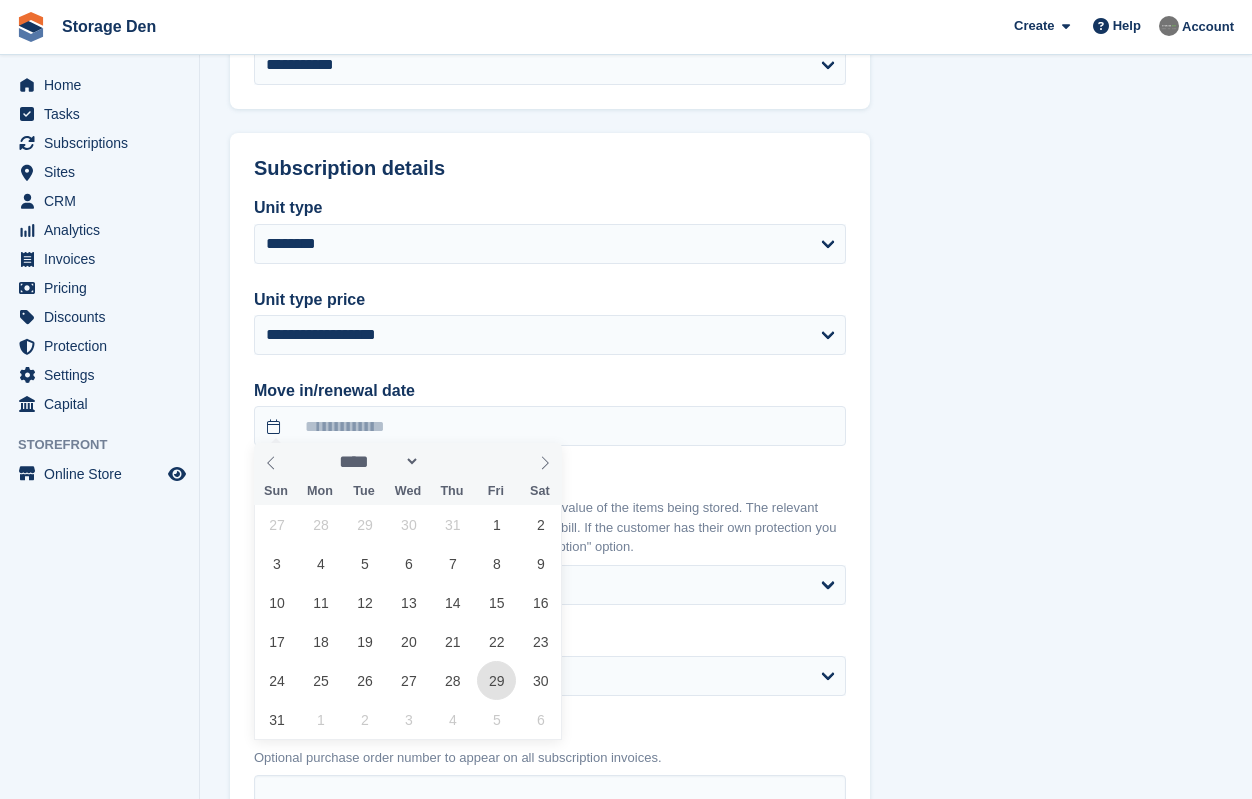 click on "29" at bounding box center (496, 680) 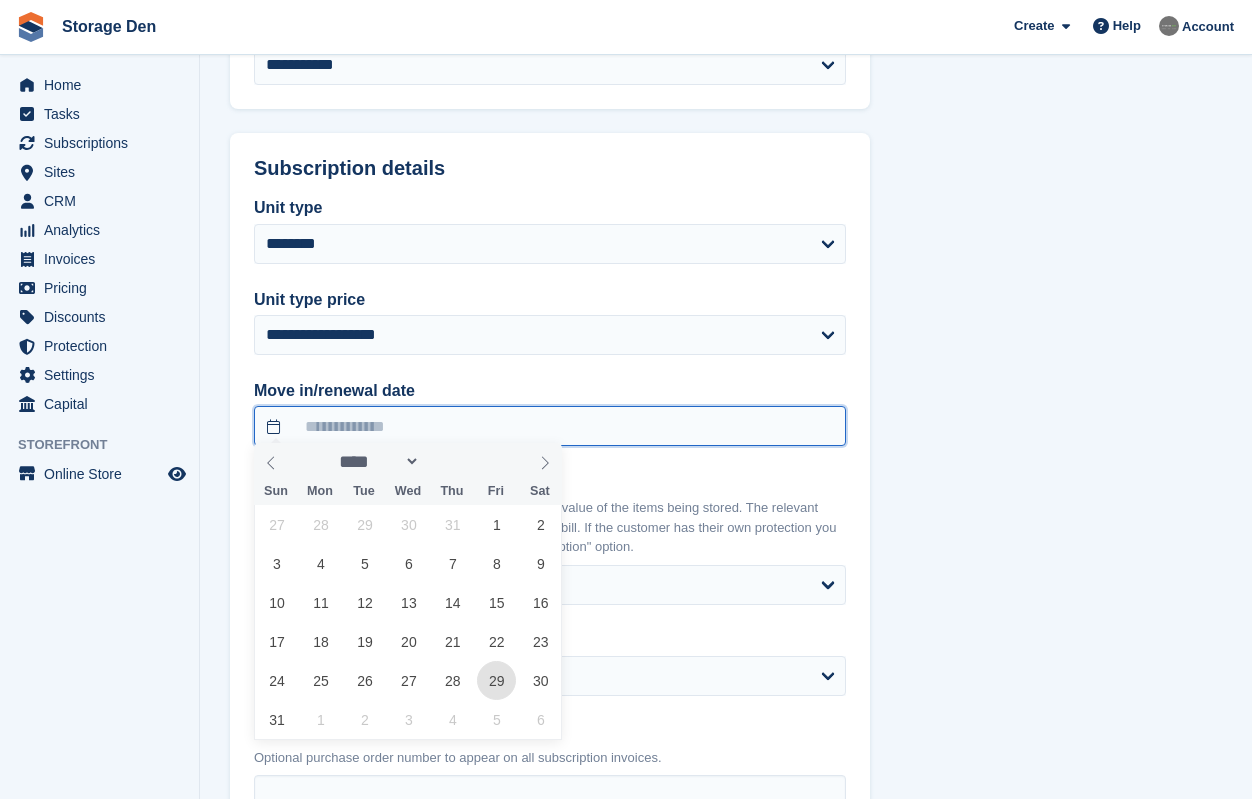 type on "**********" 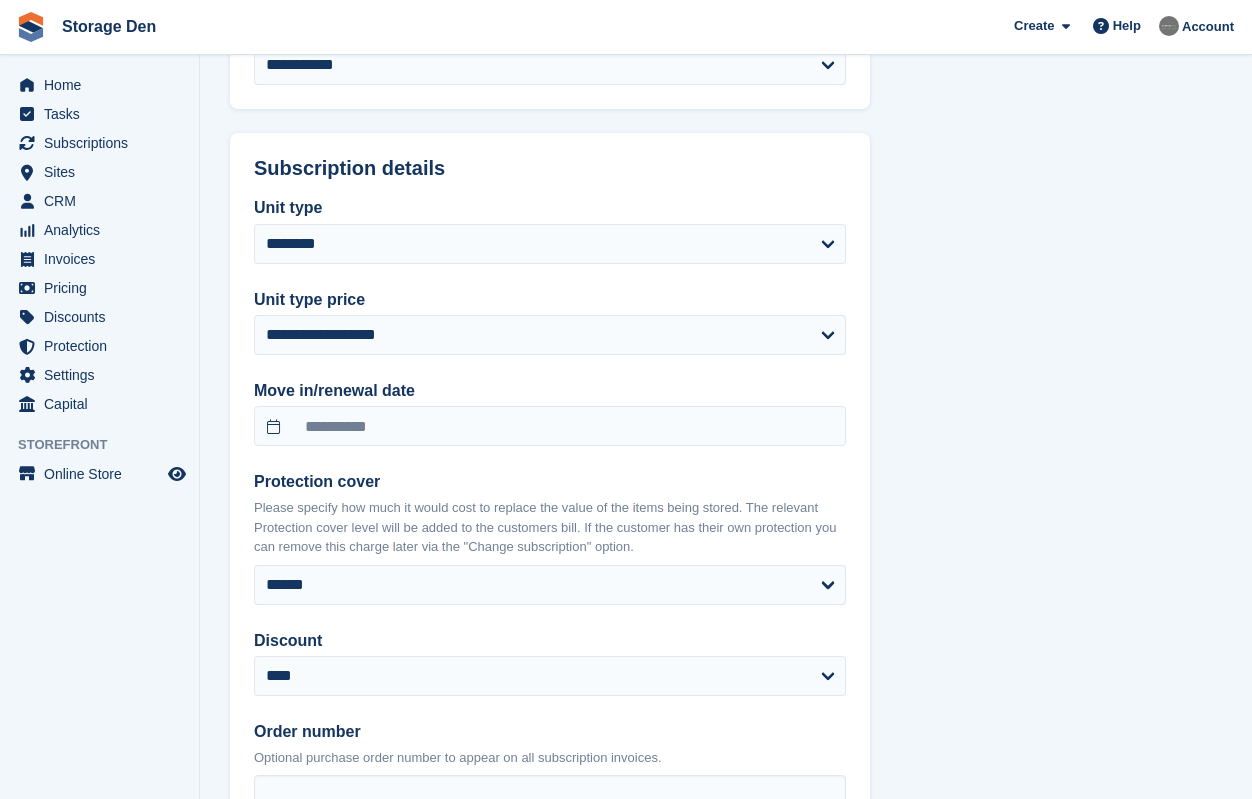 click on "Discount" at bounding box center (550, 641) 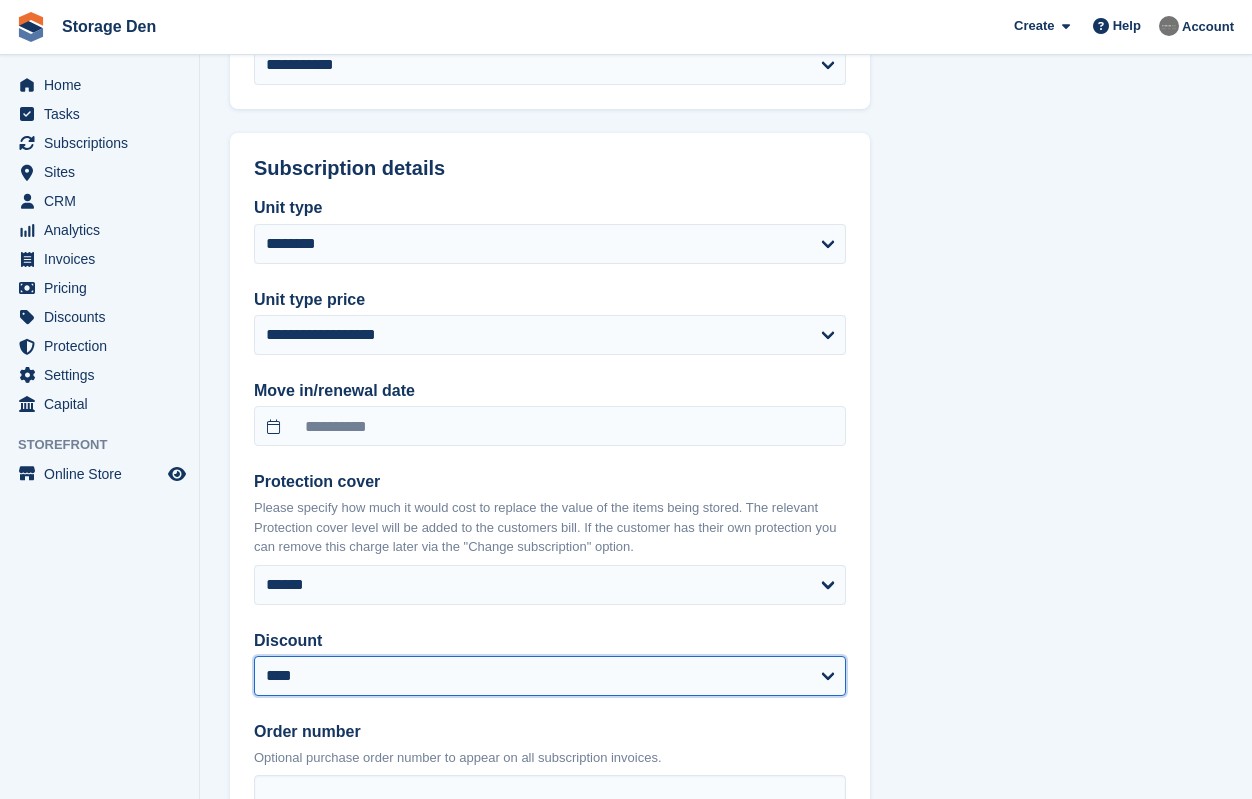 select on "****" 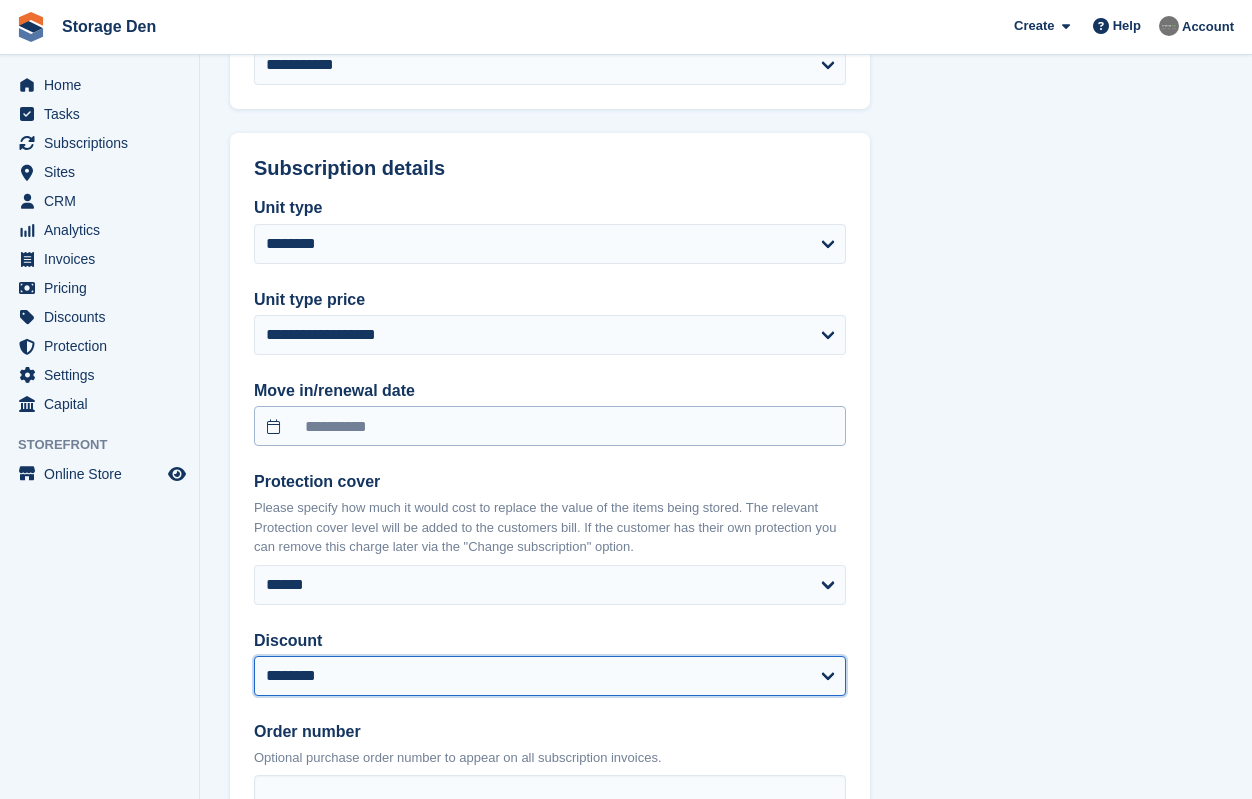 select on "******" 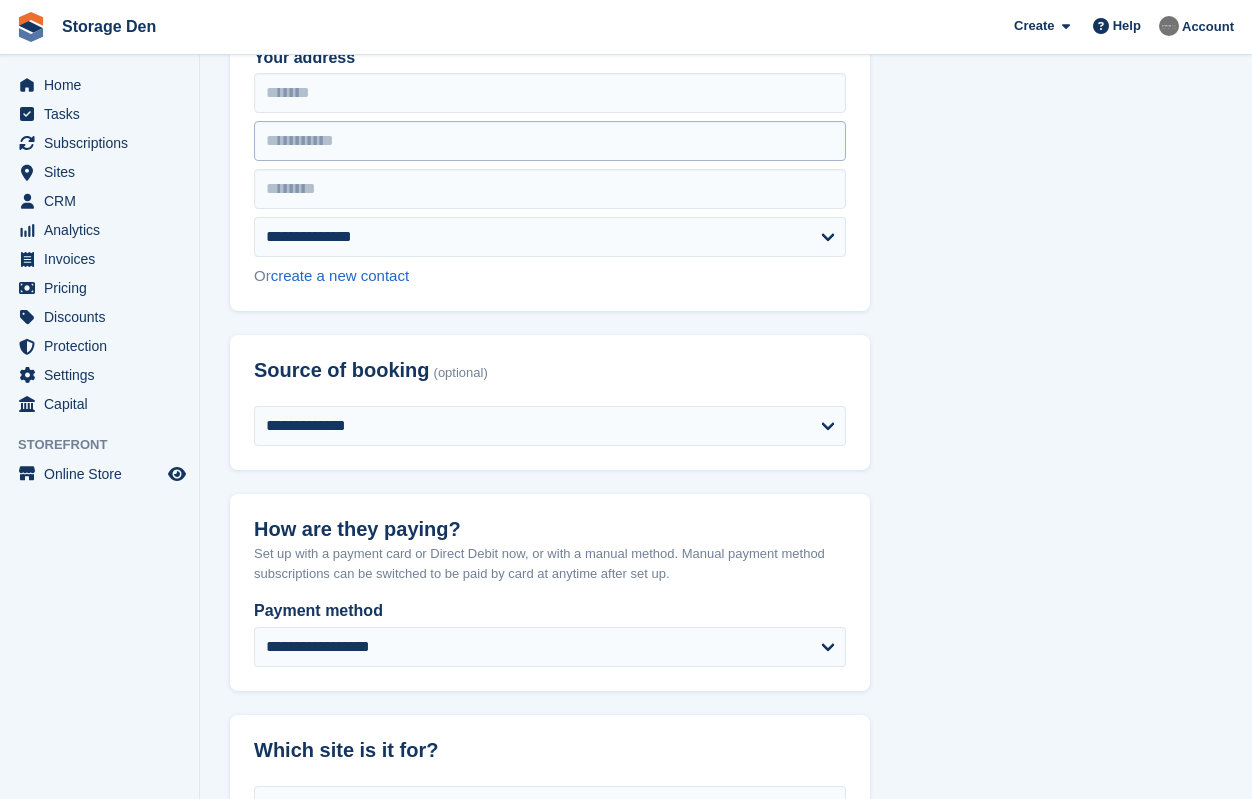 scroll, scrollTop: 412, scrollLeft: 0, axis: vertical 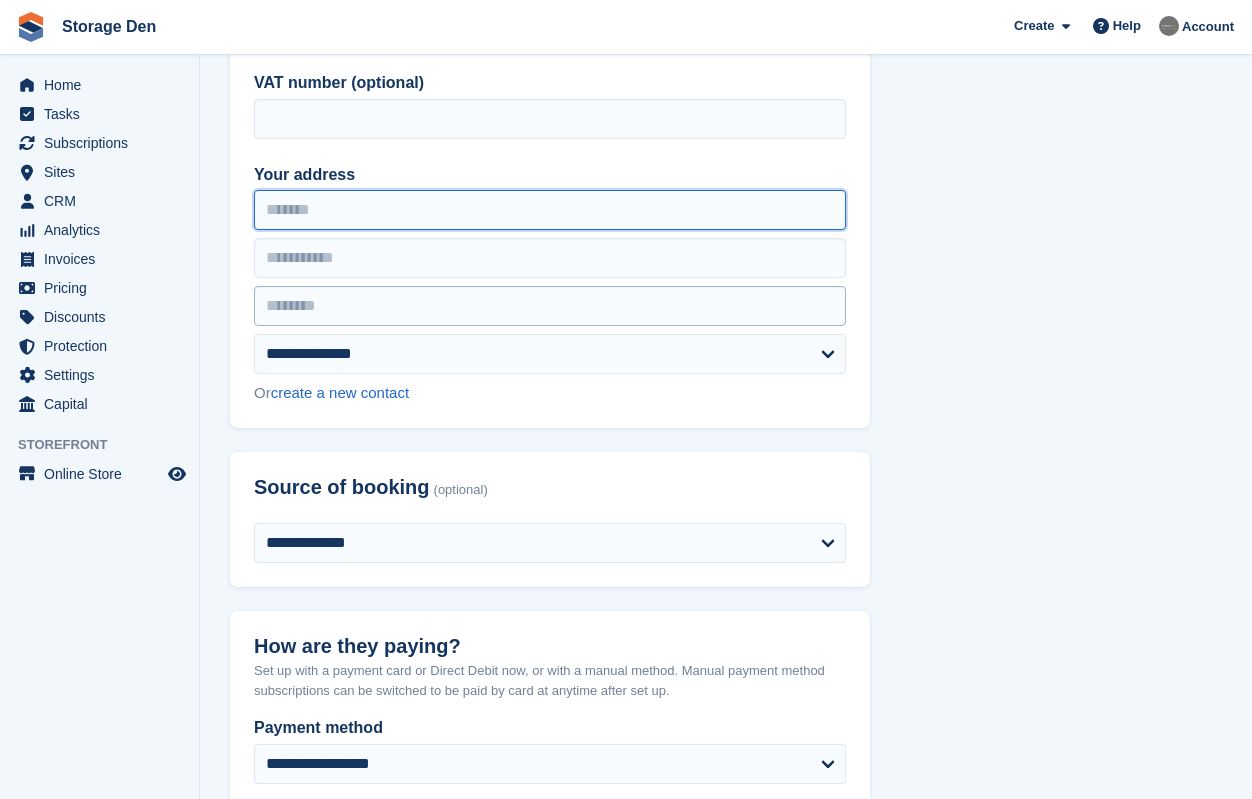 drag, startPoint x: 332, startPoint y: 202, endPoint x: 485, endPoint y: 320, distance: 193.2175 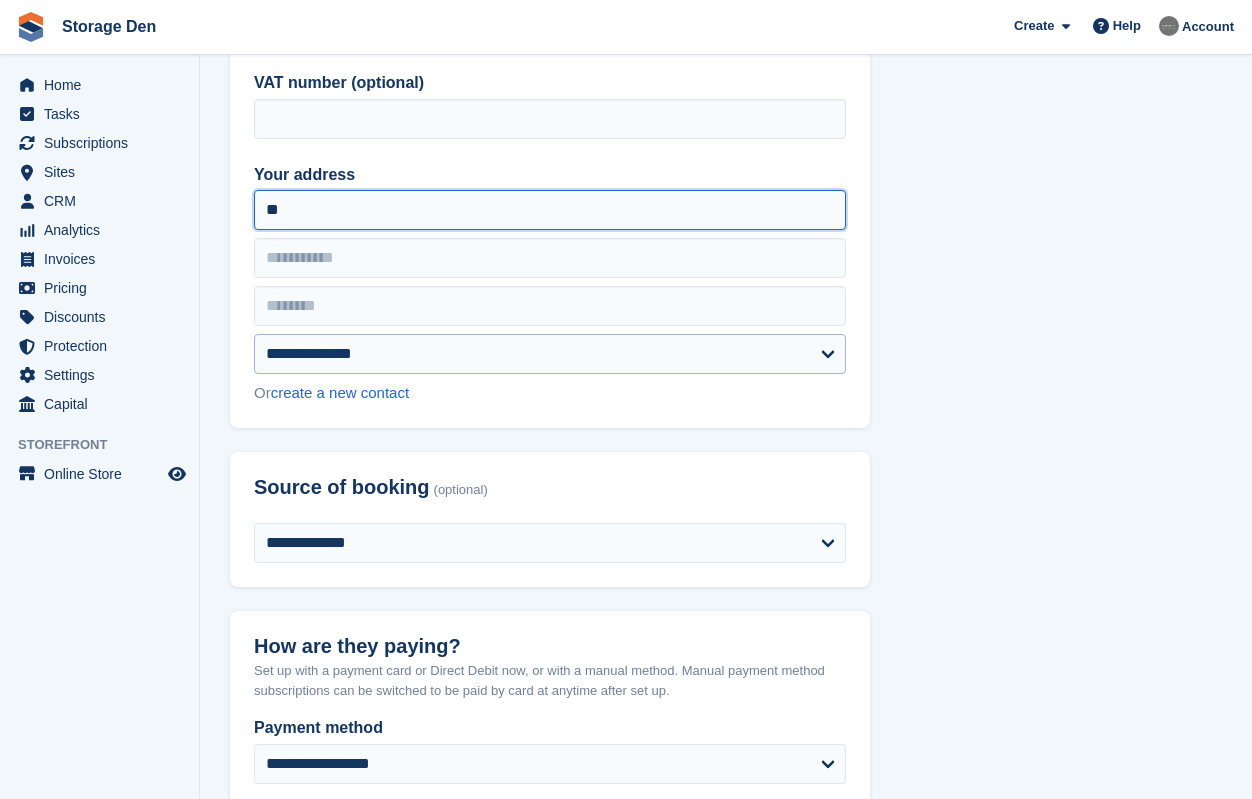 type on "*" 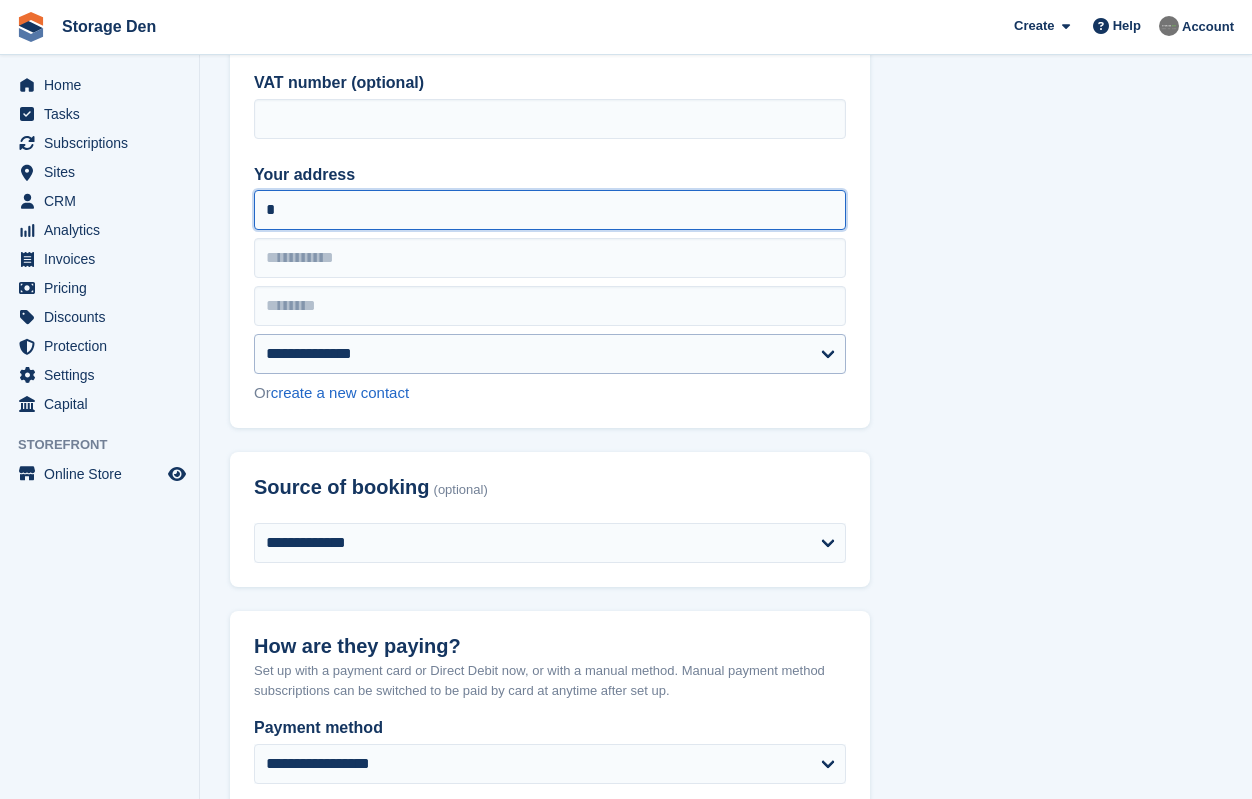 type 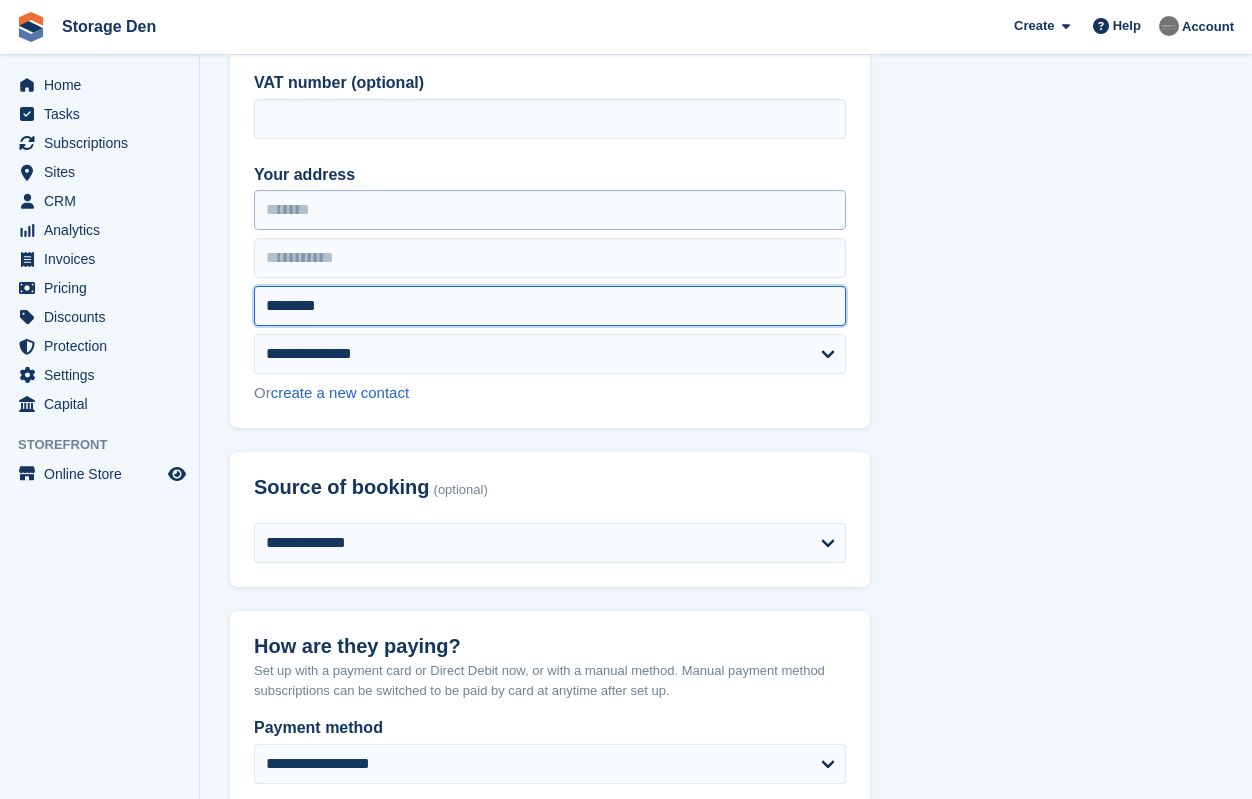 type on "********" 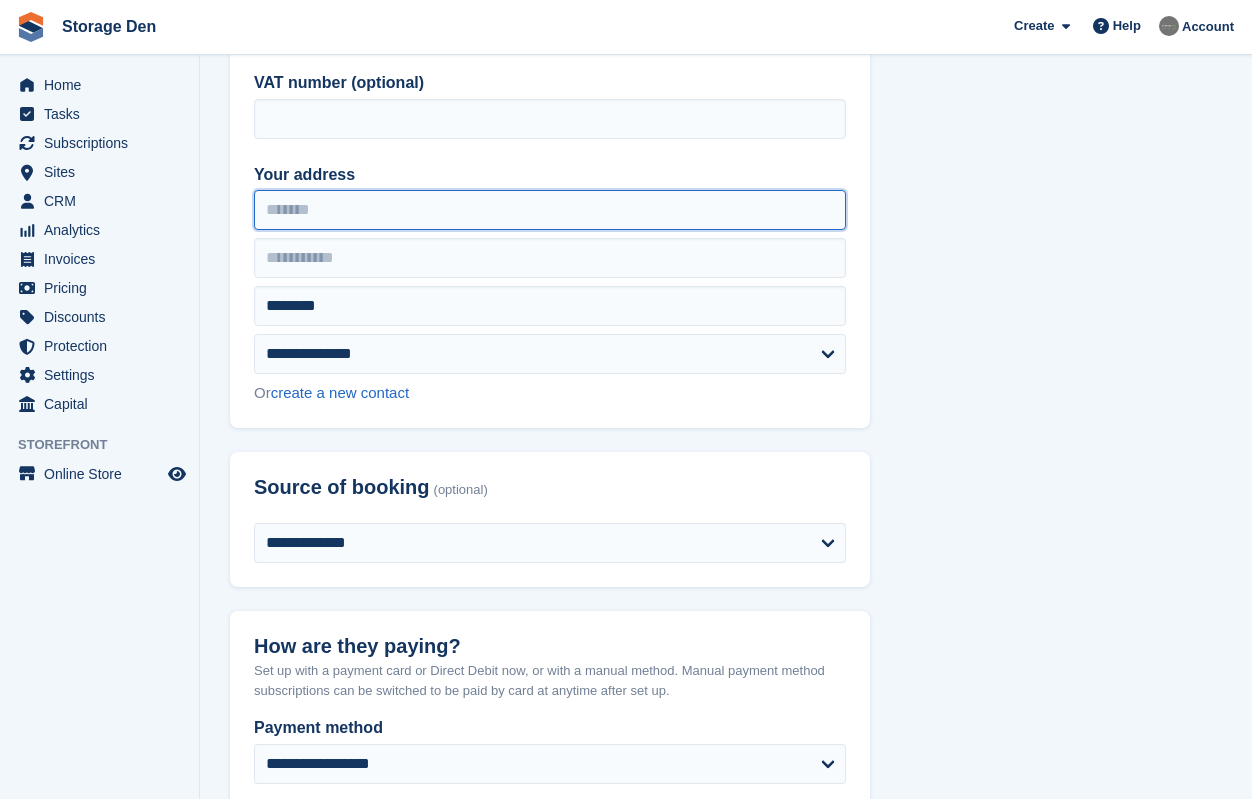 click on "Your address" at bounding box center [550, 210] 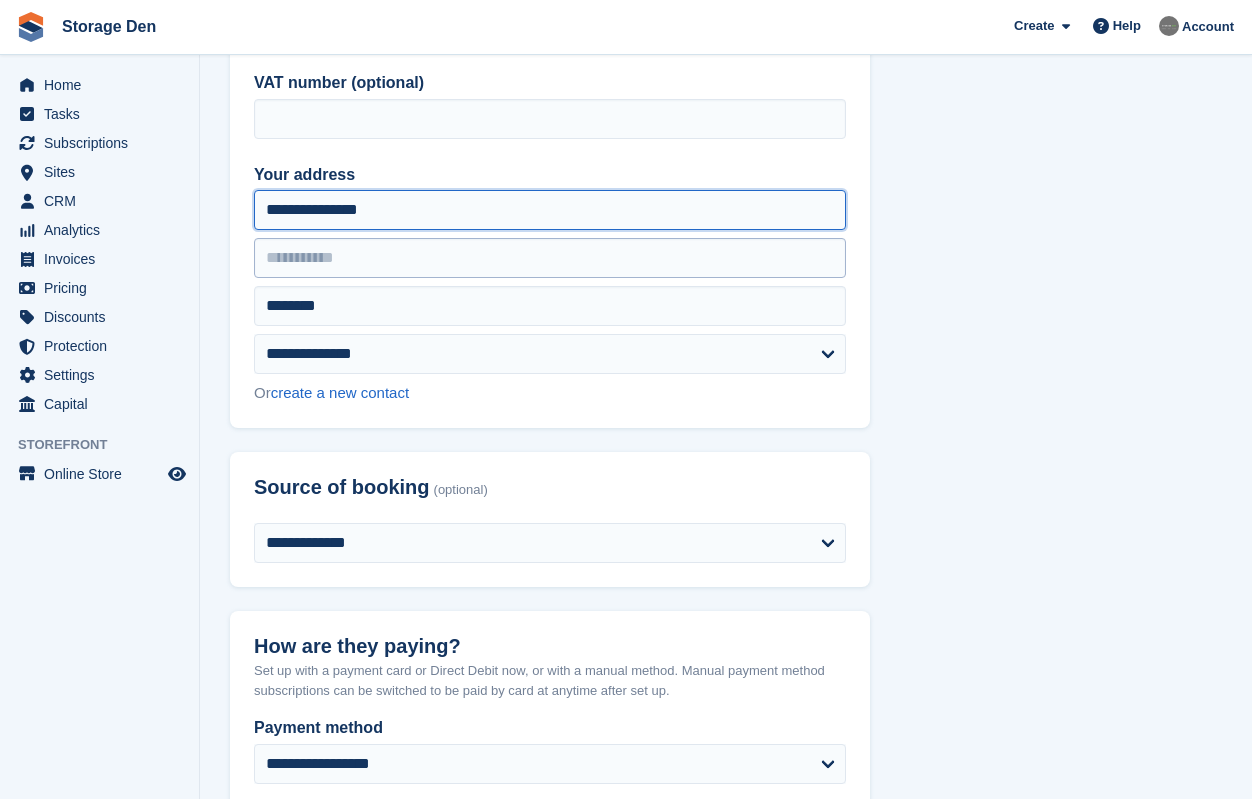 type on "**********" 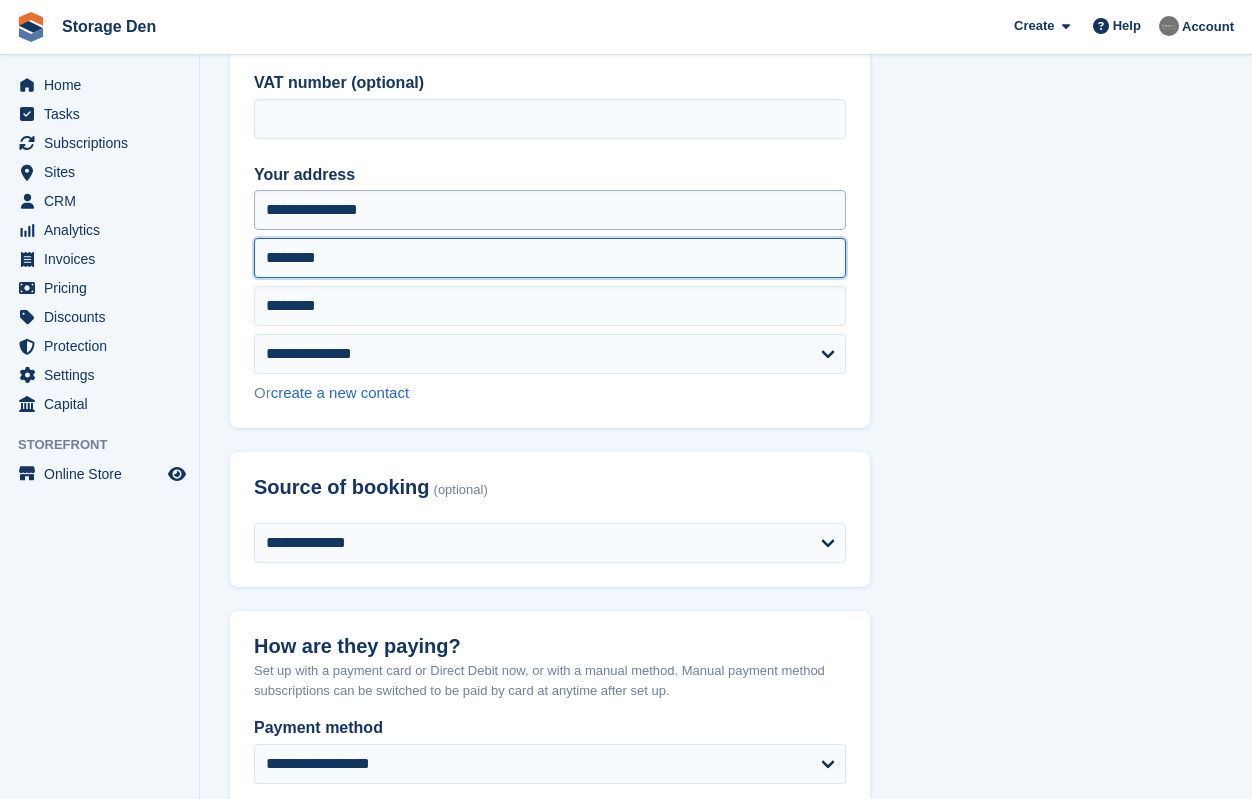 type on "********" 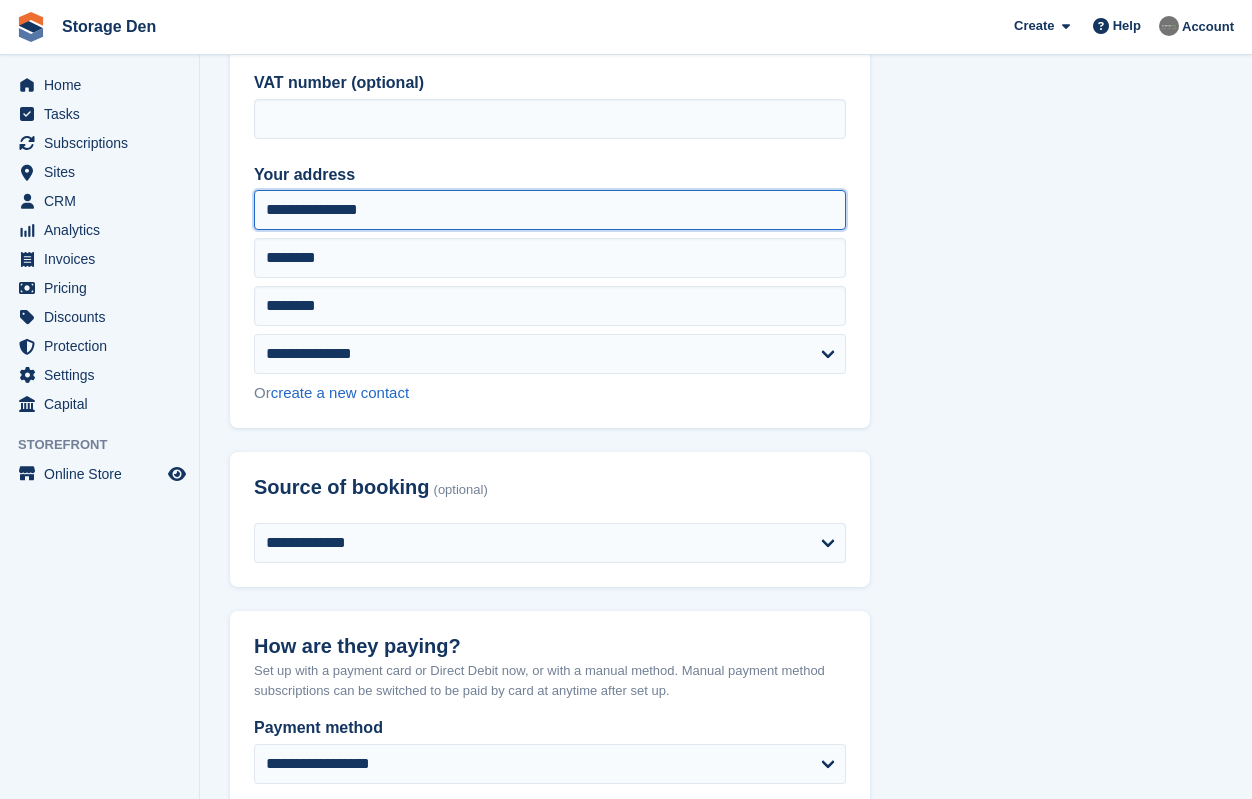 click on "**********" at bounding box center [550, 210] 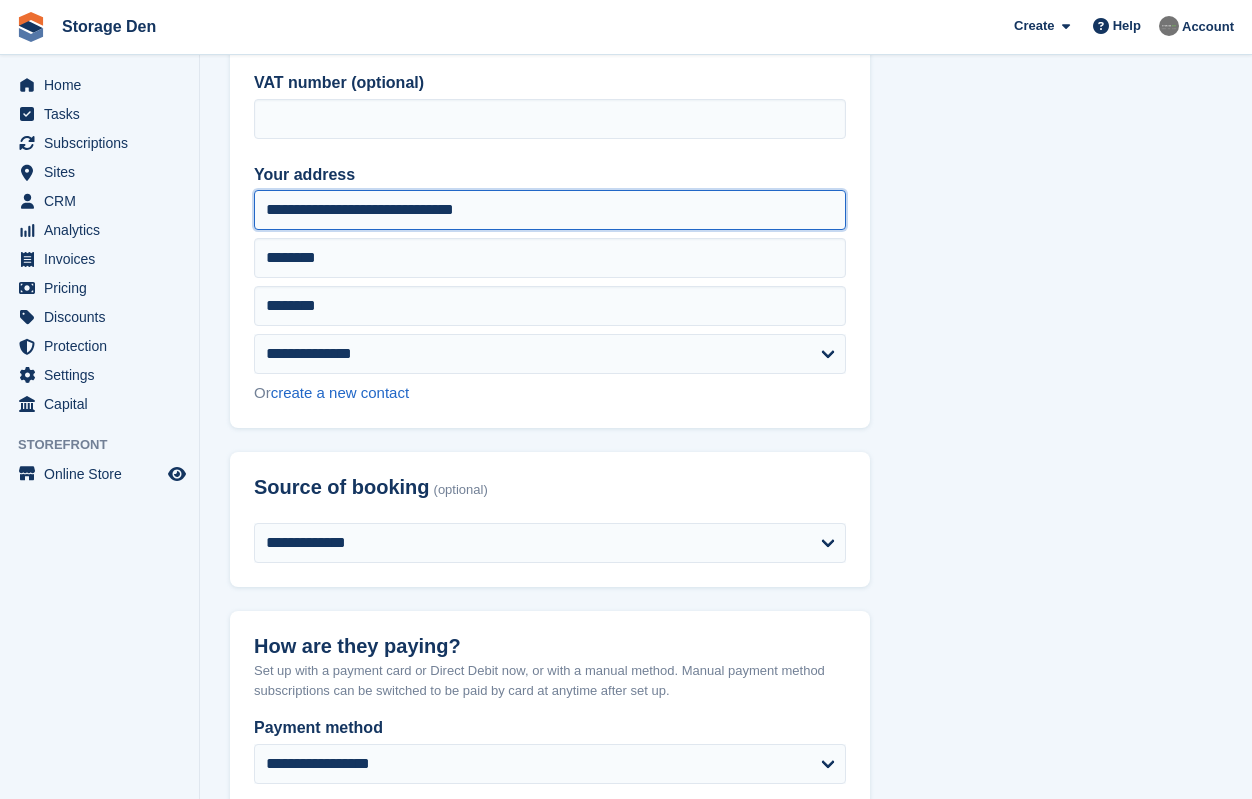 type on "**********" 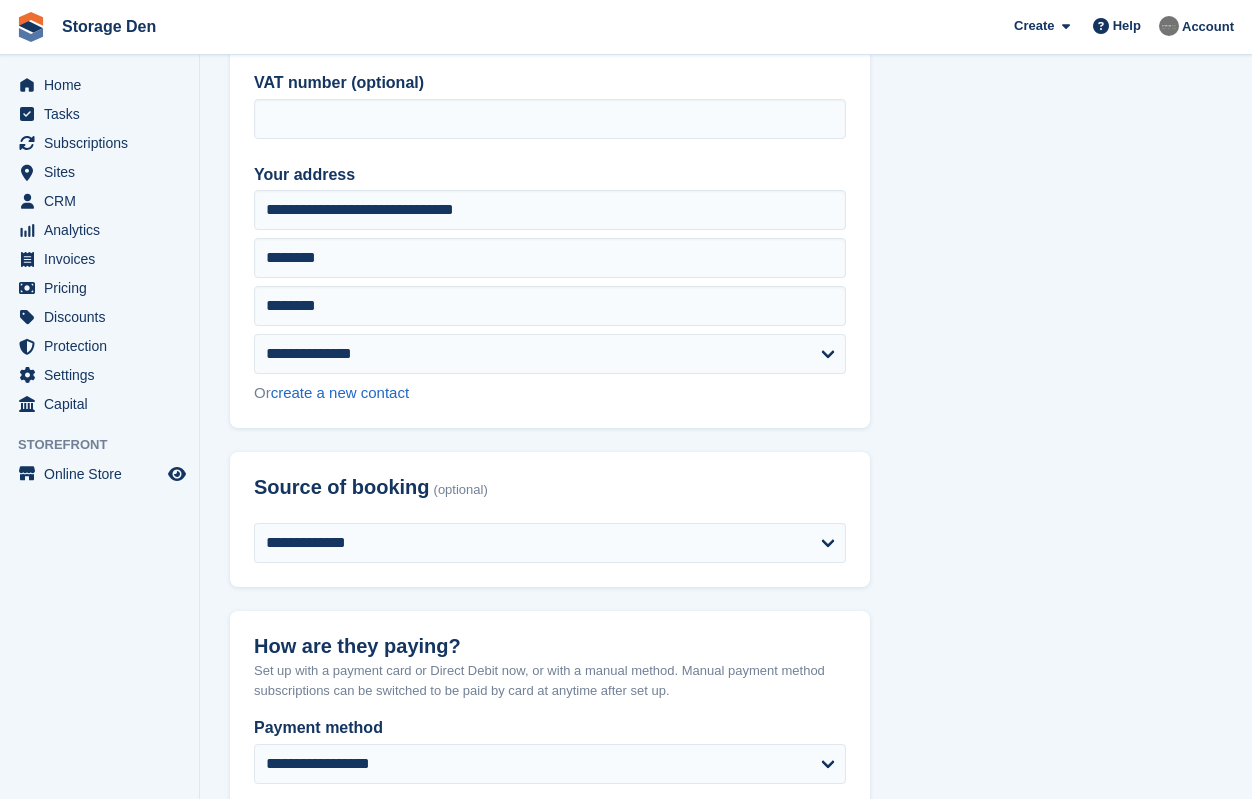click on "Source of booking   (optional)" at bounding box center (550, 487) 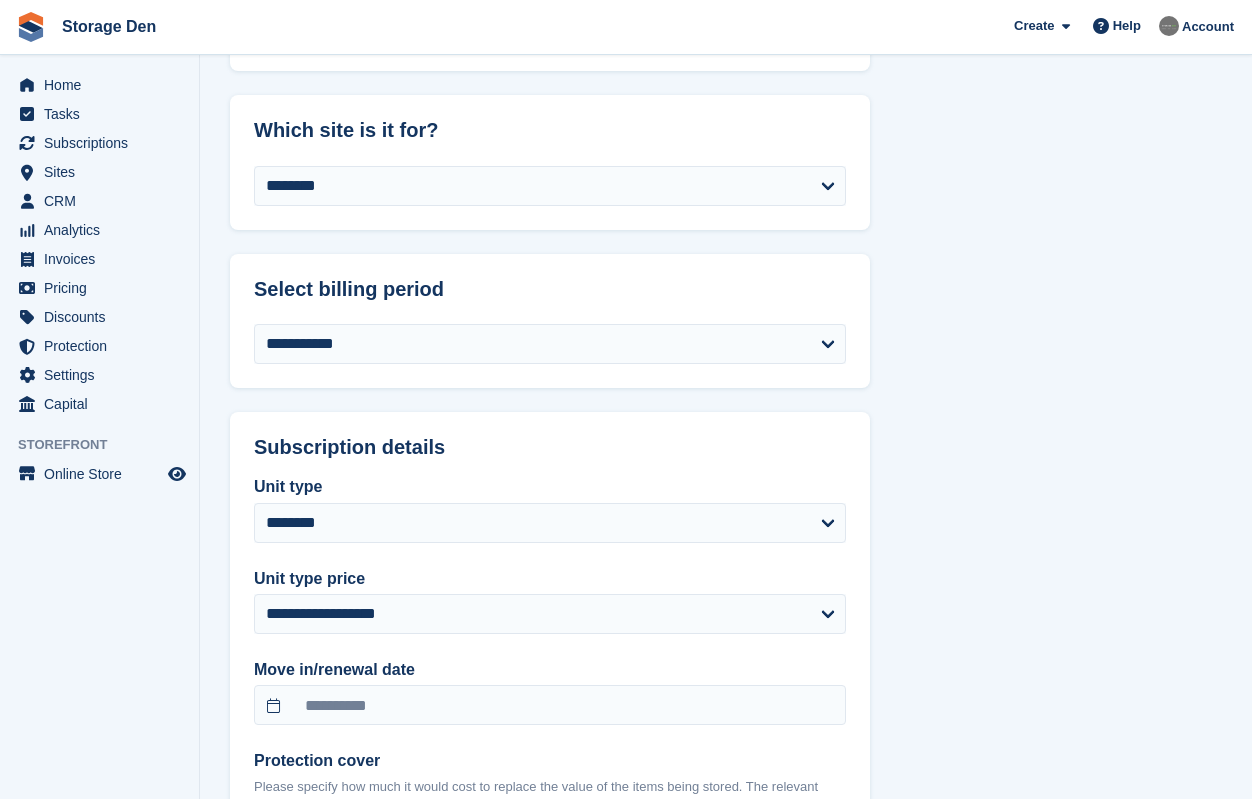 scroll, scrollTop: 1669, scrollLeft: 0, axis: vertical 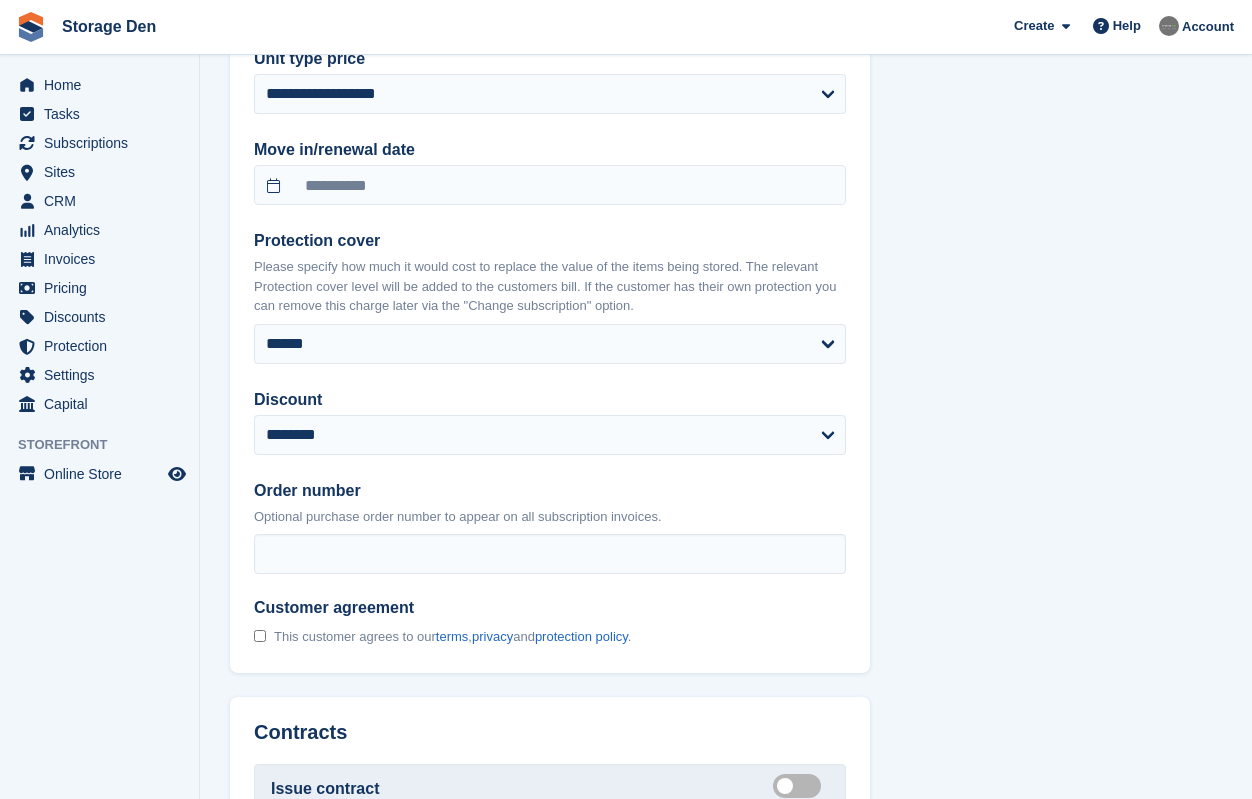 click on "**********" at bounding box center [550, 306] 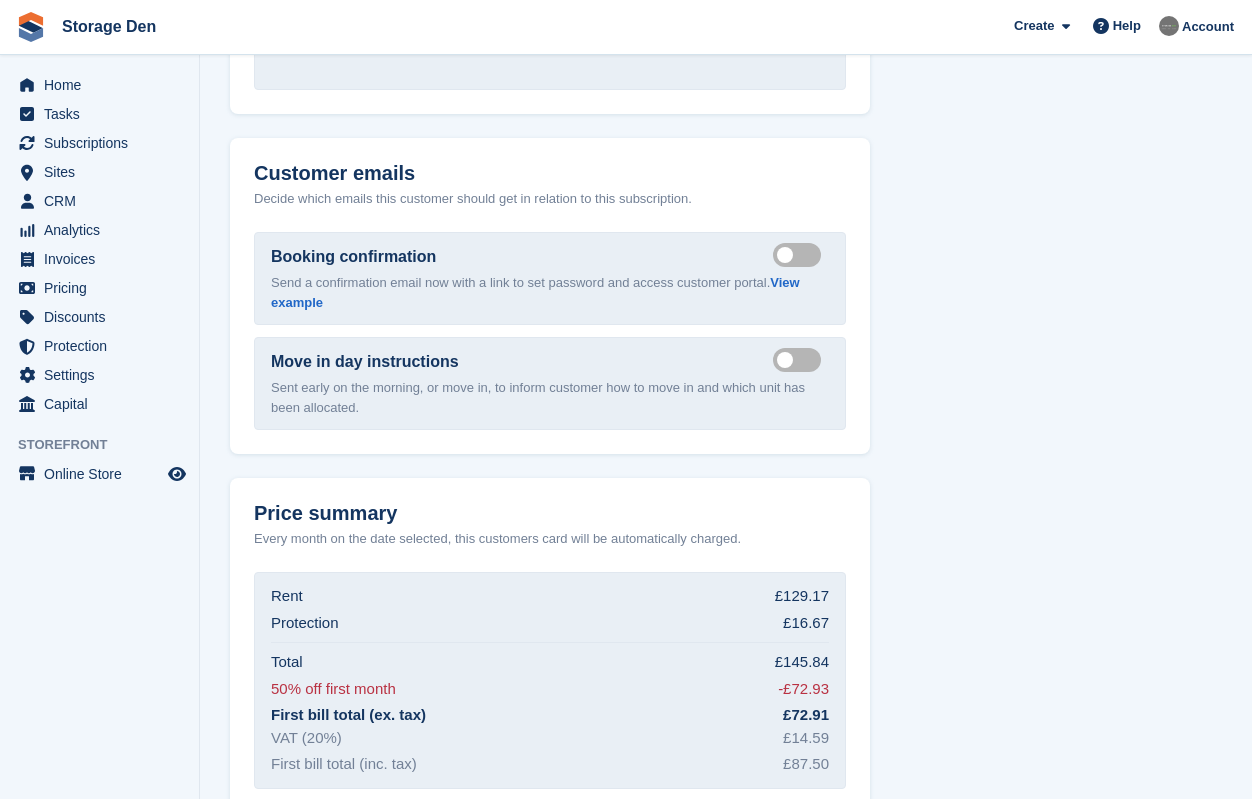 scroll, scrollTop: 2598, scrollLeft: 0, axis: vertical 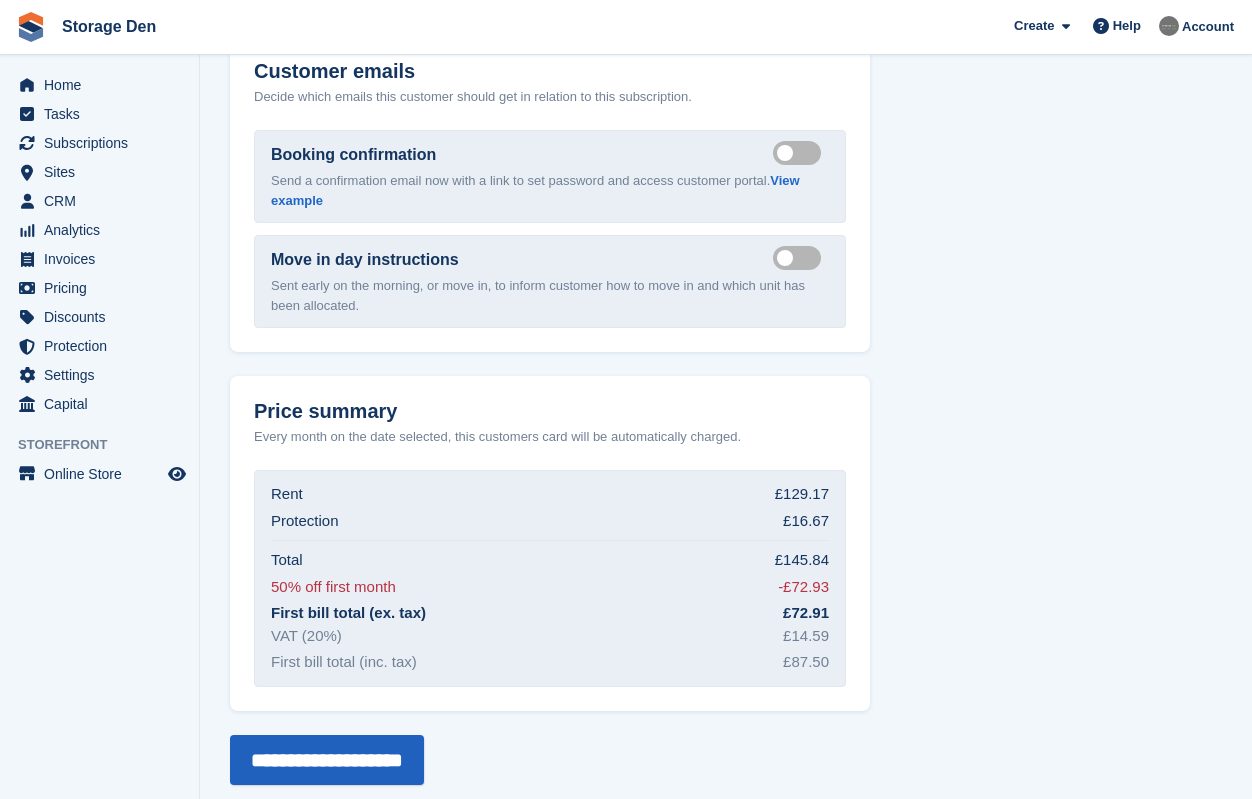 click on "**********" at bounding box center [327, 760] 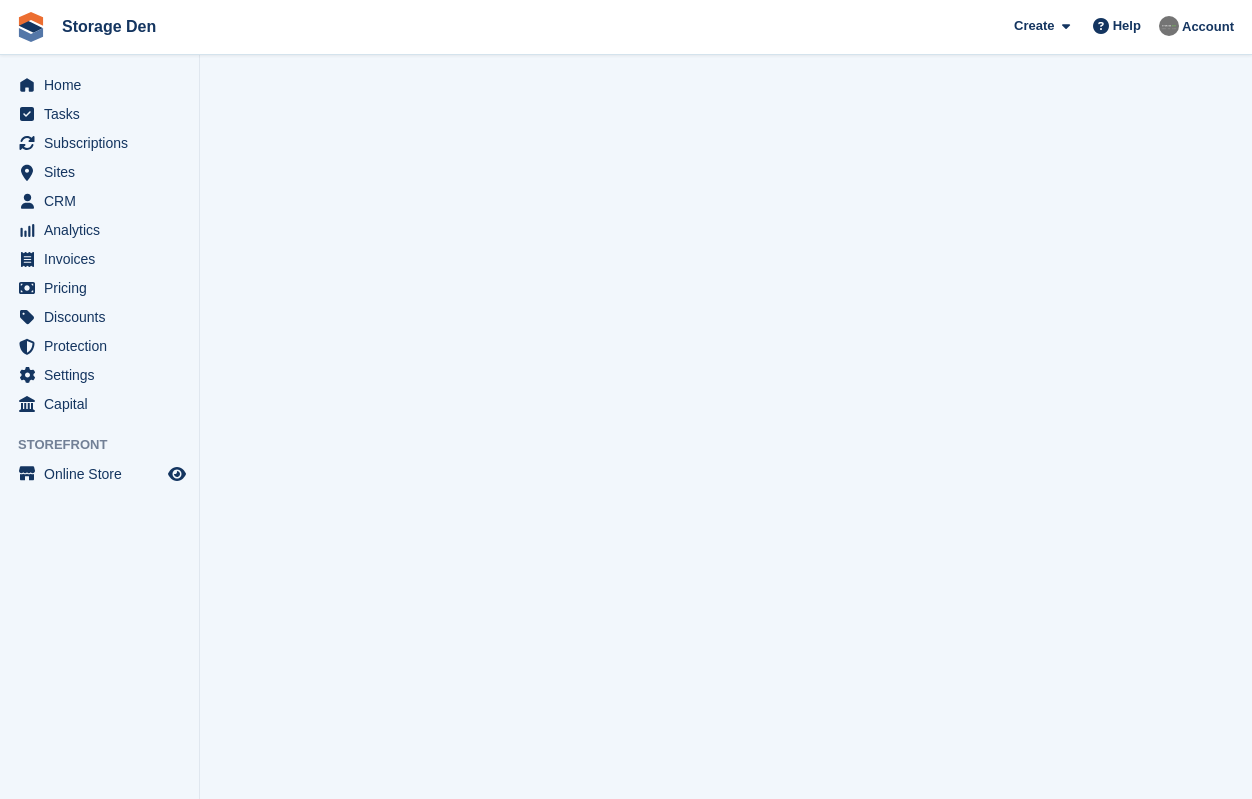 scroll, scrollTop: 0, scrollLeft: 0, axis: both 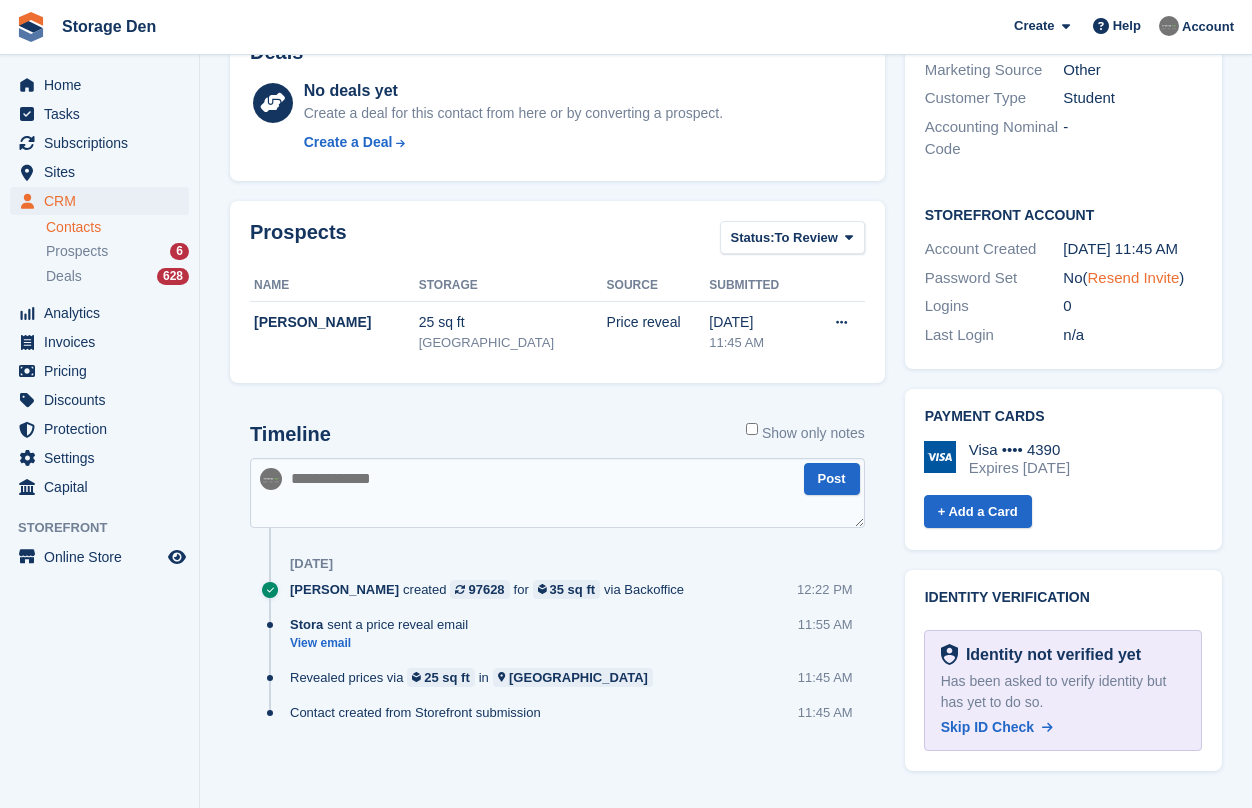 click on "Resend Invite" at bounding box center (1134, 277) 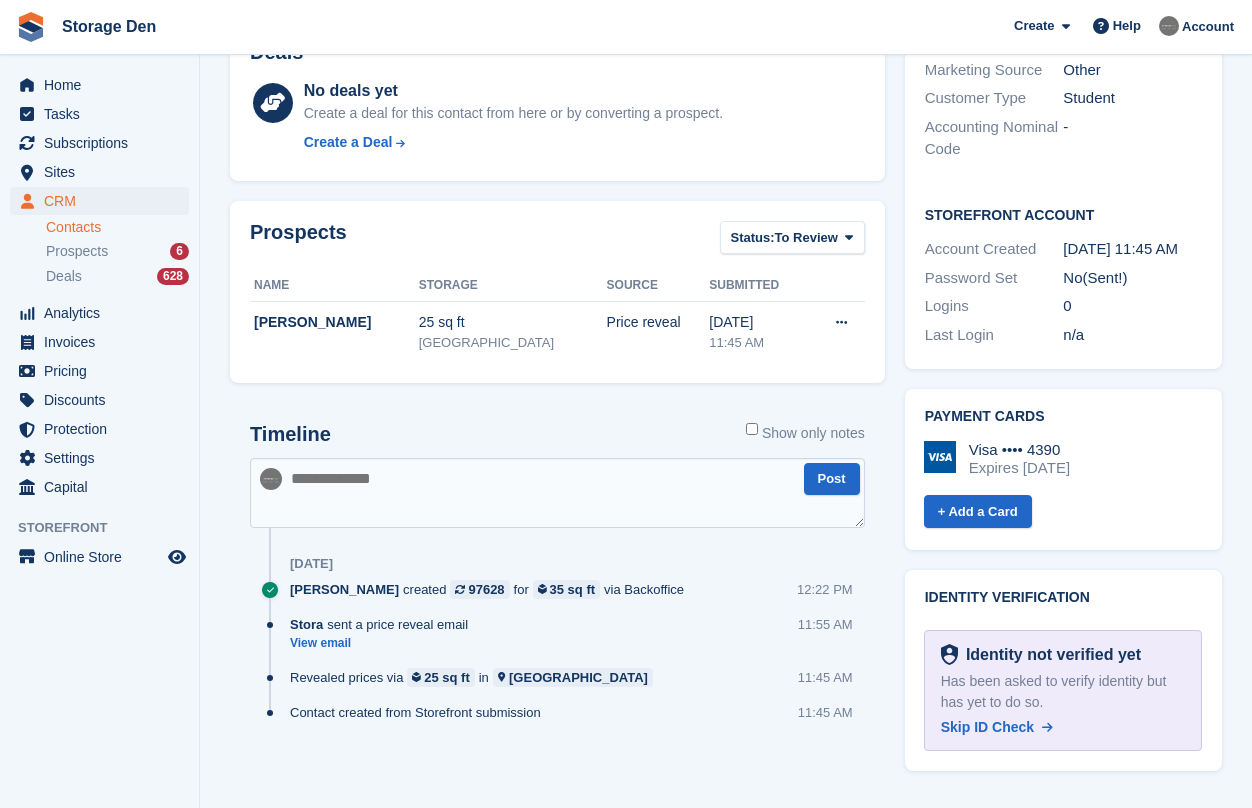 scroll, scrollTop: 0, scrollLeft: 0, axis: both 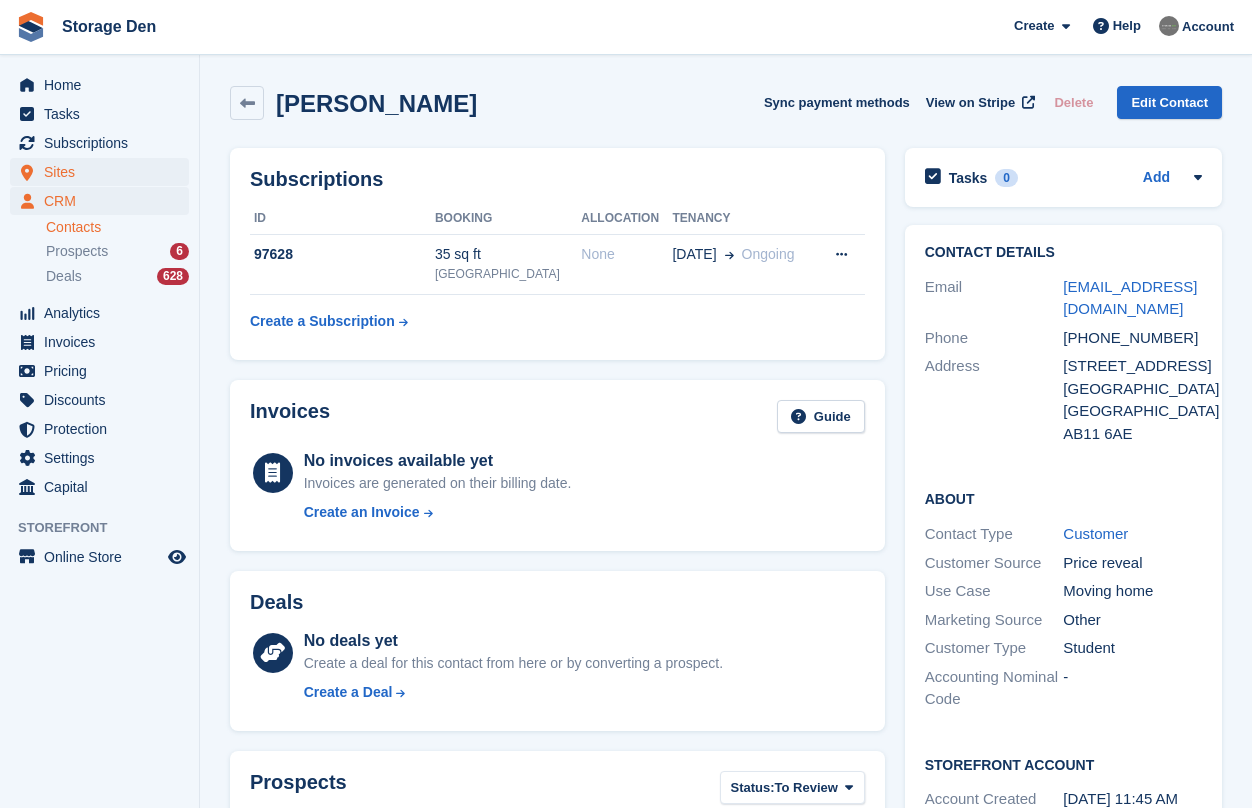 click on "Sites" at bounding box center [104, 172] 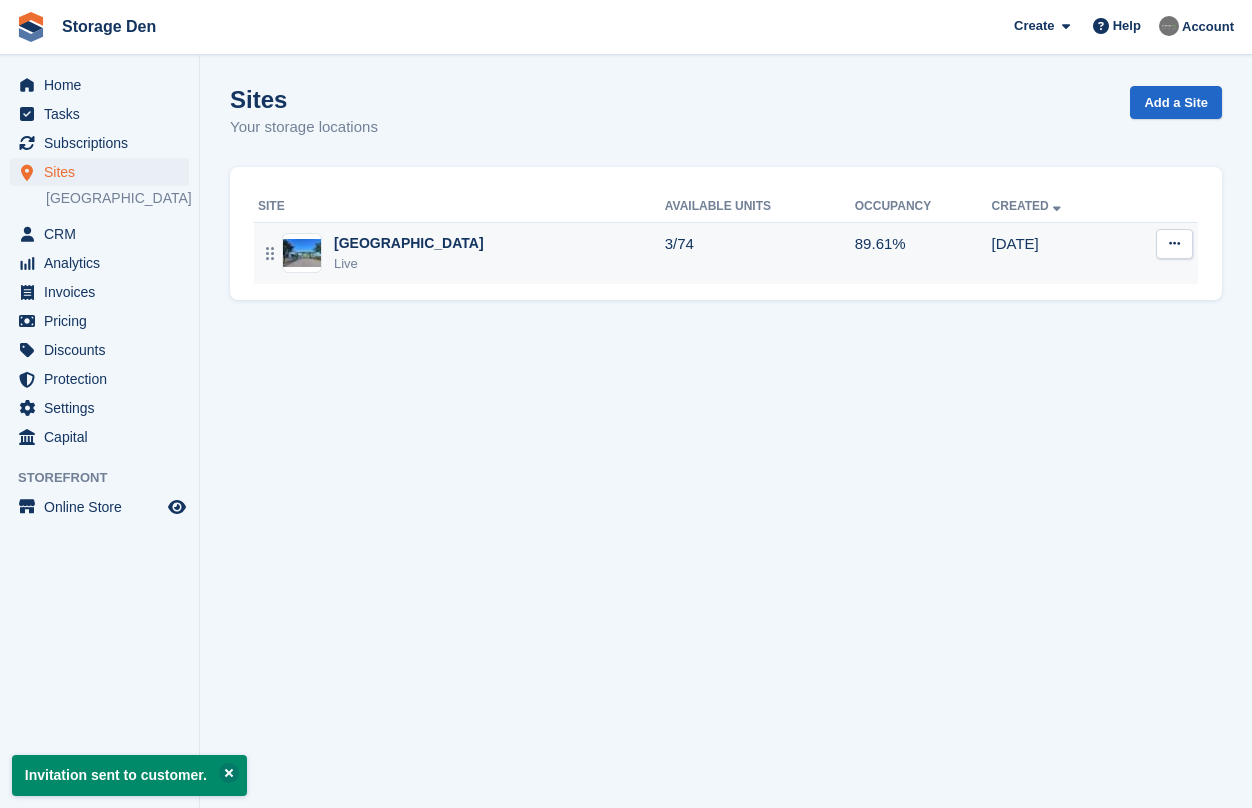 click on "Aberdeen
Live" at bounding box center (461, 253) 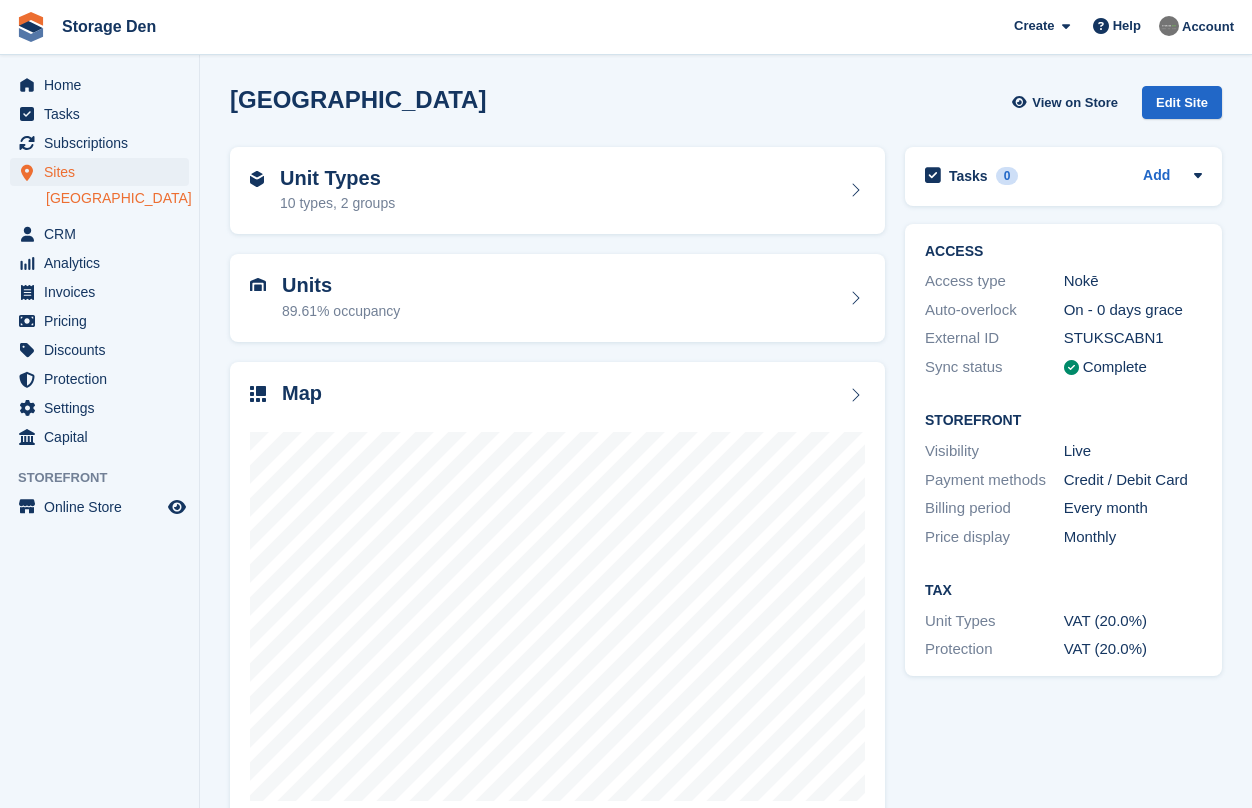 scroll, scrollTop: 0, scrollLeft: 0, axis: both 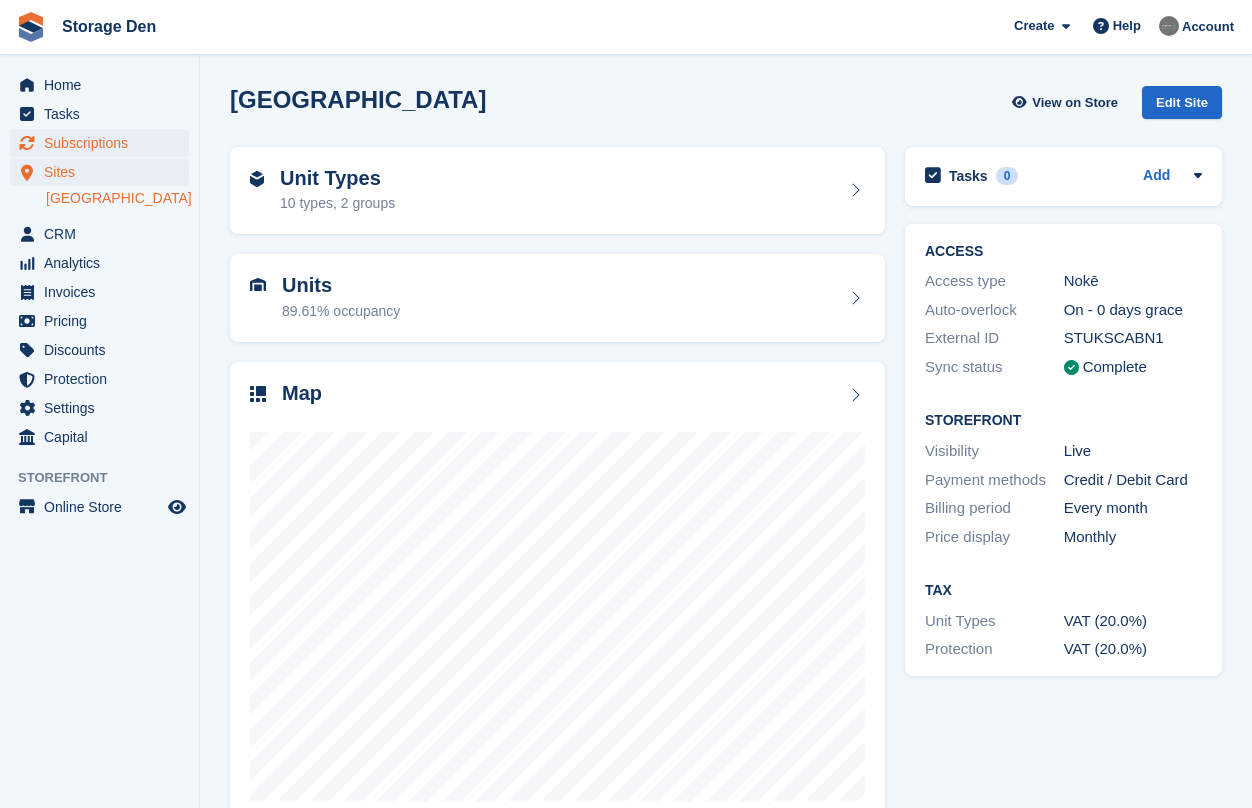 click on "Subscriptions" at bounding box center [104, 143] 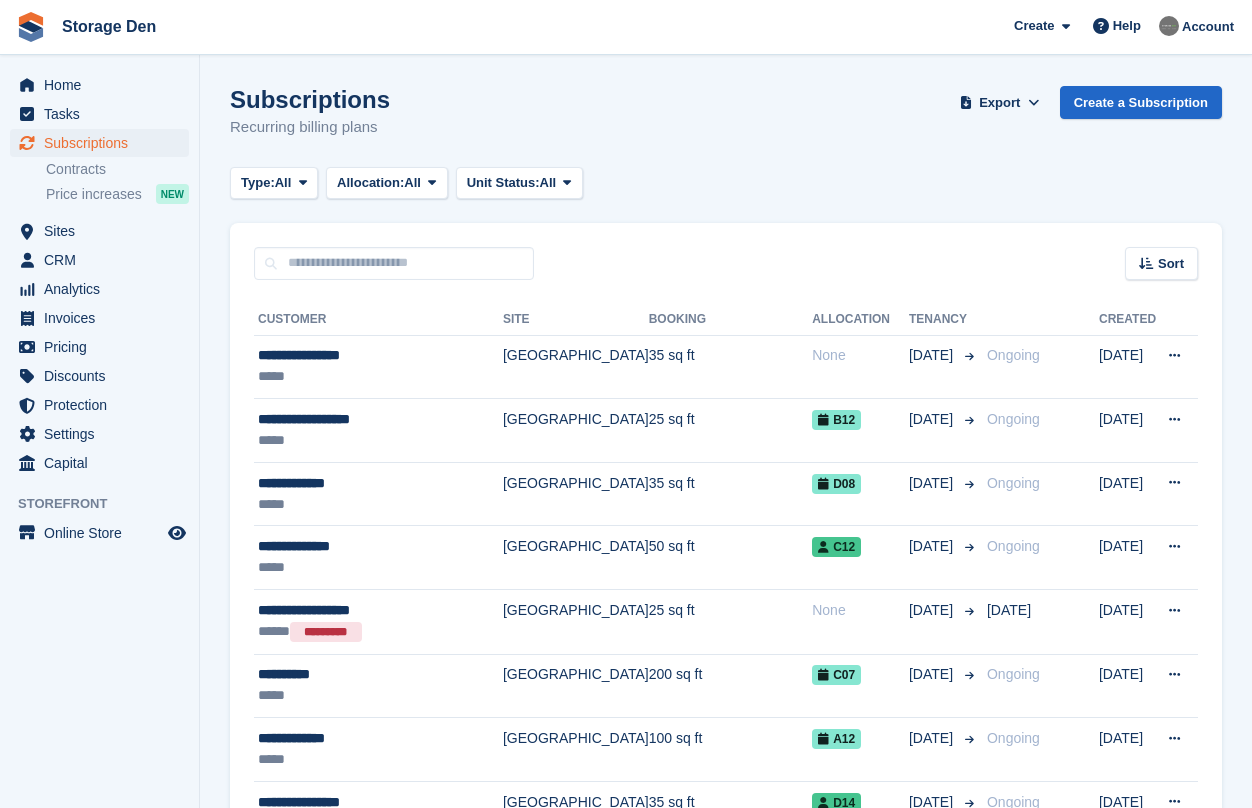 scroll, scrollTop: 0, scrollLeft: 0, axis: both 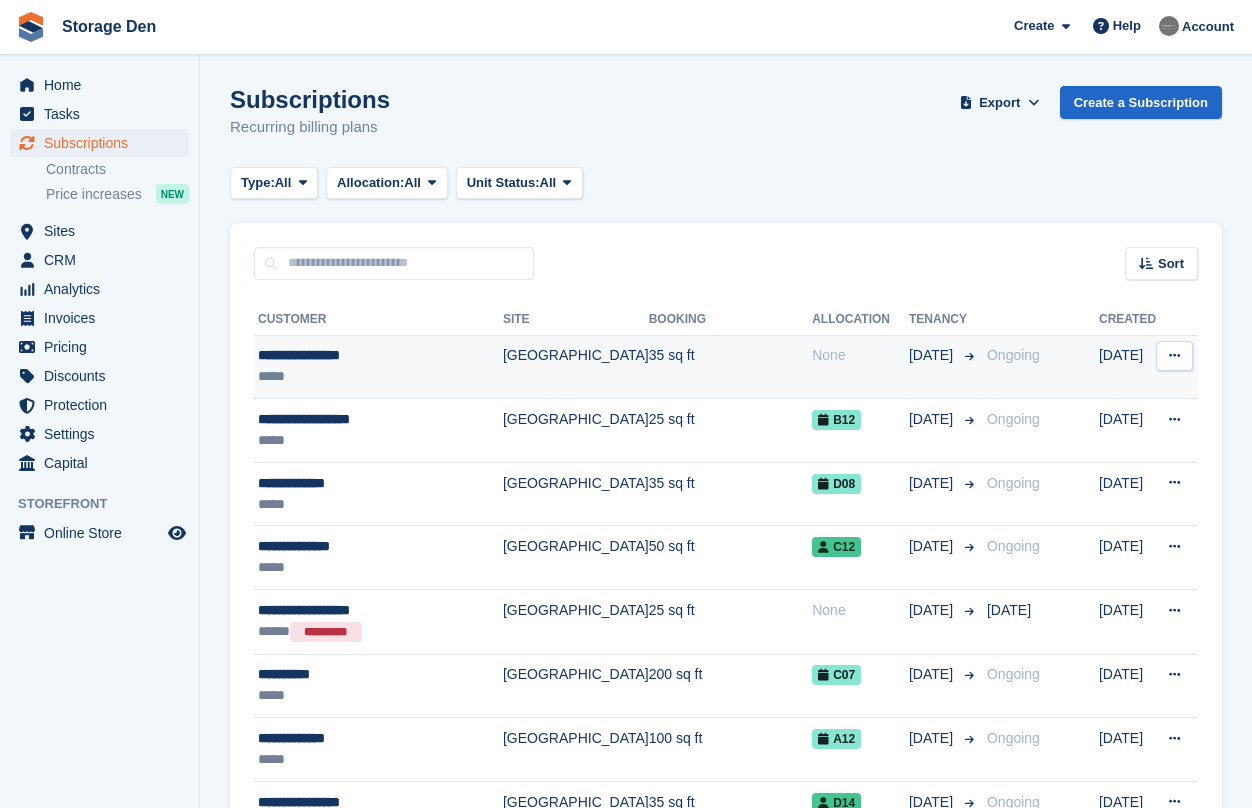 click on "*****" at bounding box center (380, 376) 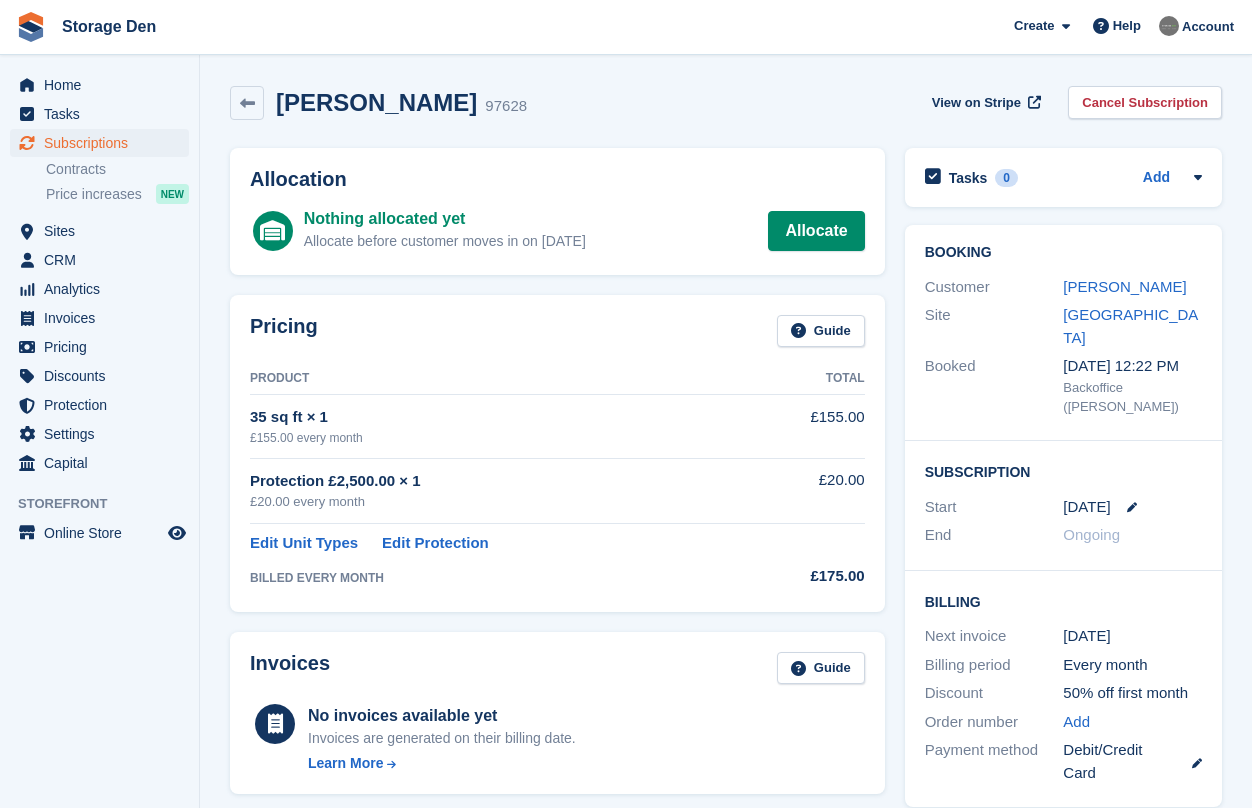 scroll, scrollTop: 0, scrollLeft: 0, axis: both 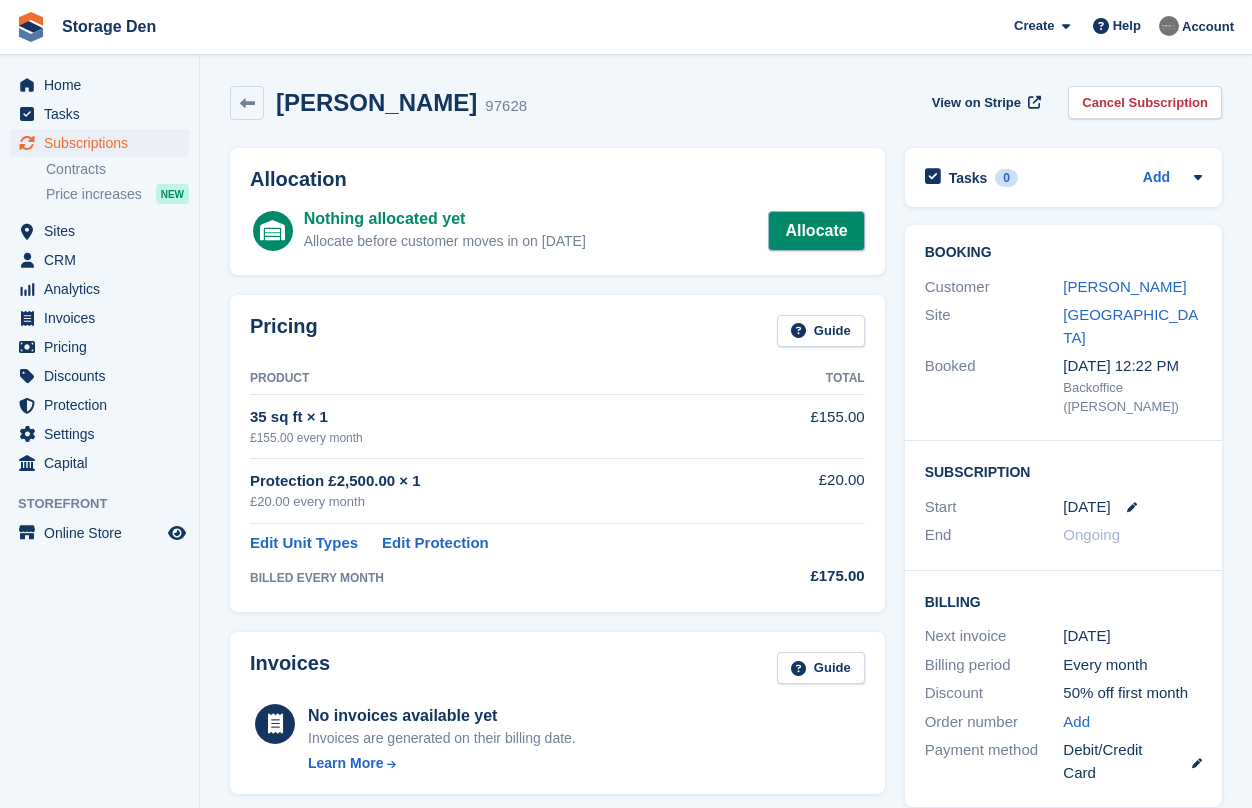 click on "Allocate" at bounding box center [816, 231] 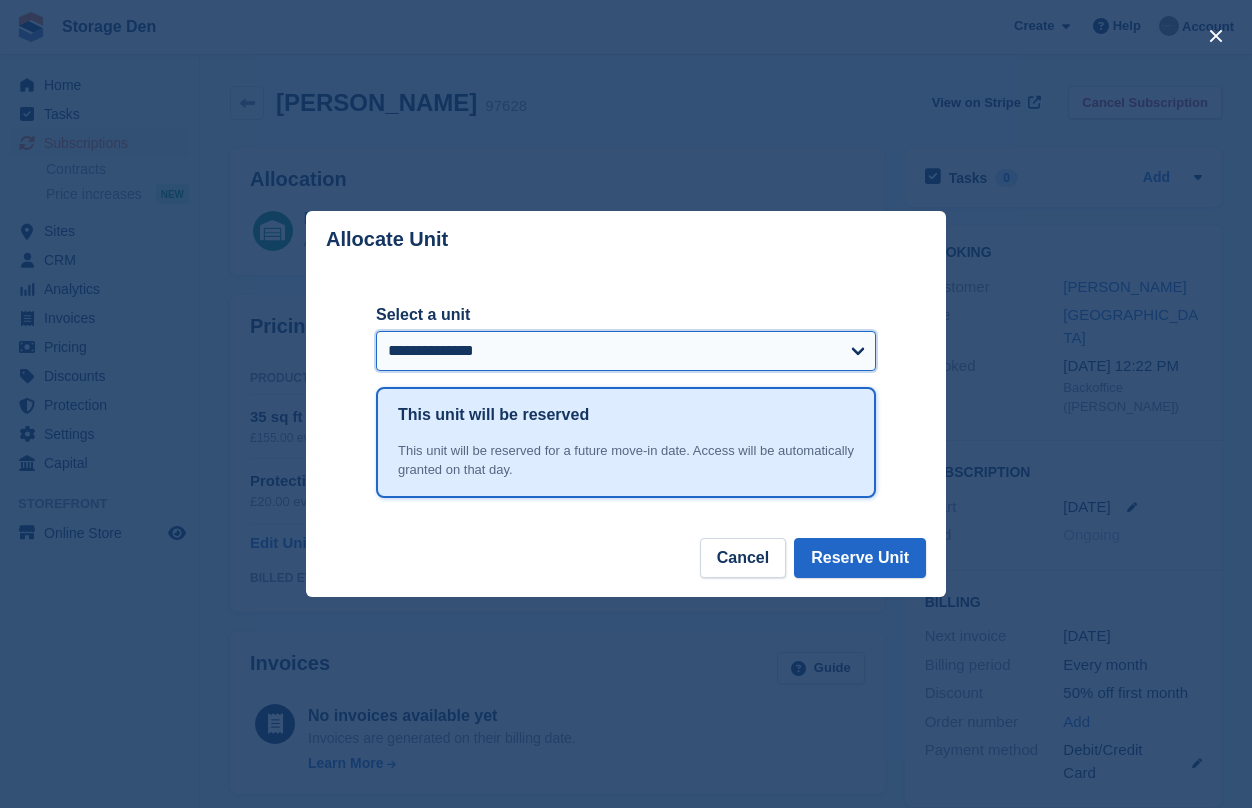 select on "*****" 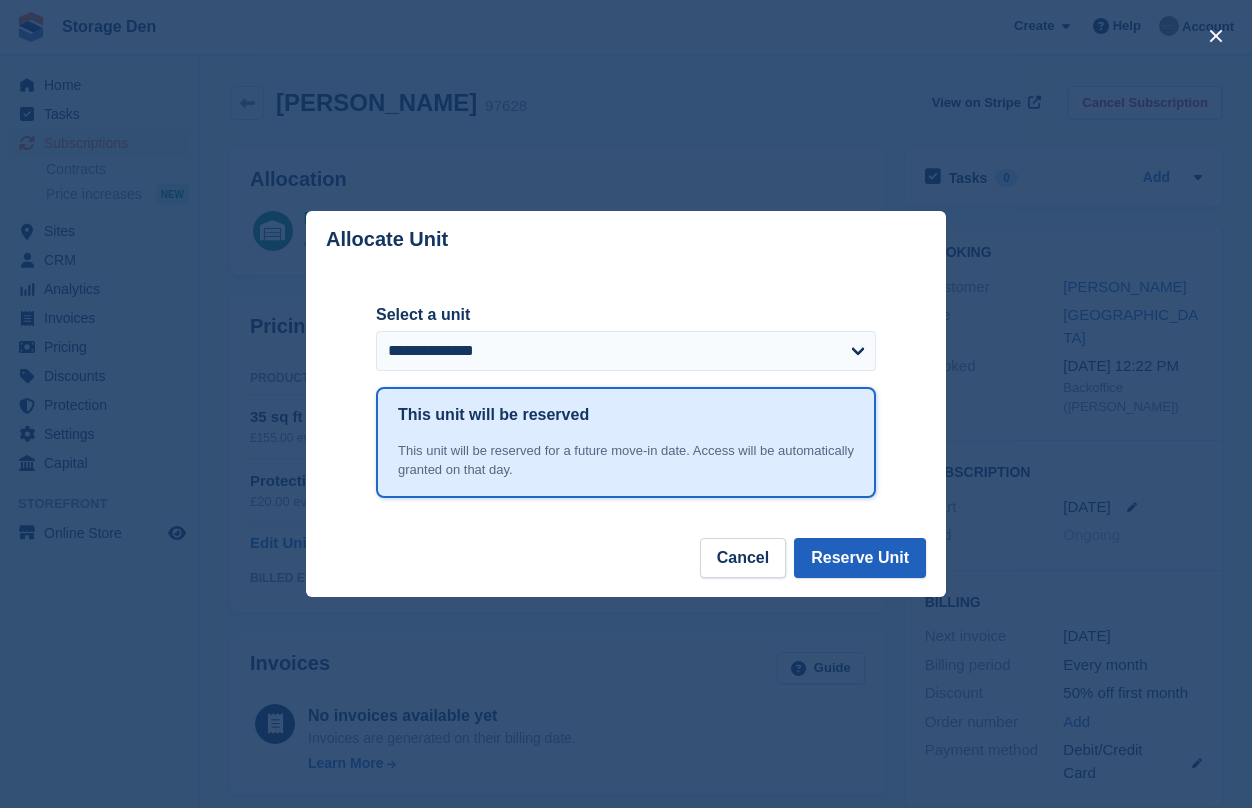 click on "Reserve Unit" at bounding box center (860, 558) 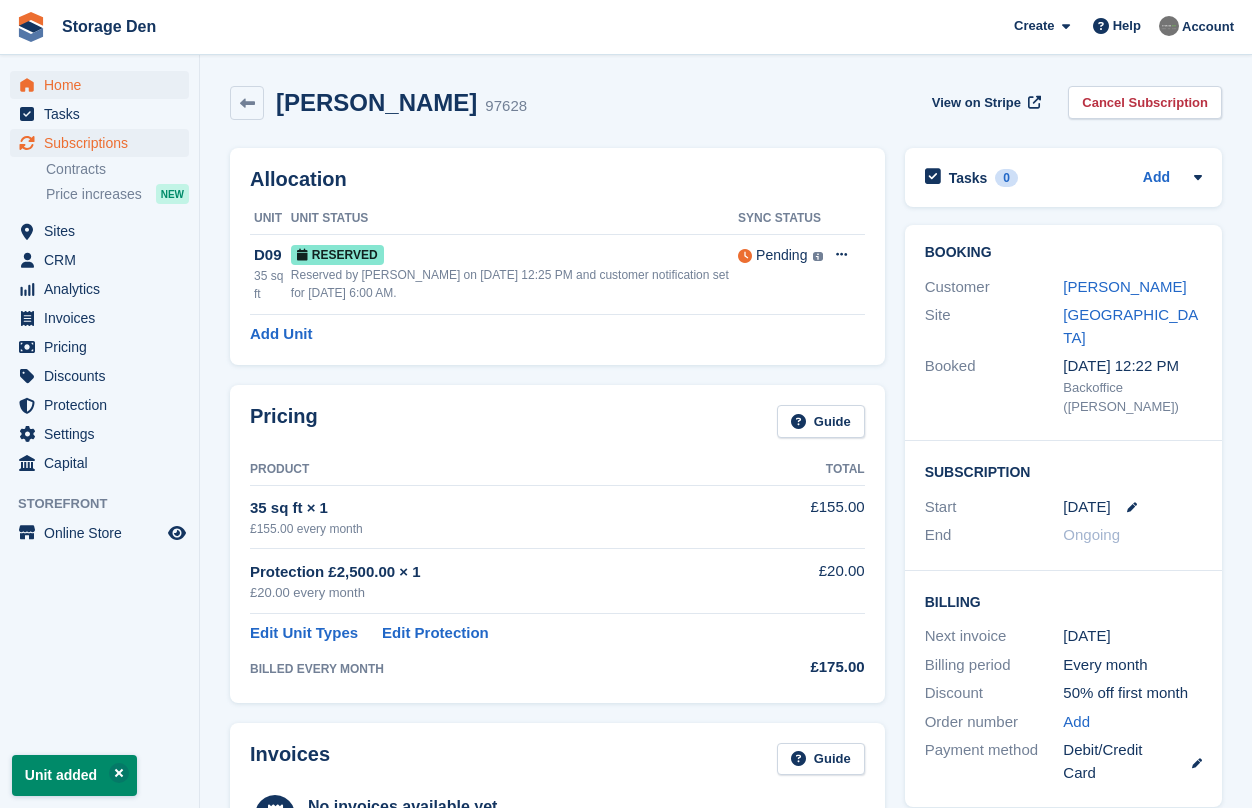 click on "Home" at bounding box center [104, 85] 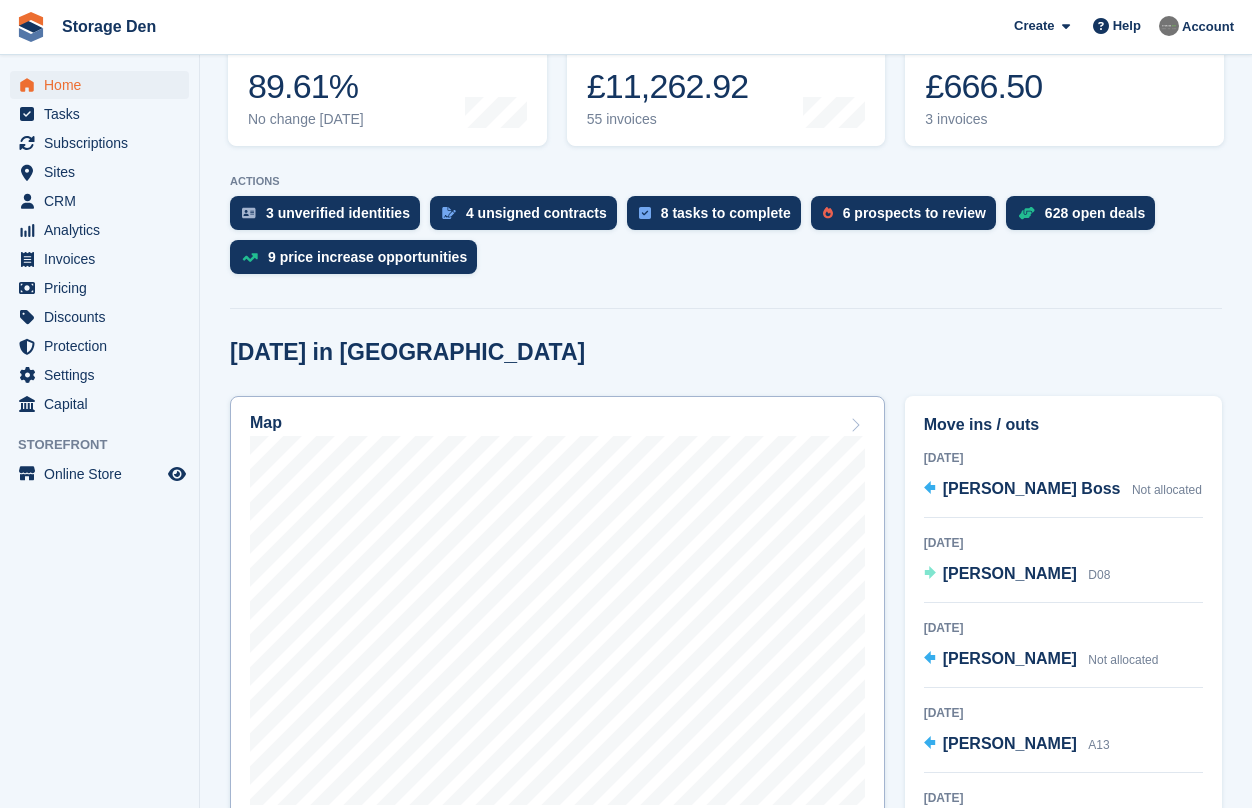 scroll, scrollTop: 511, scrollLeft: 0, axis: vertical 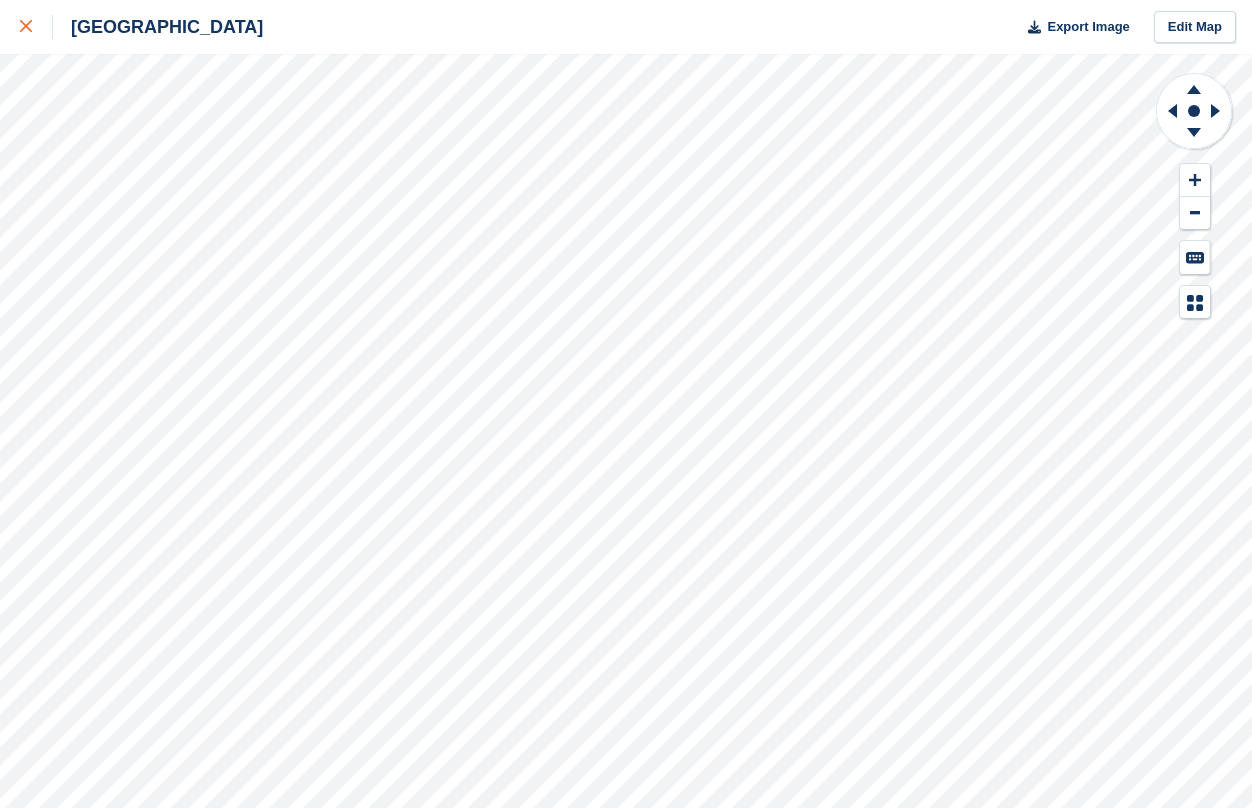 click 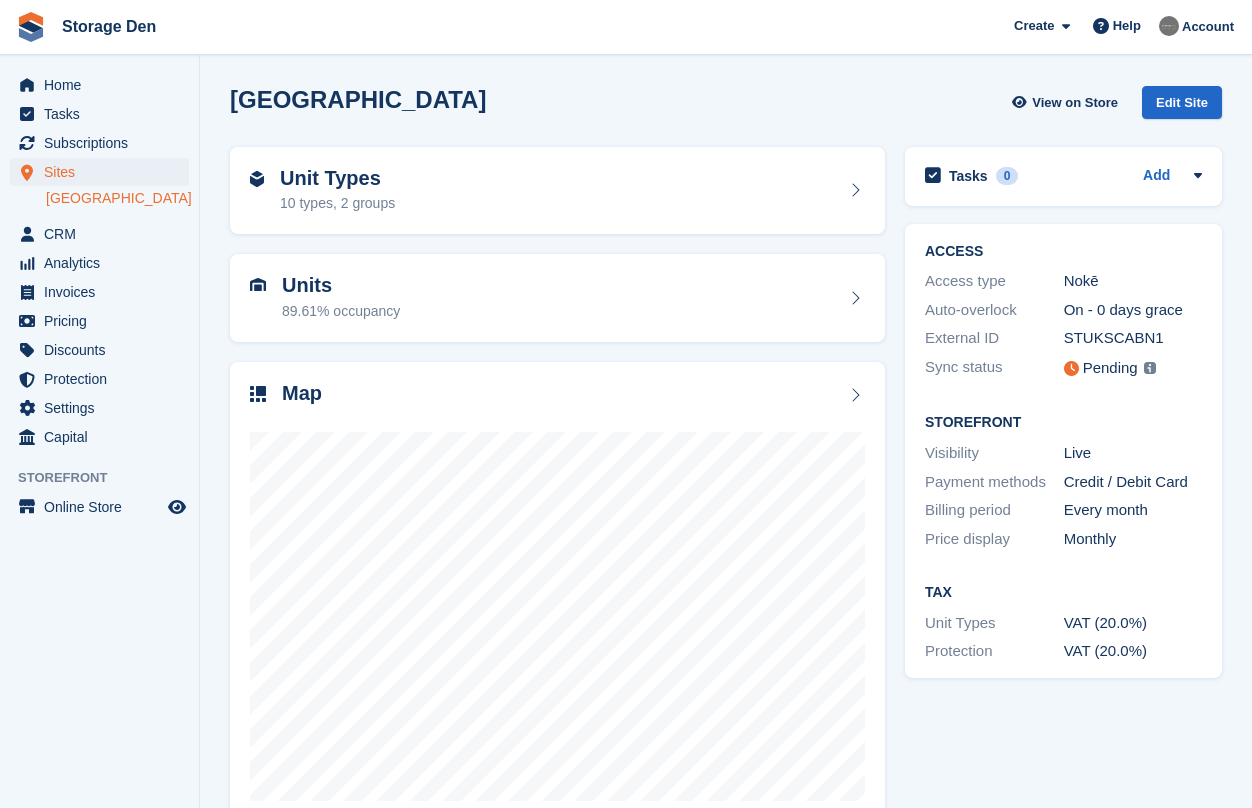 scroll, scrollTop: 0, scrollLeft: 0, axis: both 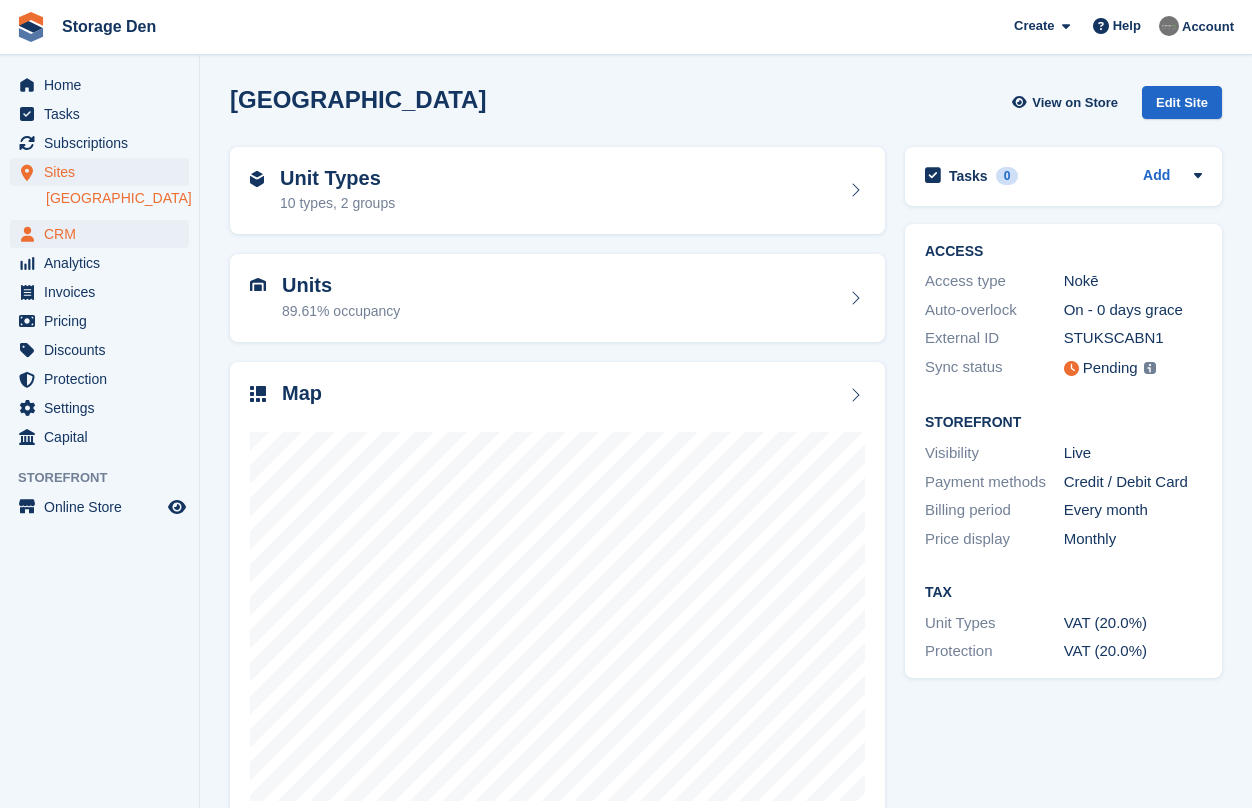click on "CRM" at bounding box center [104, 234] 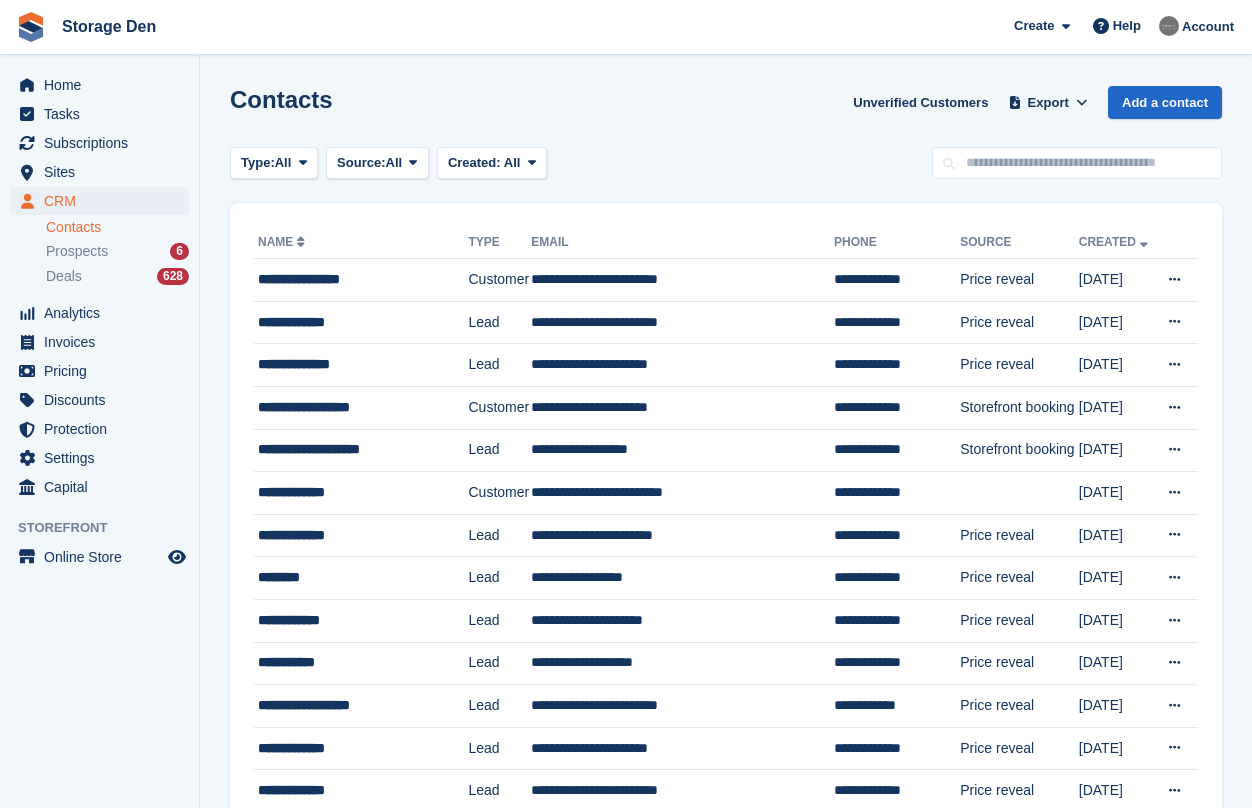 scroll, scrollTop: 0, scrollLeft: 0, axis: both 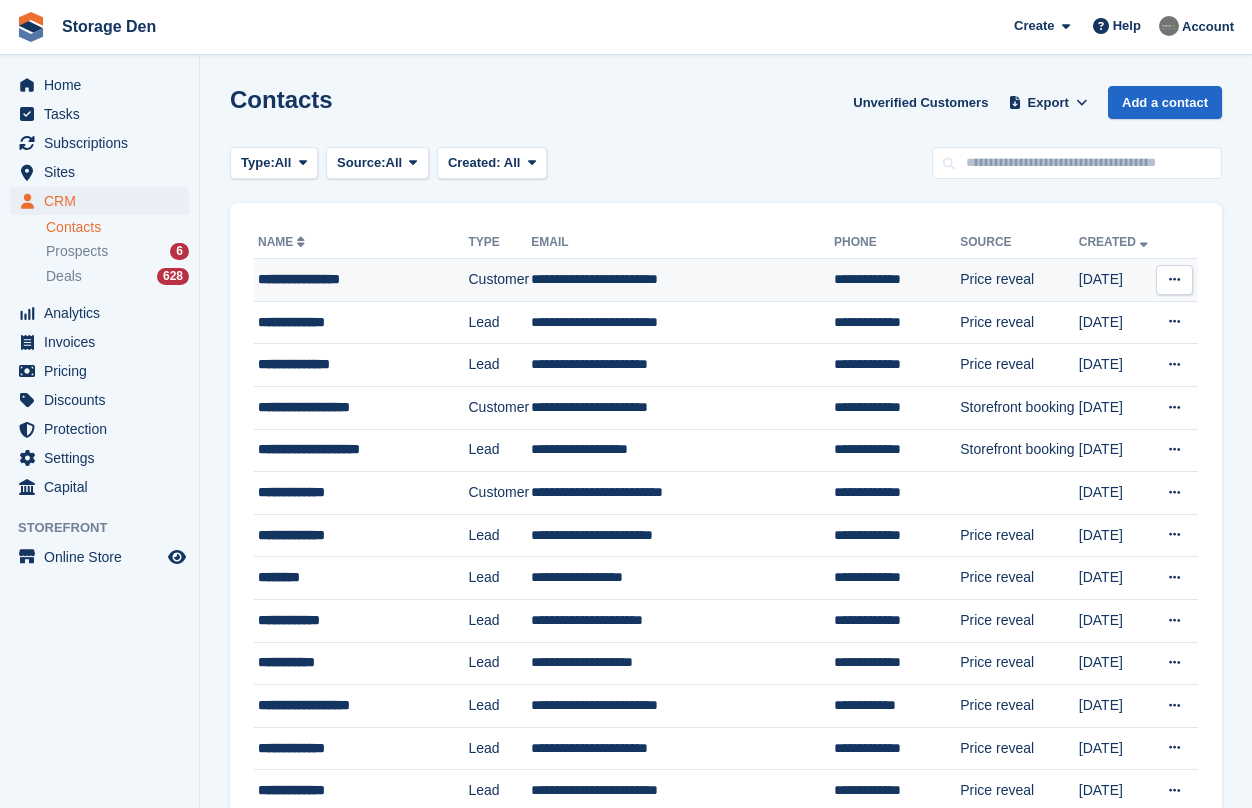click on "**********" at bounding box center (359, 279) 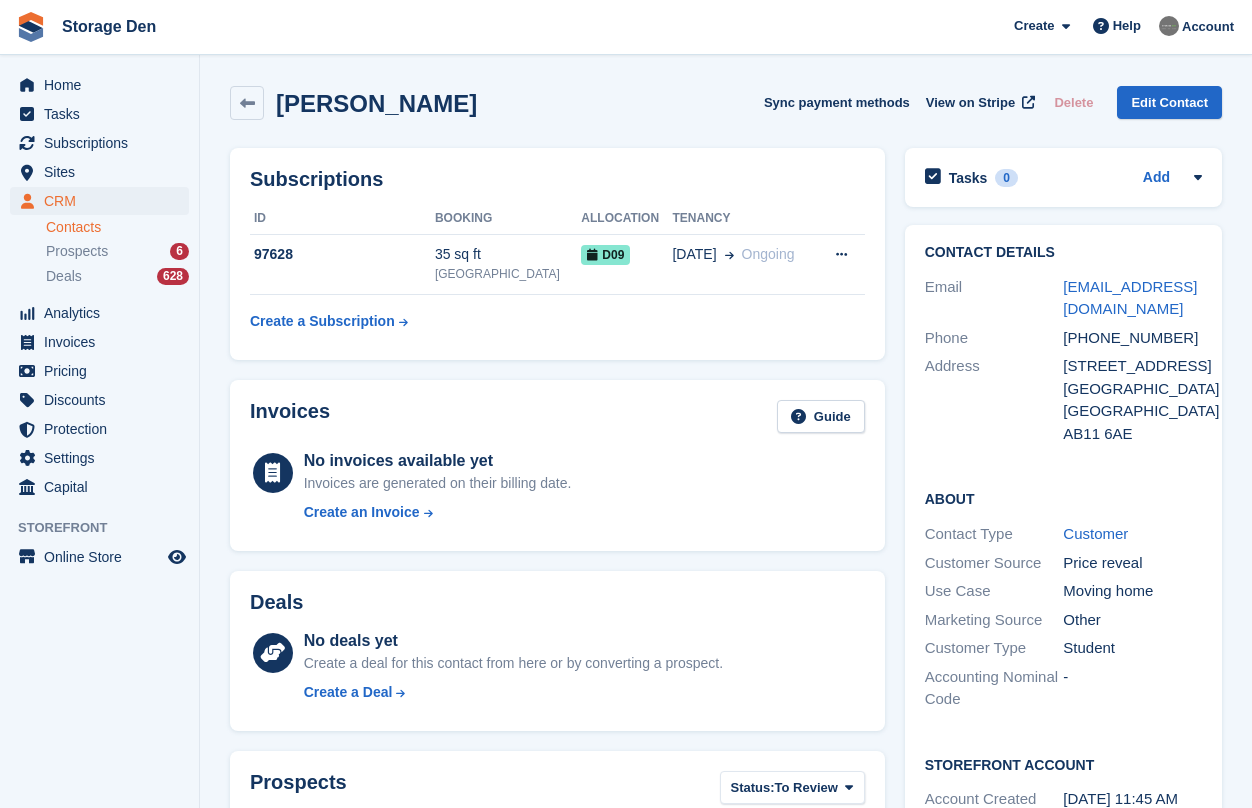 scroll, scrollTop: 0, scrollLeft: 0, axis: both 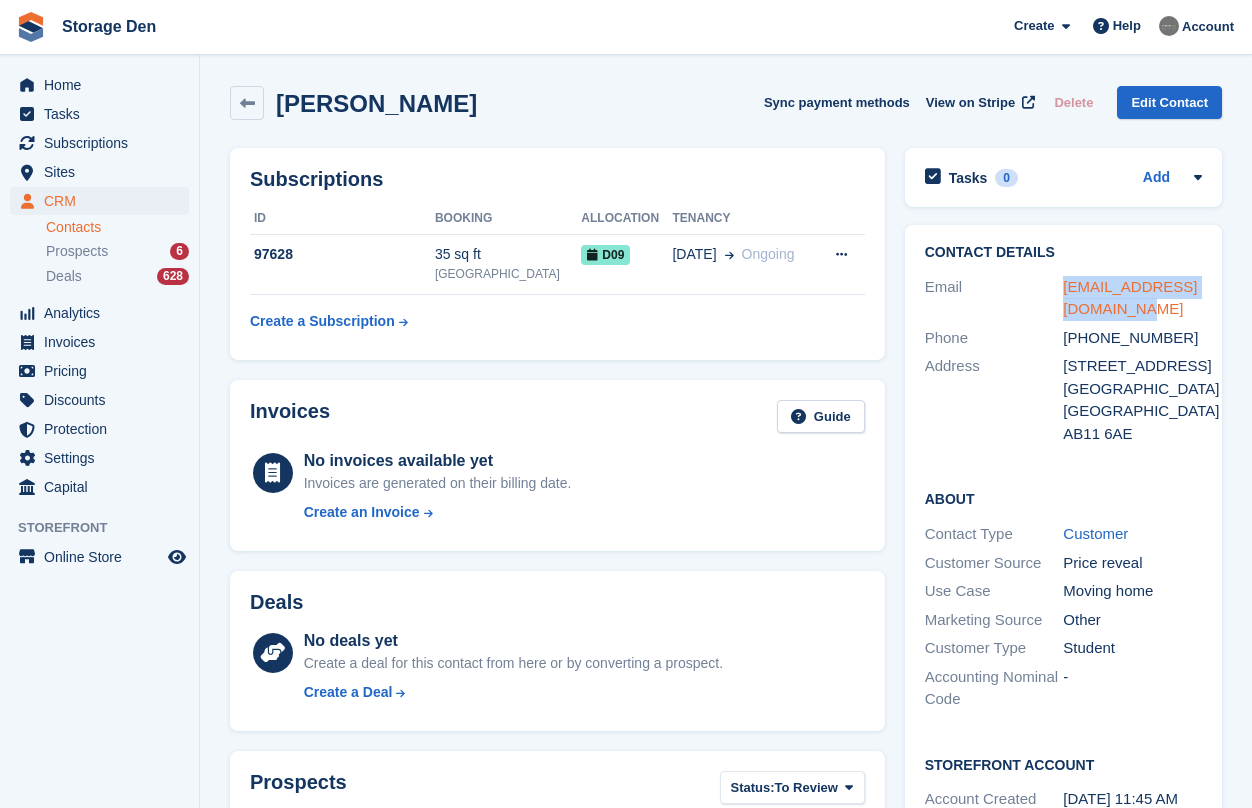 drag, startPoint x: 1155, startPoint y: 313, endPoint x: 1064, endPoint y: 285, distance: 95.2103 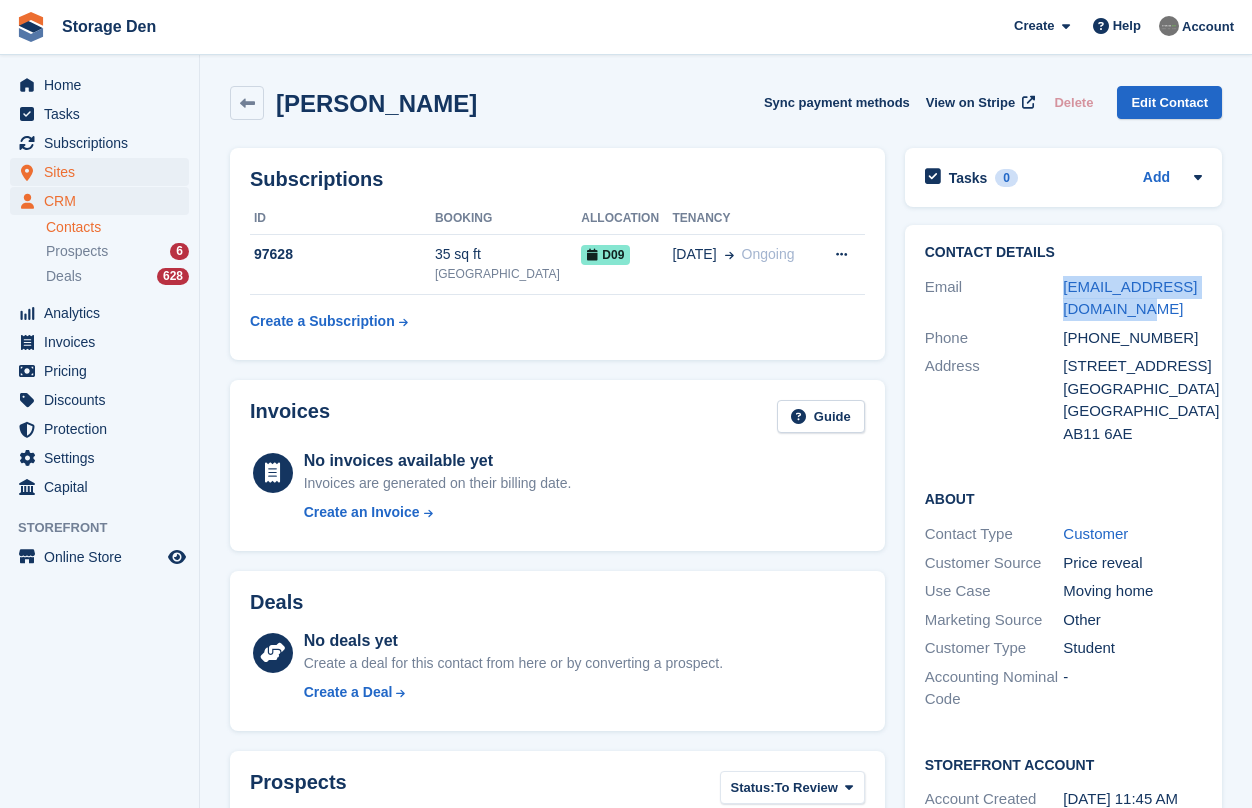 click on "Sites" at bounding box center [104, 172] 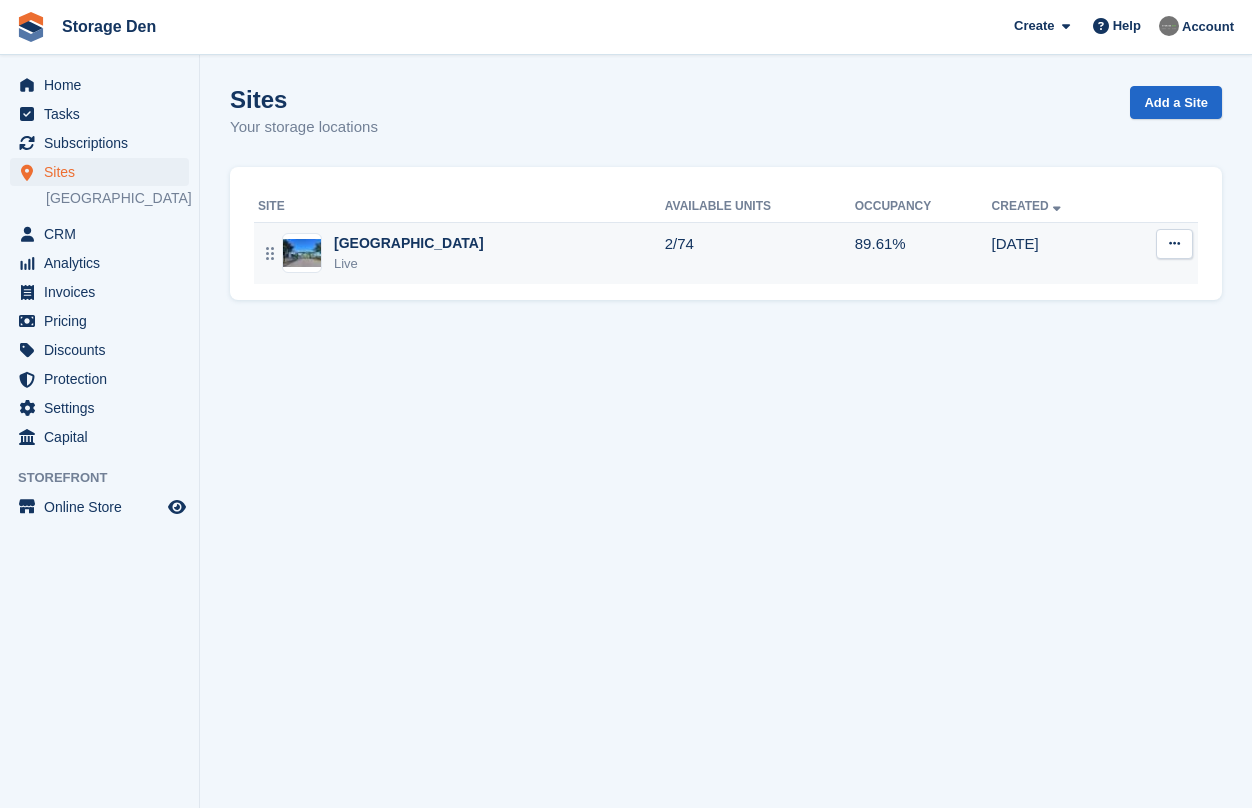 click on "2/74" at bounding box center (760, 253) 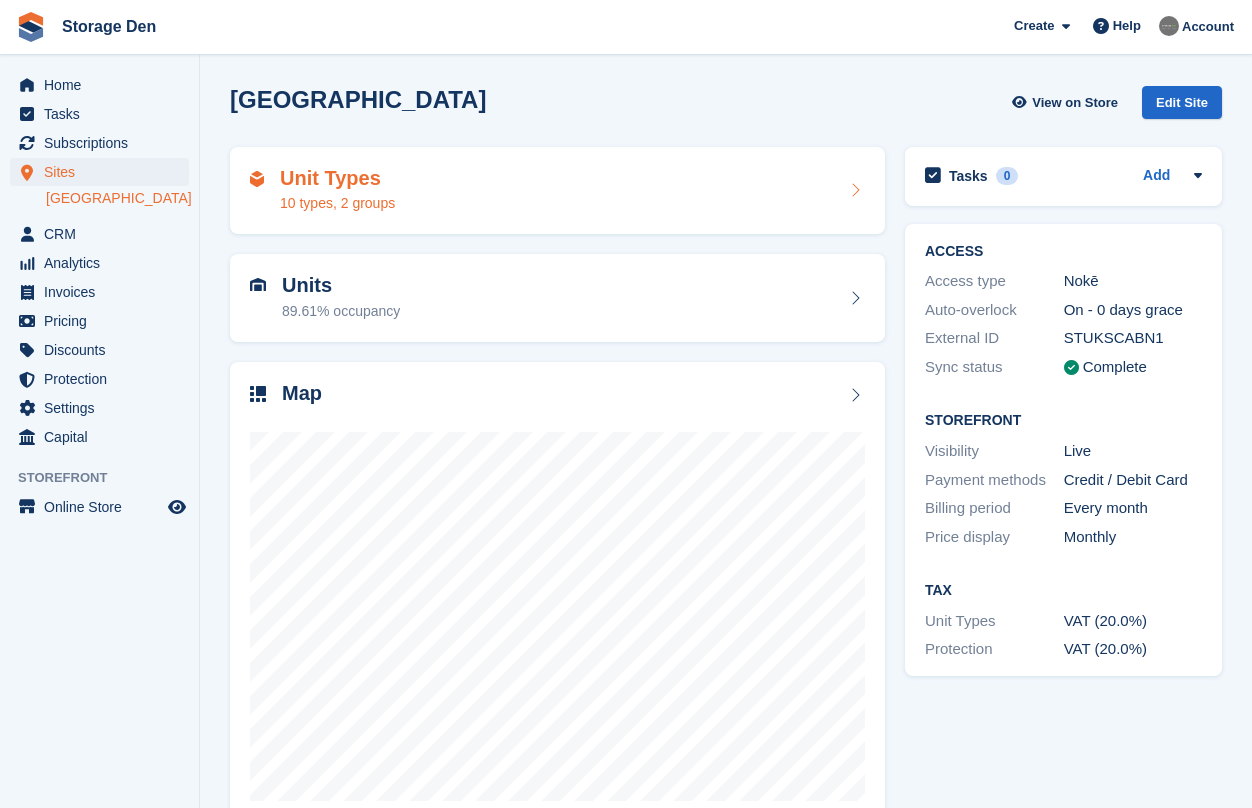 scroll, scrollTop: 0, scrollLeft: 0, axis: both 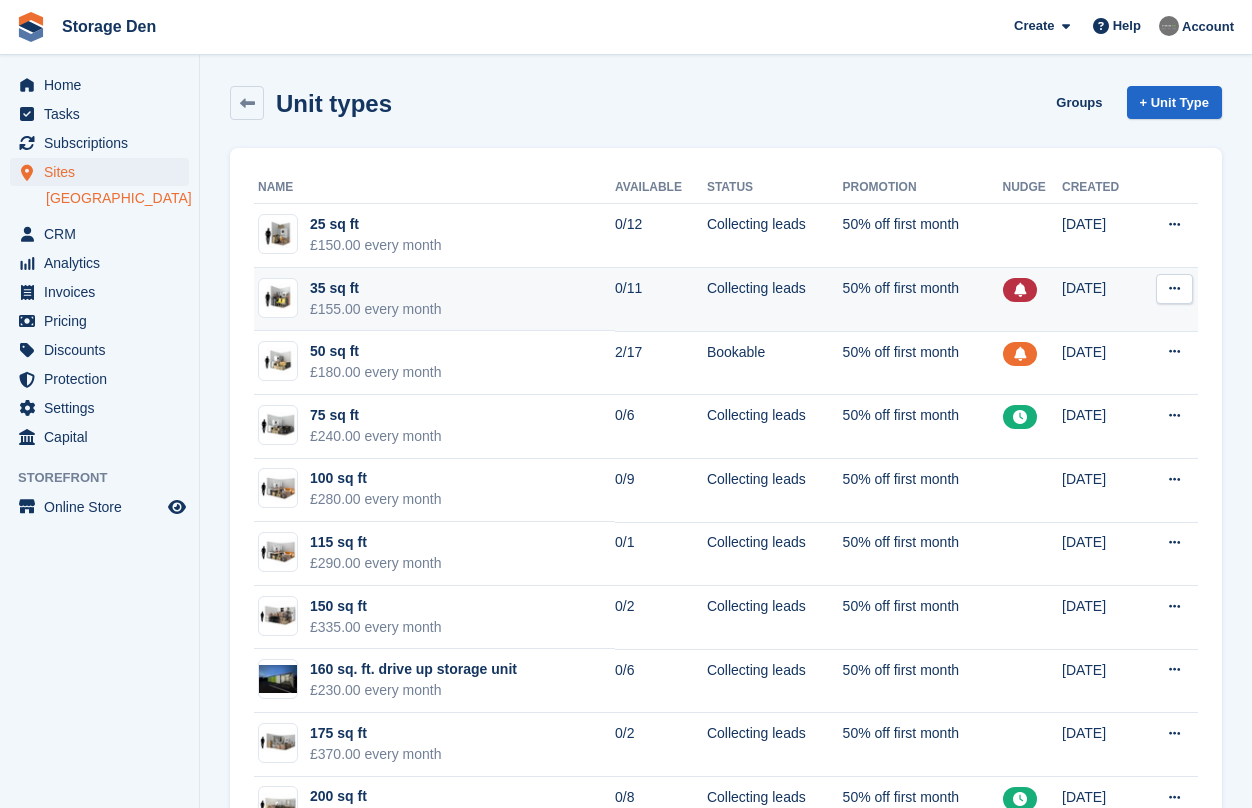 click at bounding box center (1174, 288) 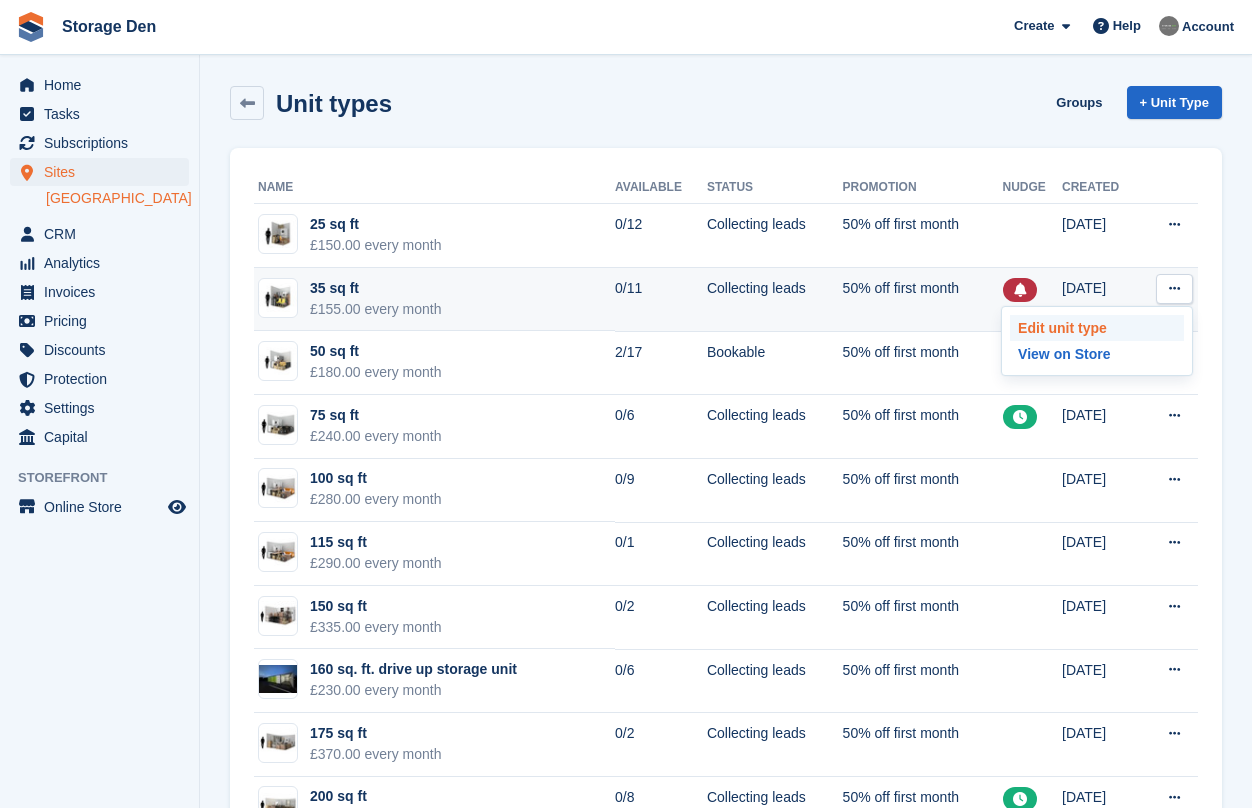 click on "Edit unit type" at bounding box center [1097, 328] 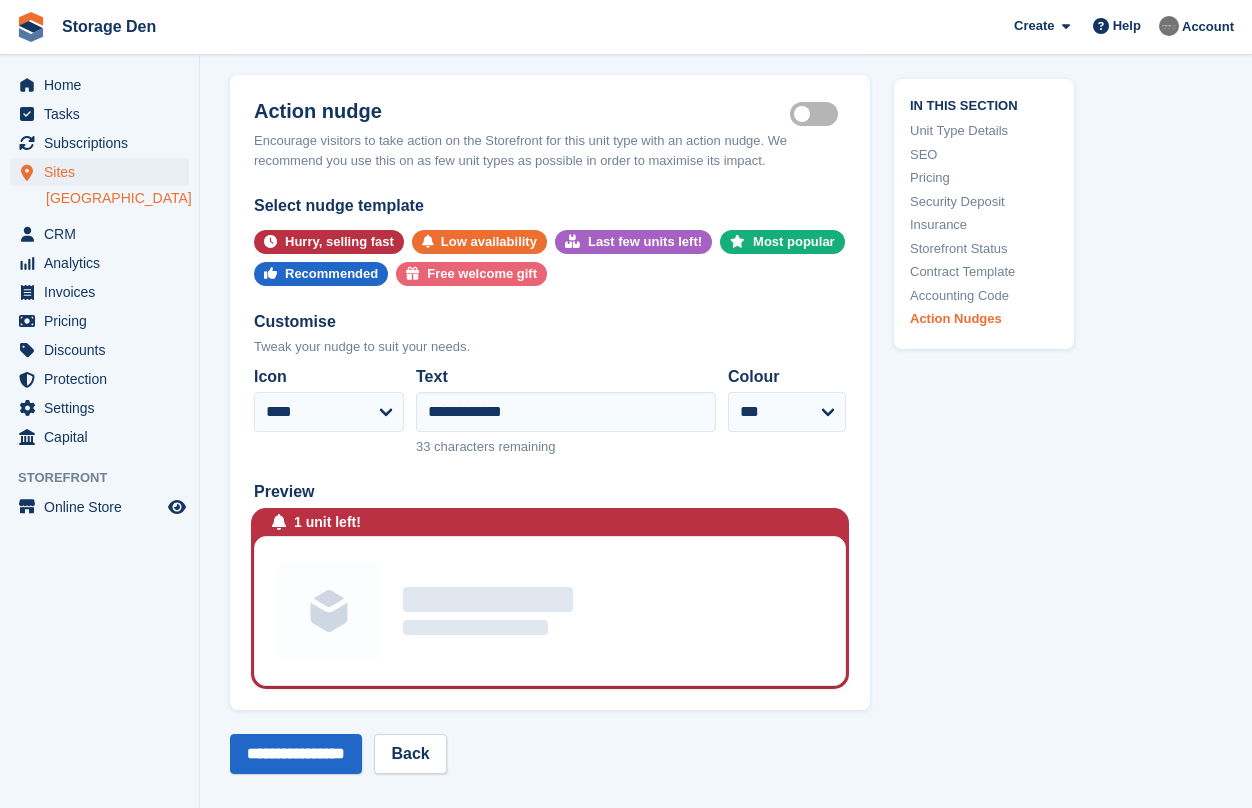 click on "Is active" at bounding box center (818, 114) 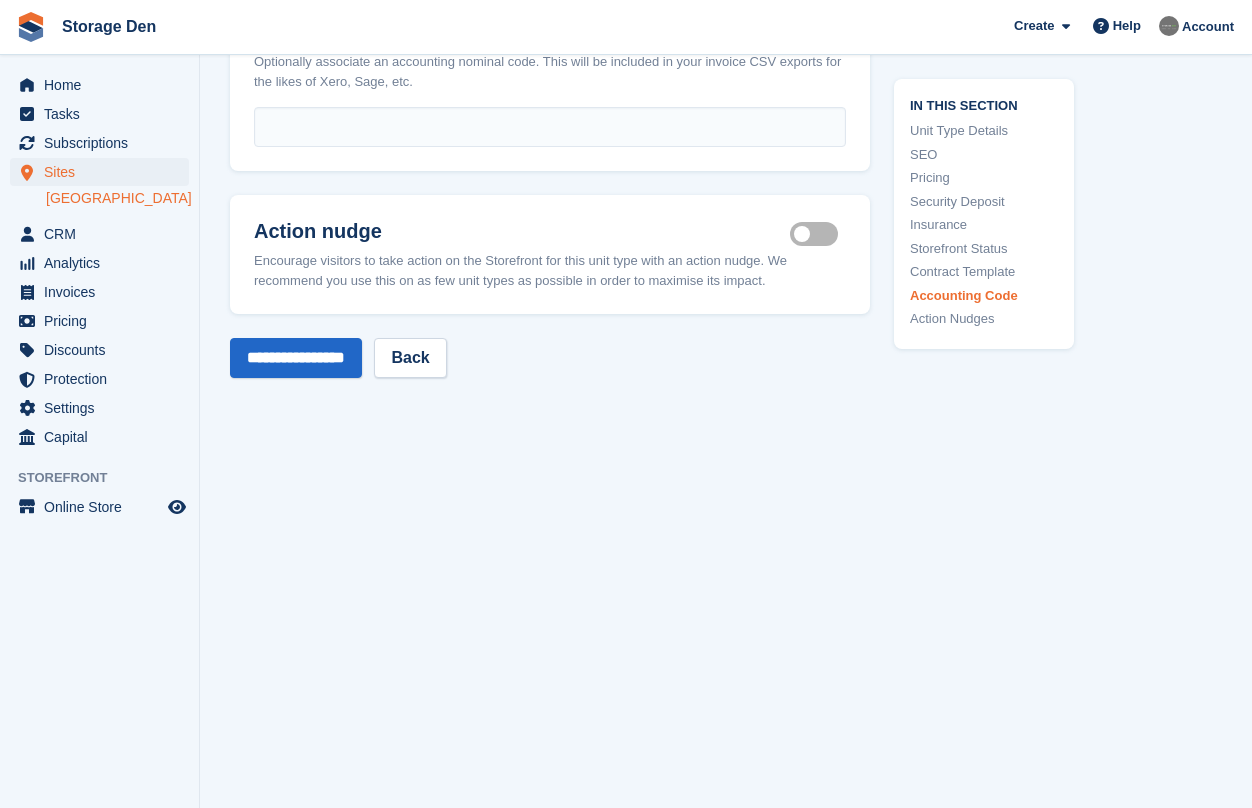 click on "**********" at bounding box center (550, -1299) 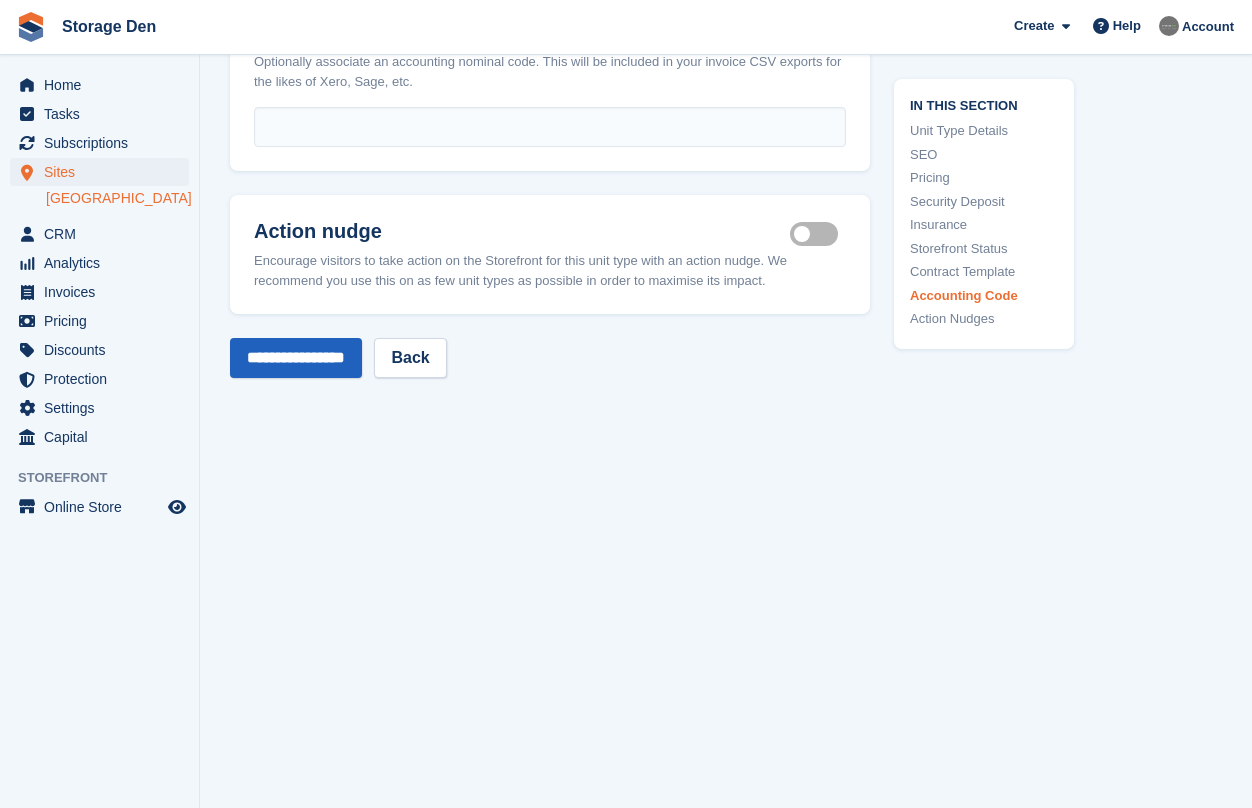 click on "**********" at bounding box center [296, 358] 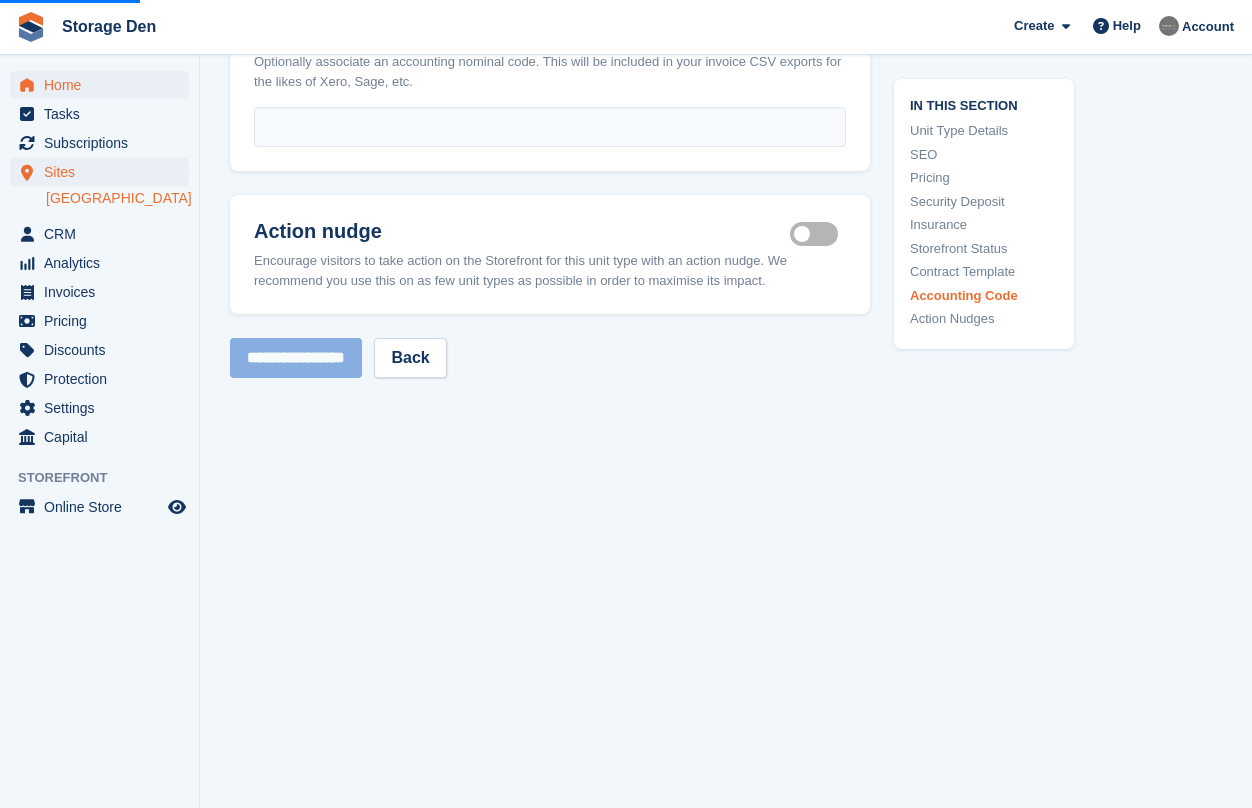 scroll, scrollTop: 0, scrollLeft: 0, axis: both 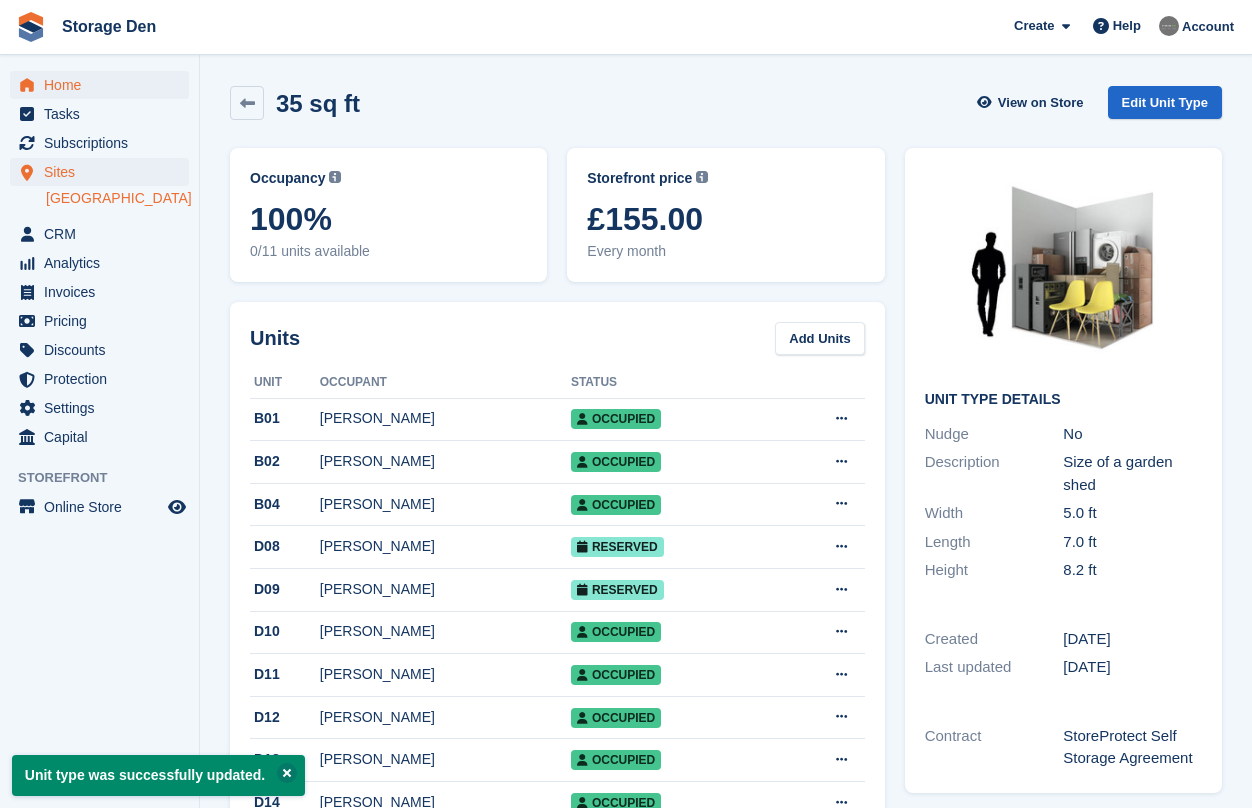 click on "Home" at bounding box center [104, 85] 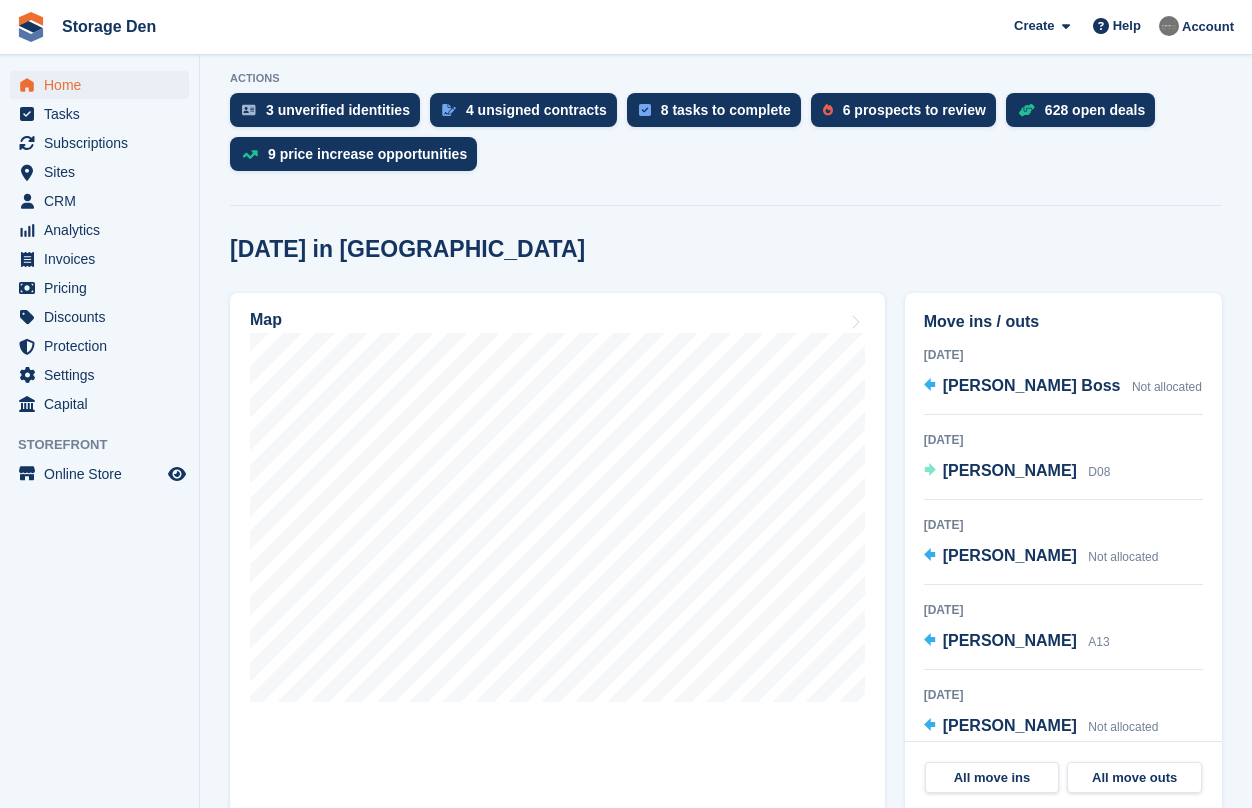 scroll, scrollTop: 429, scrollLeft: 0, axis: vertical 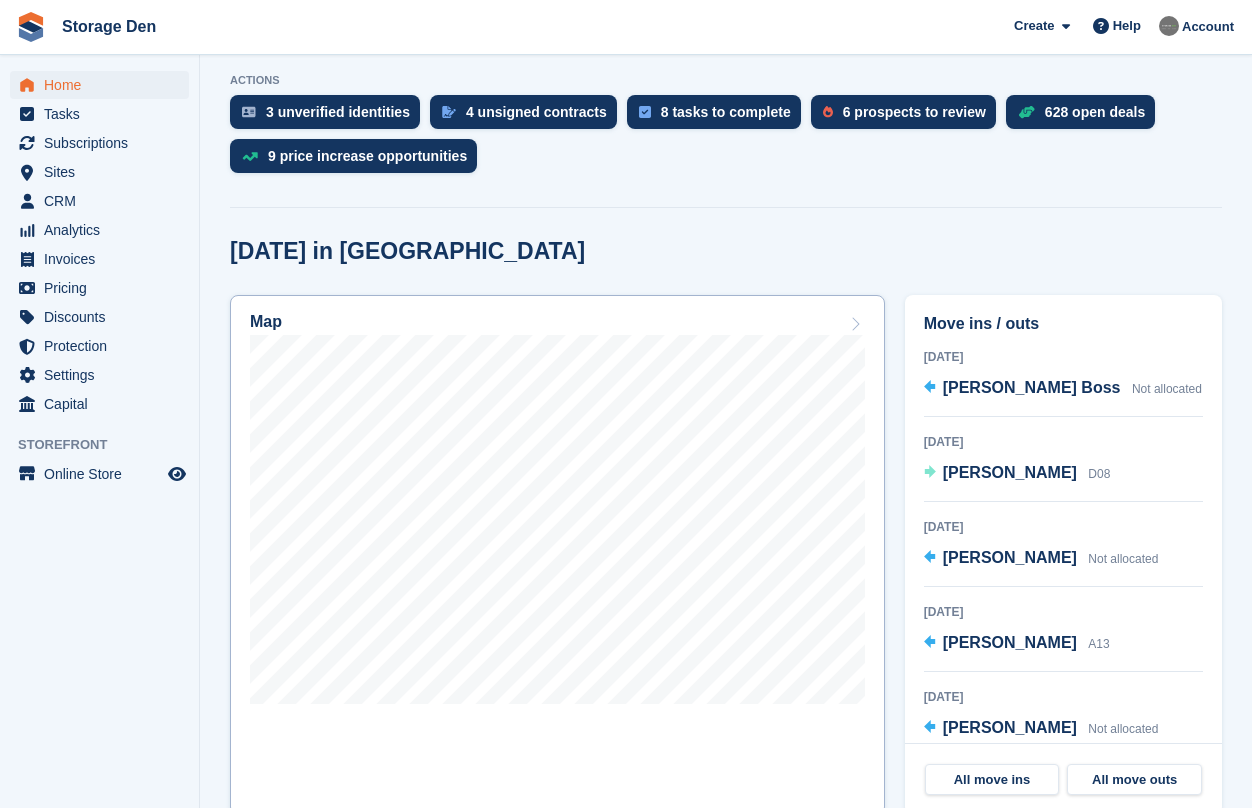 click on "Map" at bounding box center (557, 555) 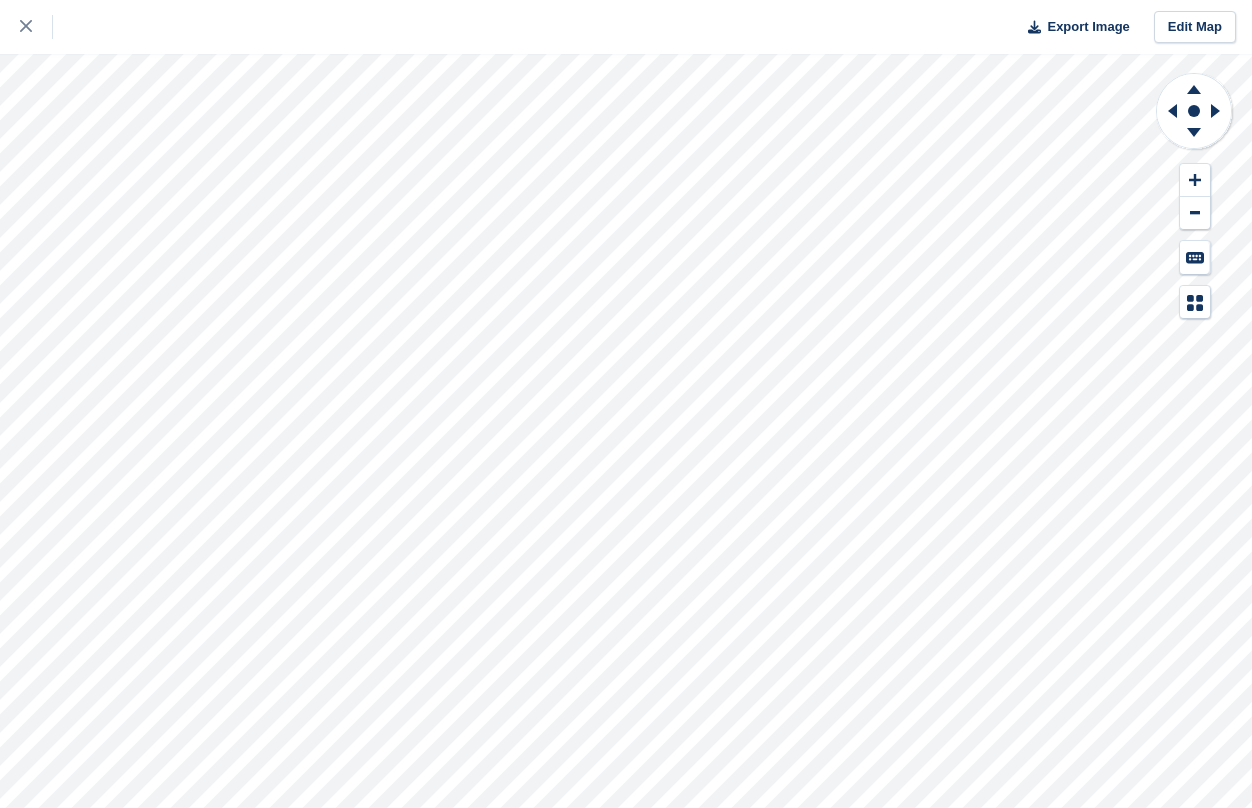 scroll, scrollTop: 0, scrollLeft: 0, axis: both 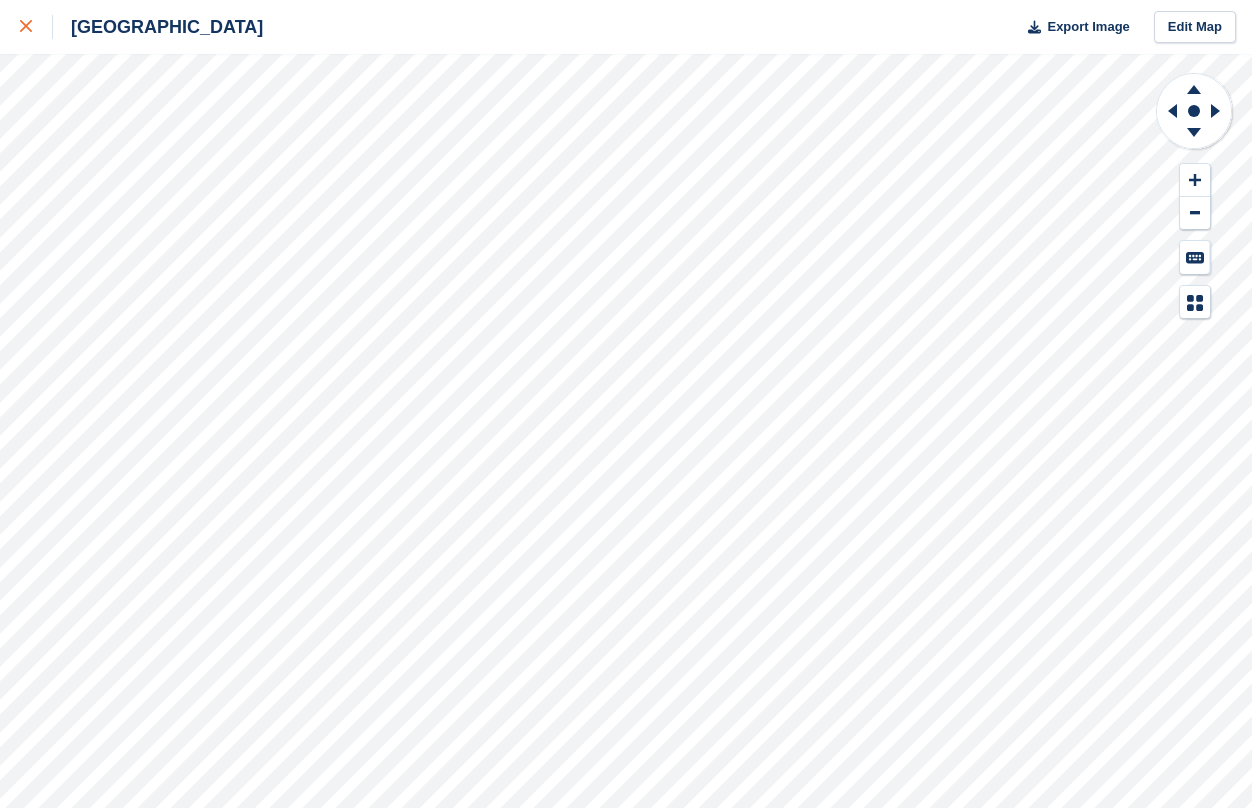 click at bounding box center (36, 27) 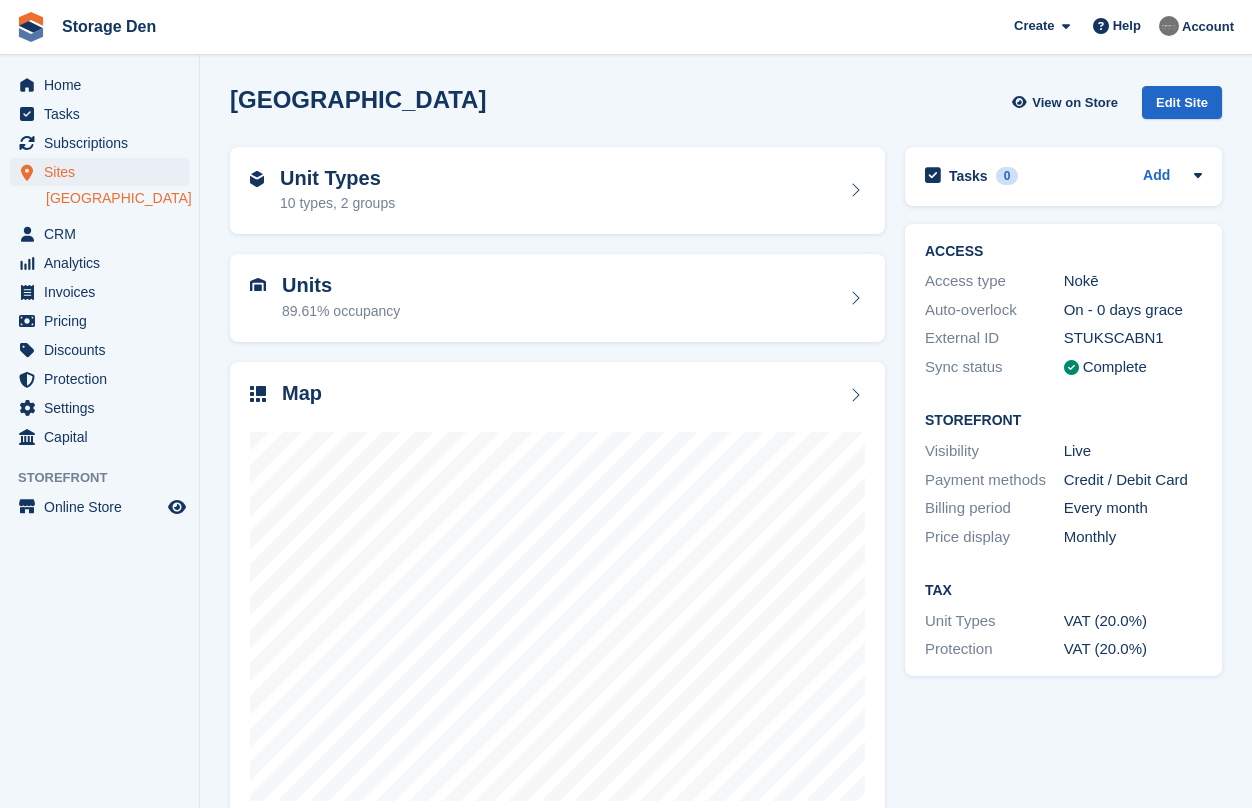 scroll, scrollTop: 0, scrollLeft: 0, axis: both 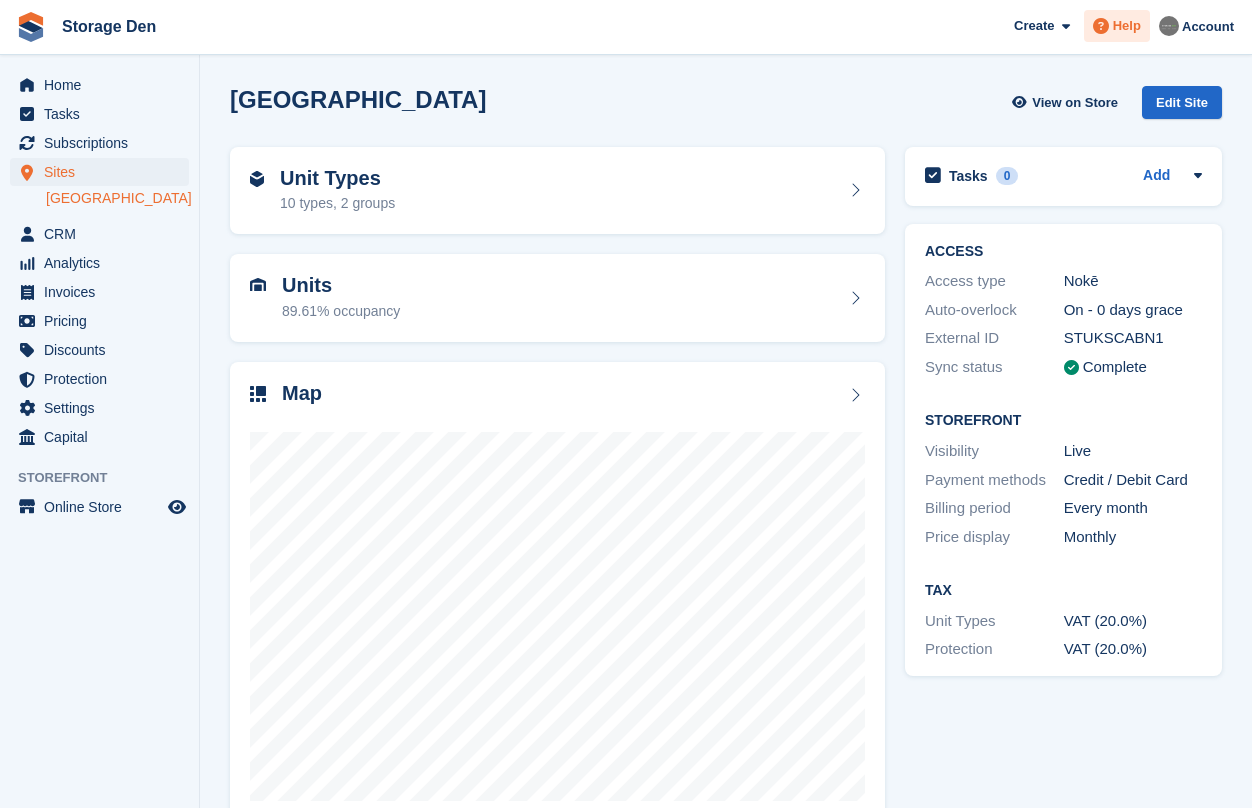 click on "Help" at bounding box center [1117, 26] 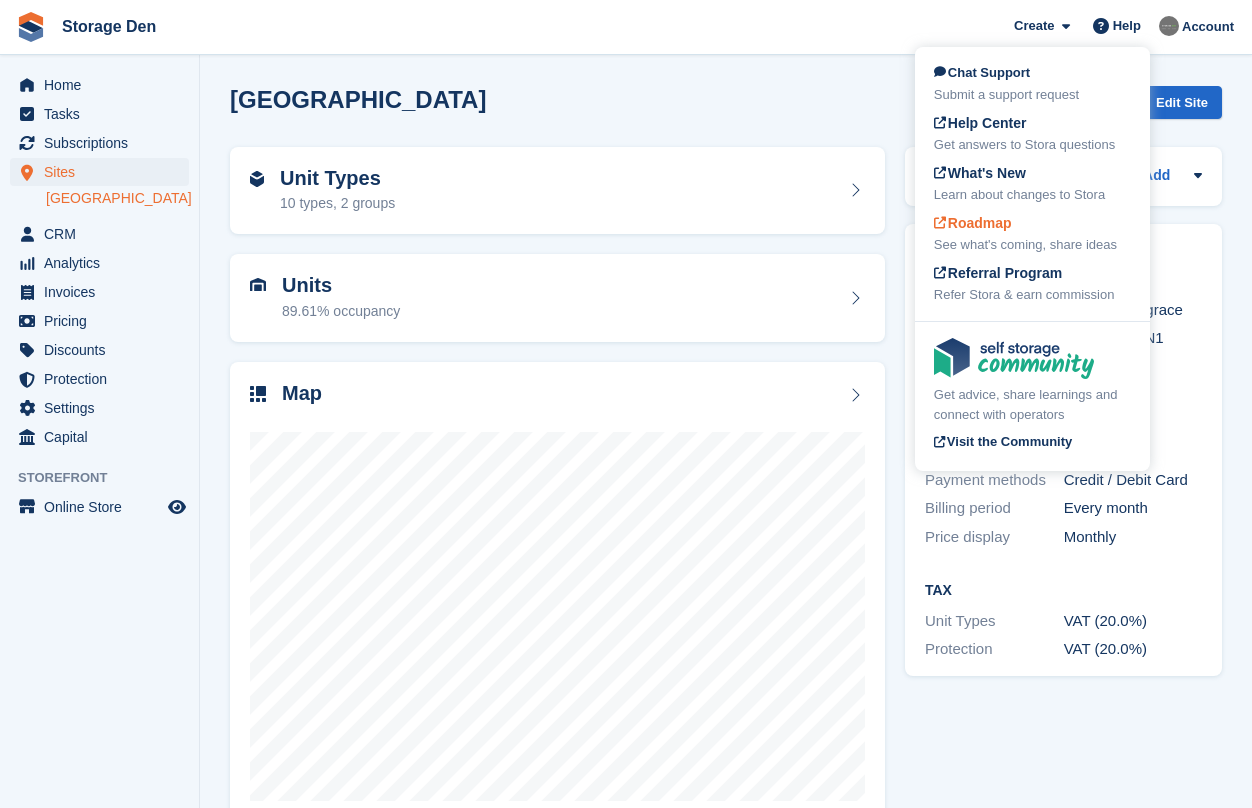 click on "Roadmap
See what's coming, share ideas" at bounding box center [1032, 234] 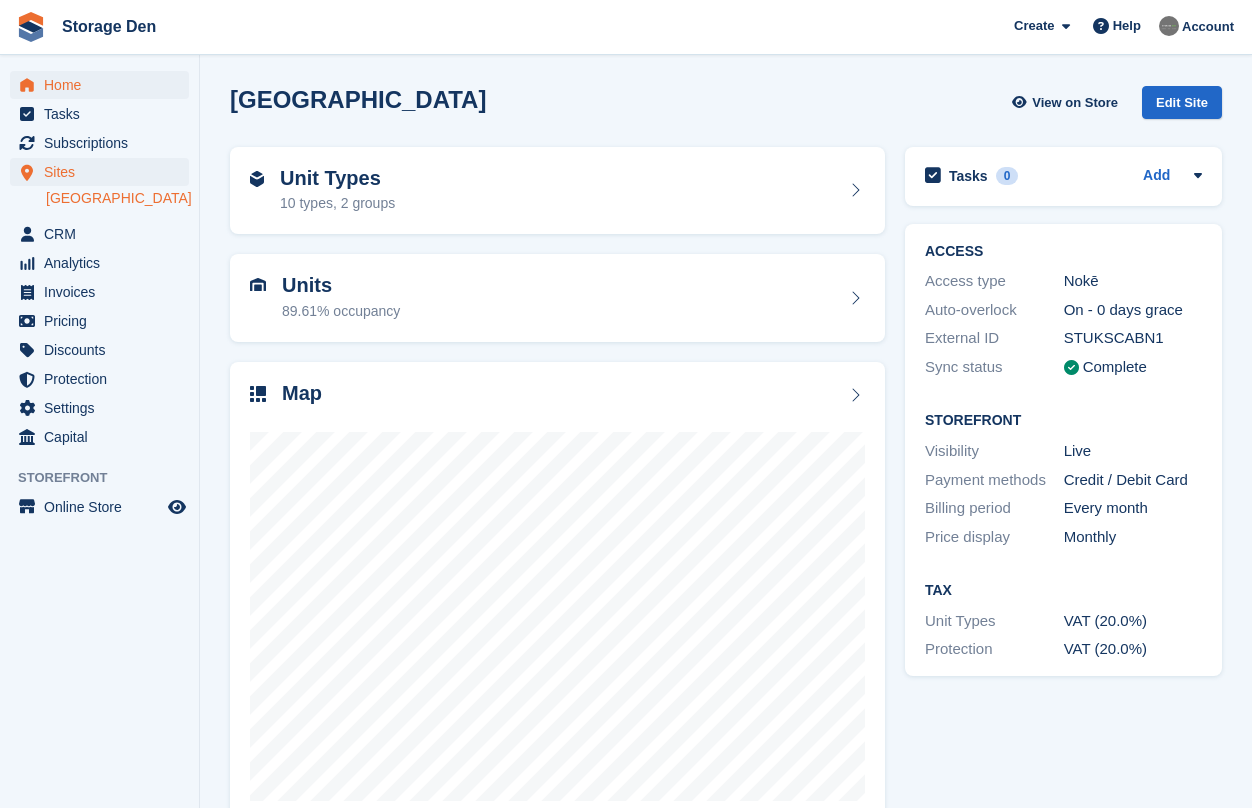 click on "Home" at bounding box center [104, 85] 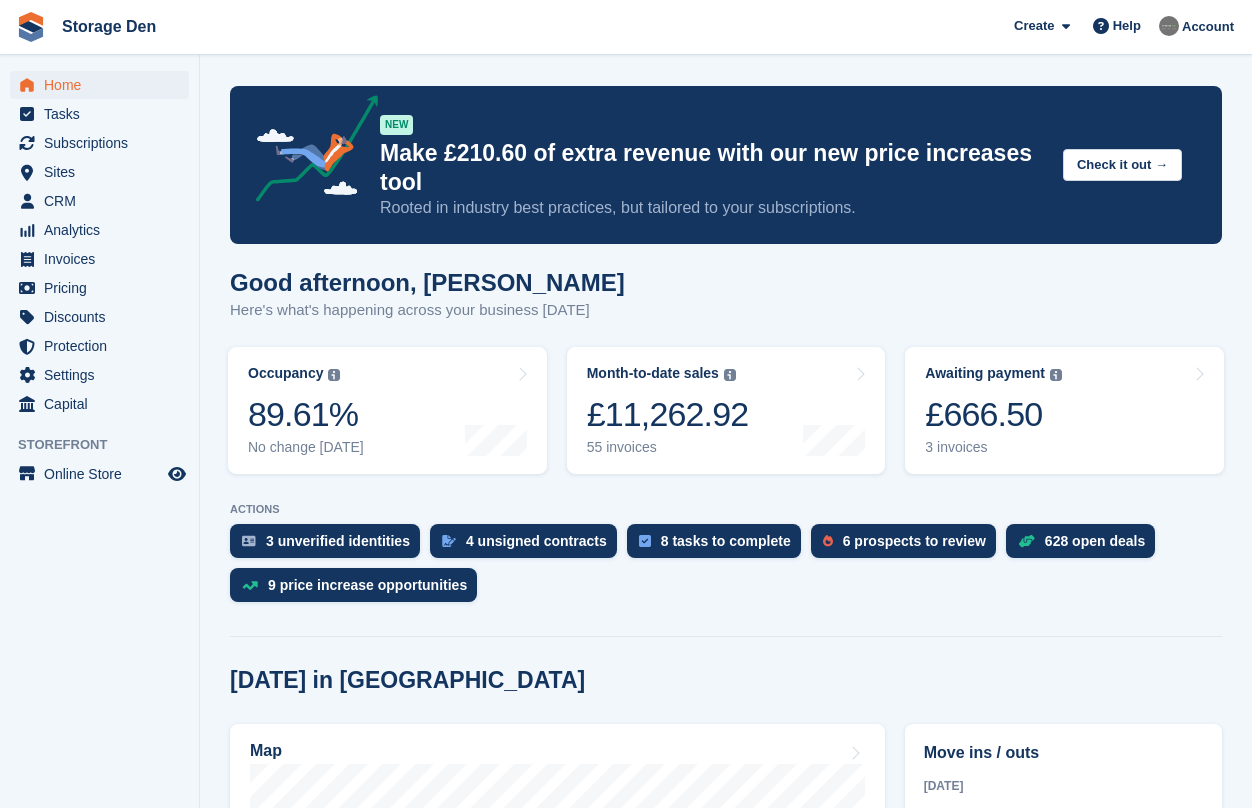 scroll, scrollTop: 520, scrollLeft: 0, axis: vertical 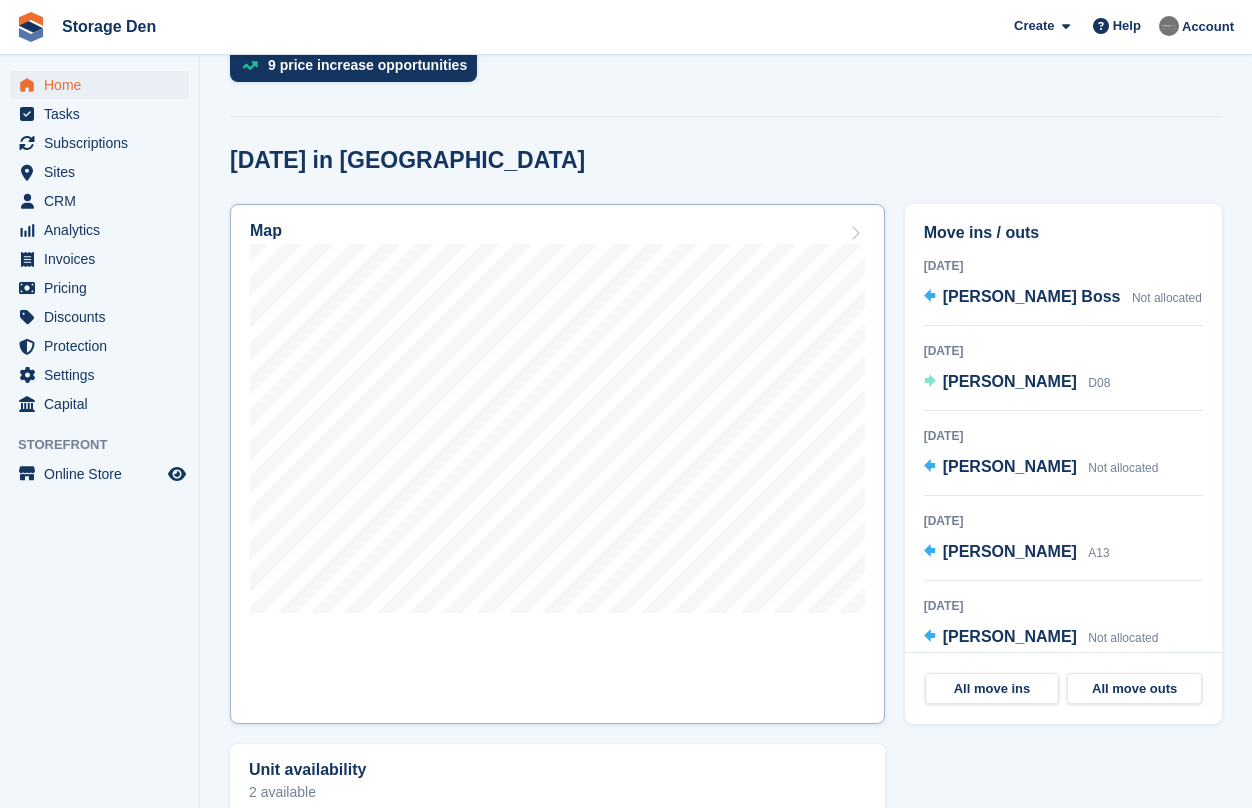 click on "Map" at bounding box center (557, 464) 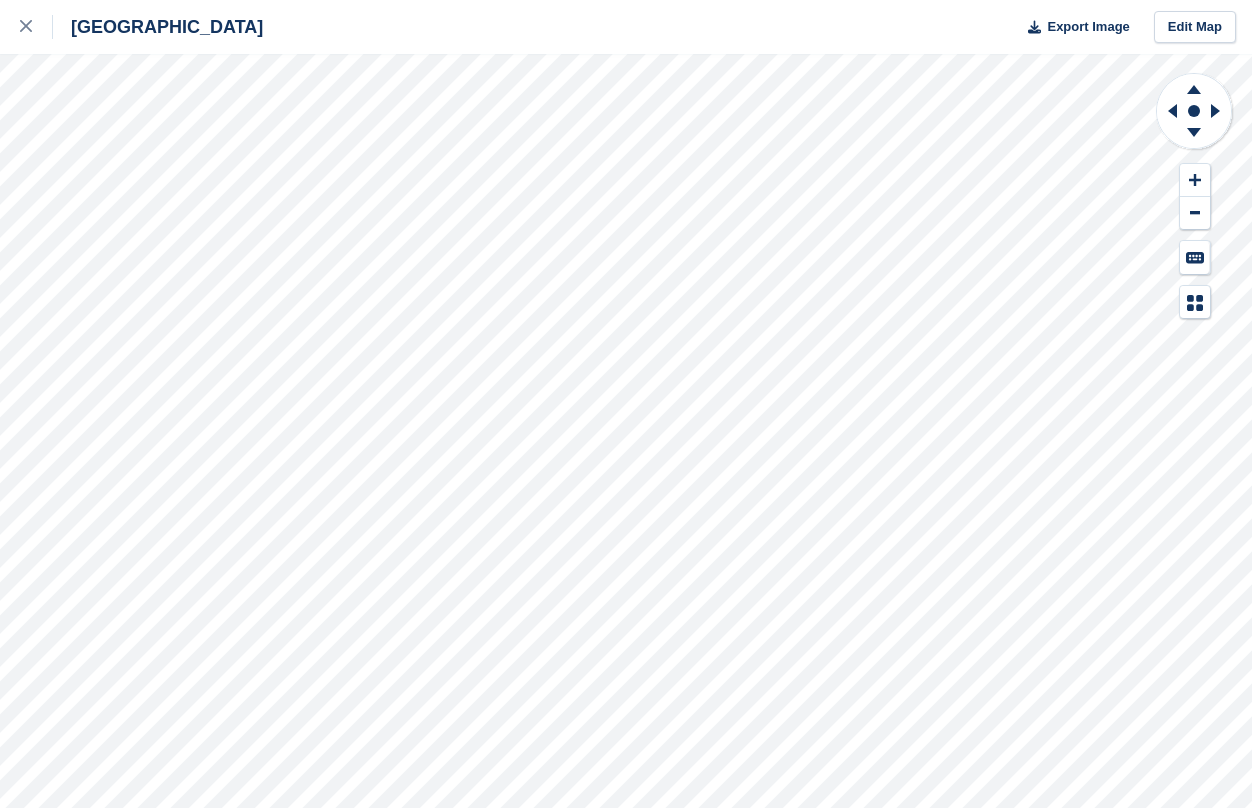 scroll, scrollTop: 0, scrollLeft: 0, axis: both 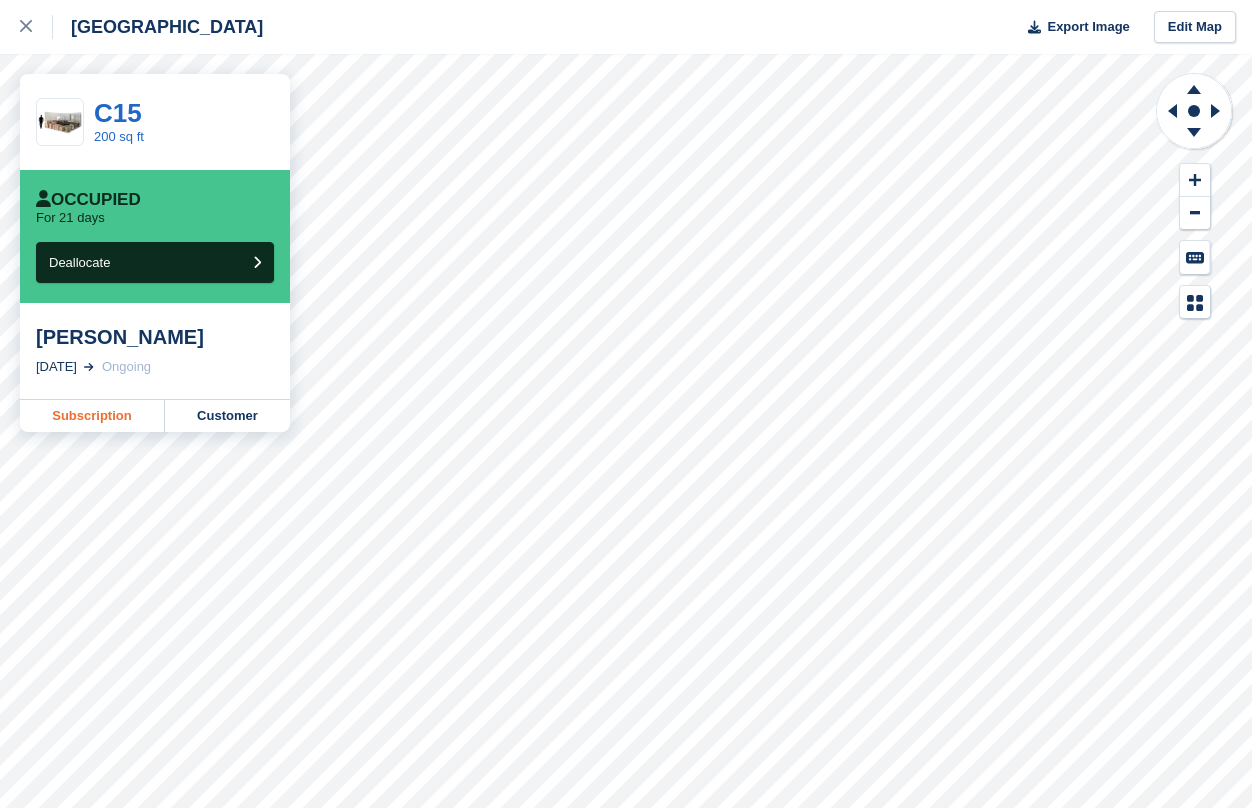 click on "Subscription" at bounding box center (92, 416) 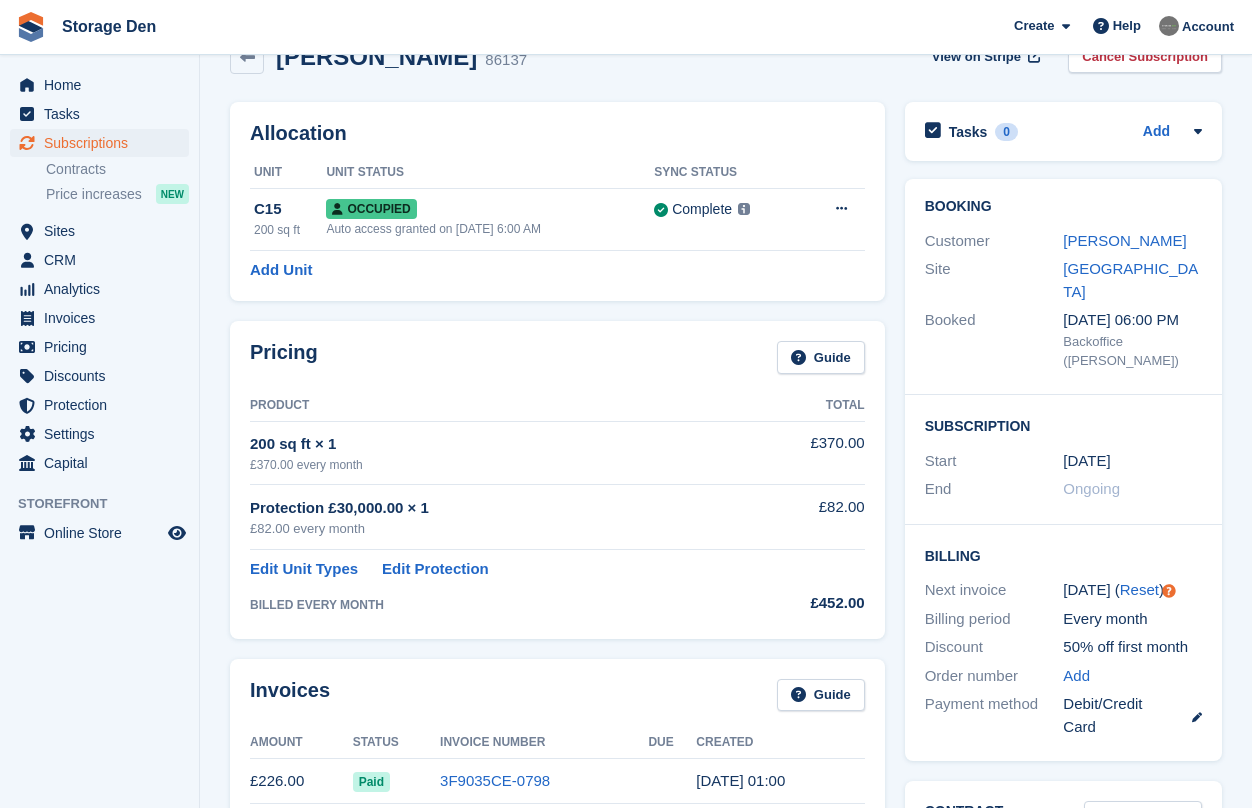 scroll, scrollTop: 0, scrollLeft: 0, axis: both 